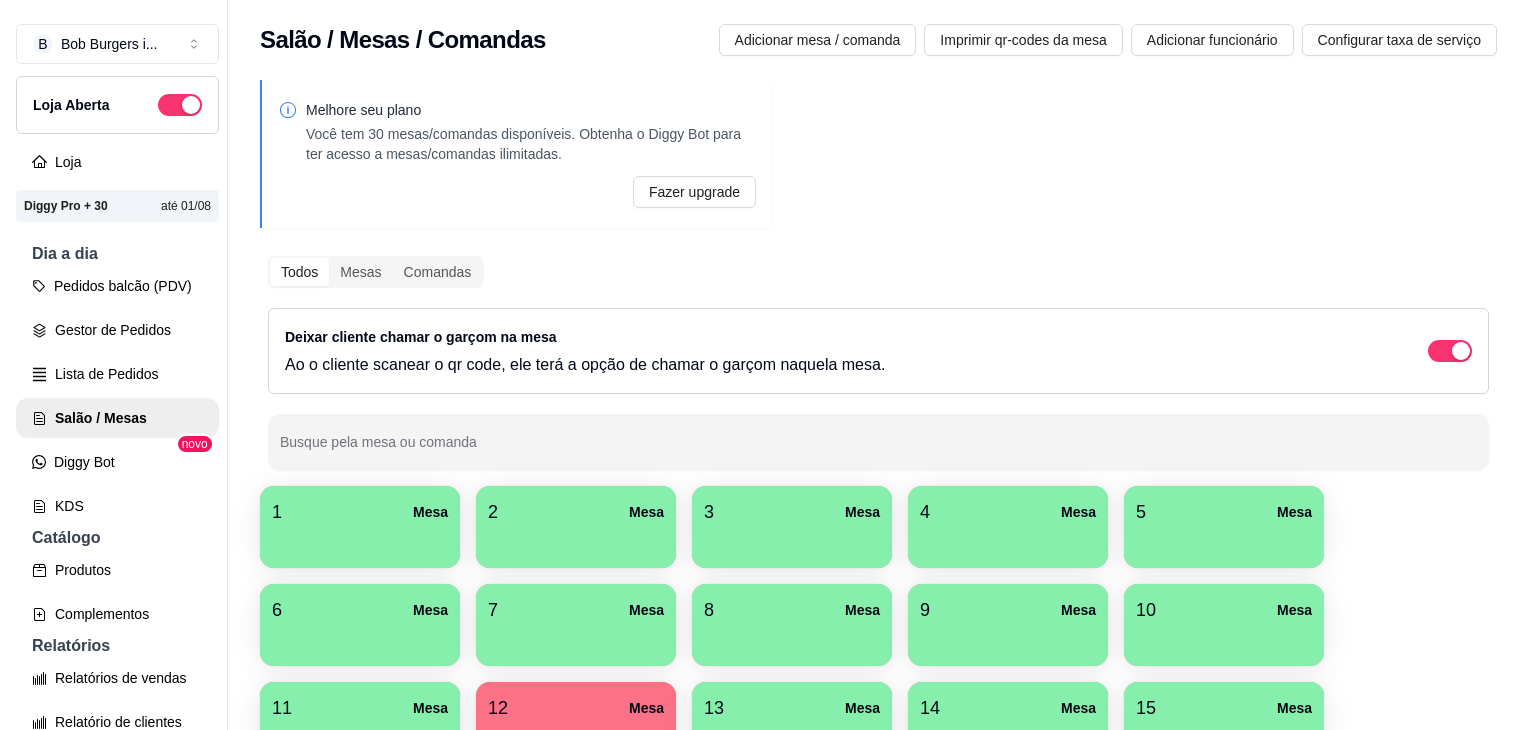scroll, scrollTop: 0, scrollLeft: 0, axis: both 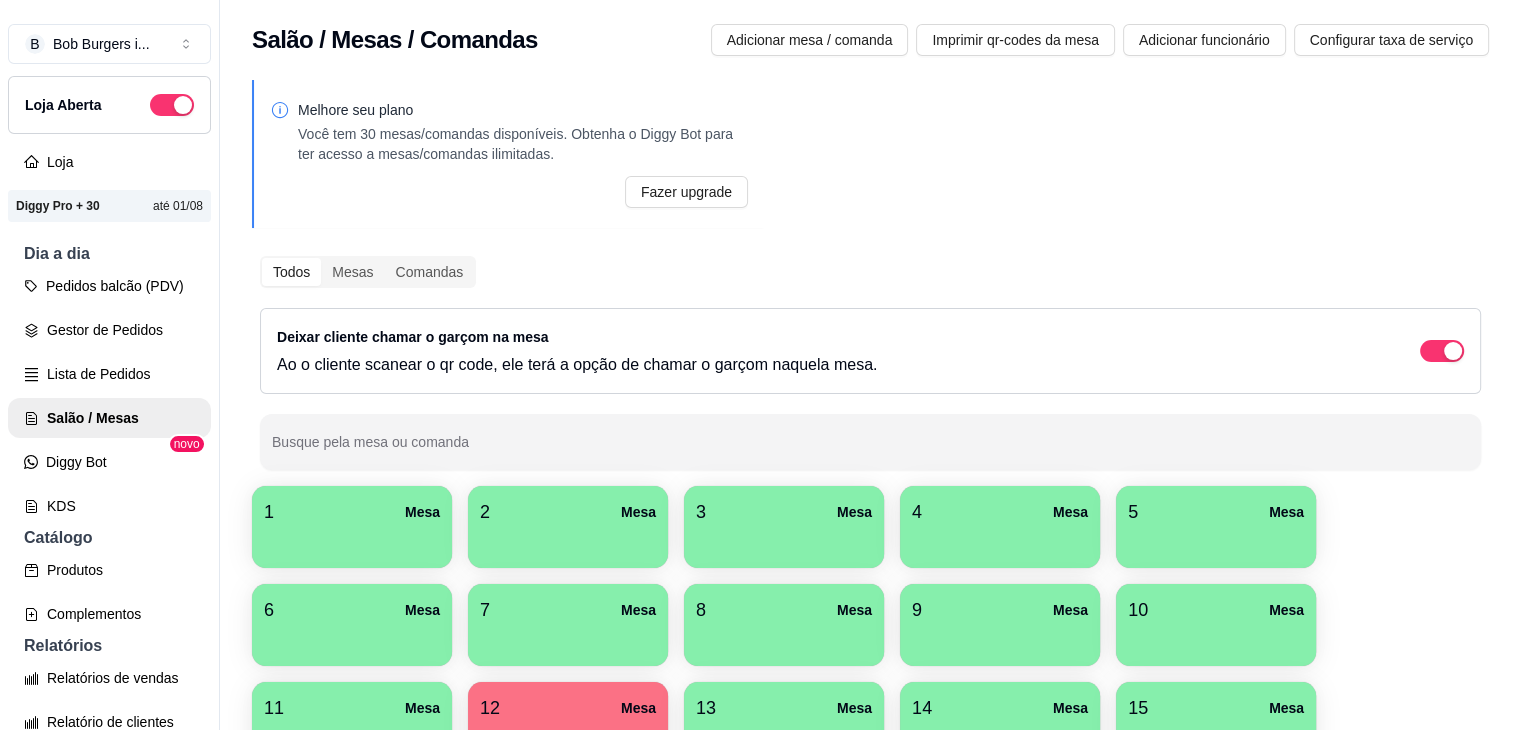 click on "12 Mesa" at bounding box center (568, 708) 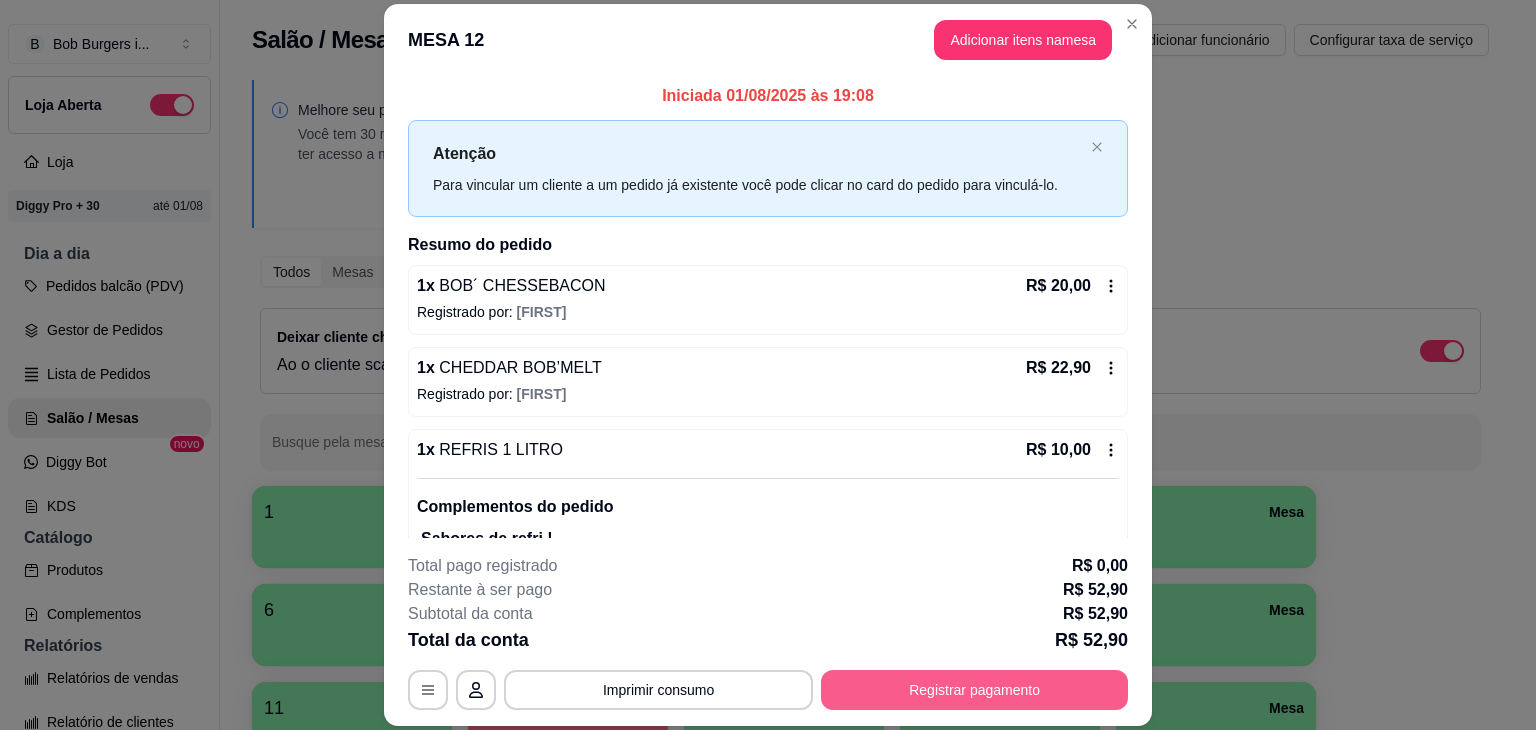 click on "Registrar pagamento" at bounding box center (974, 690) 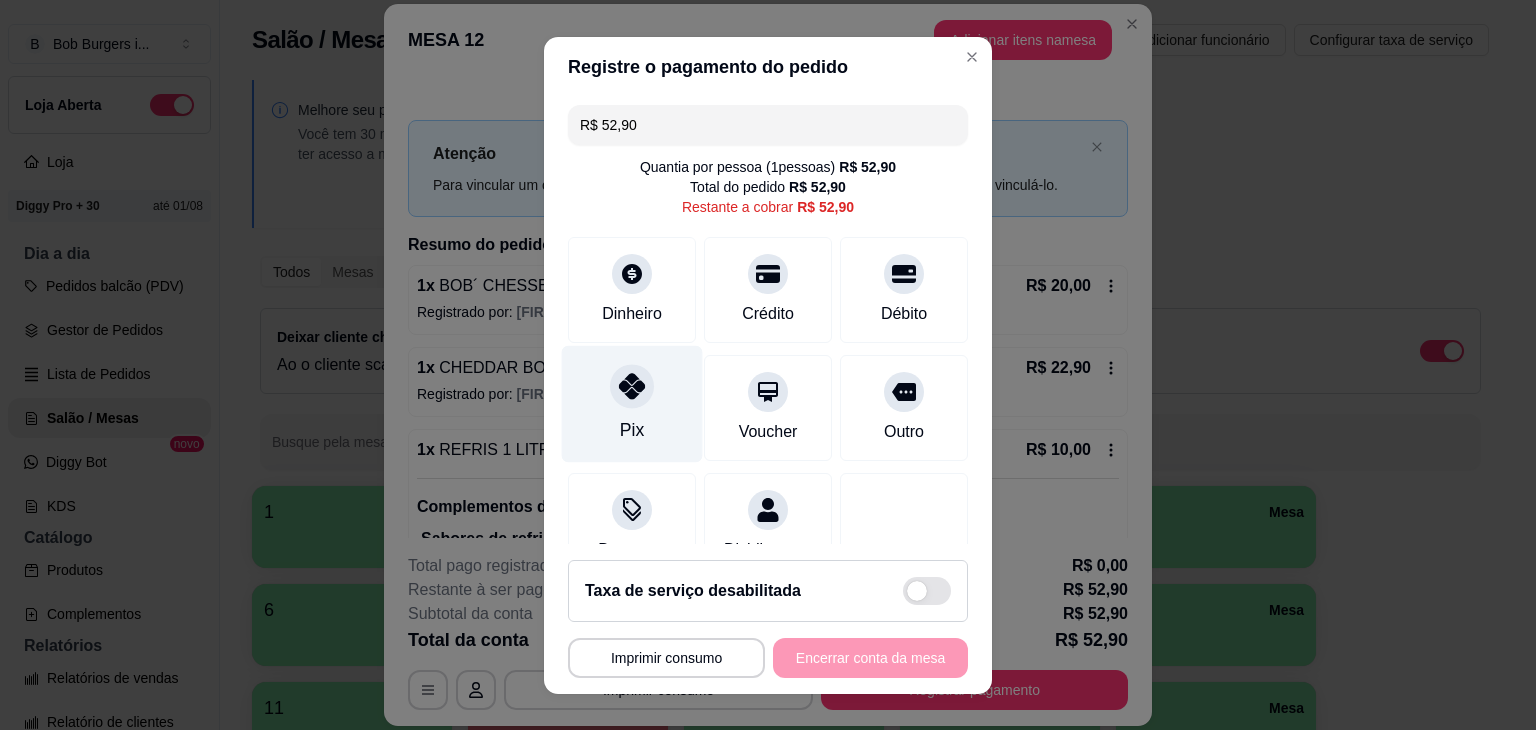 click on "Pix" at bounding box center (632, 403) 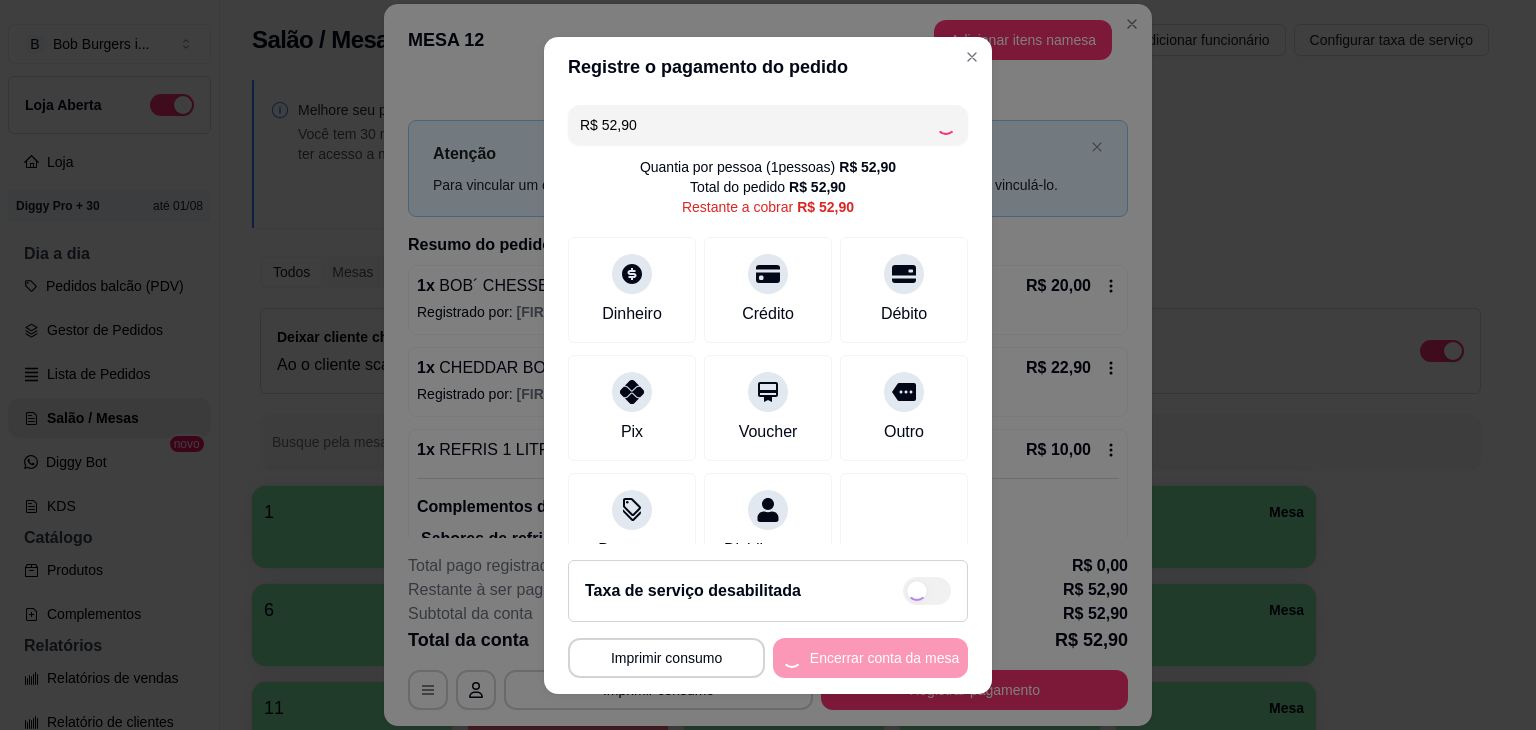 type on "R$ 0,00" 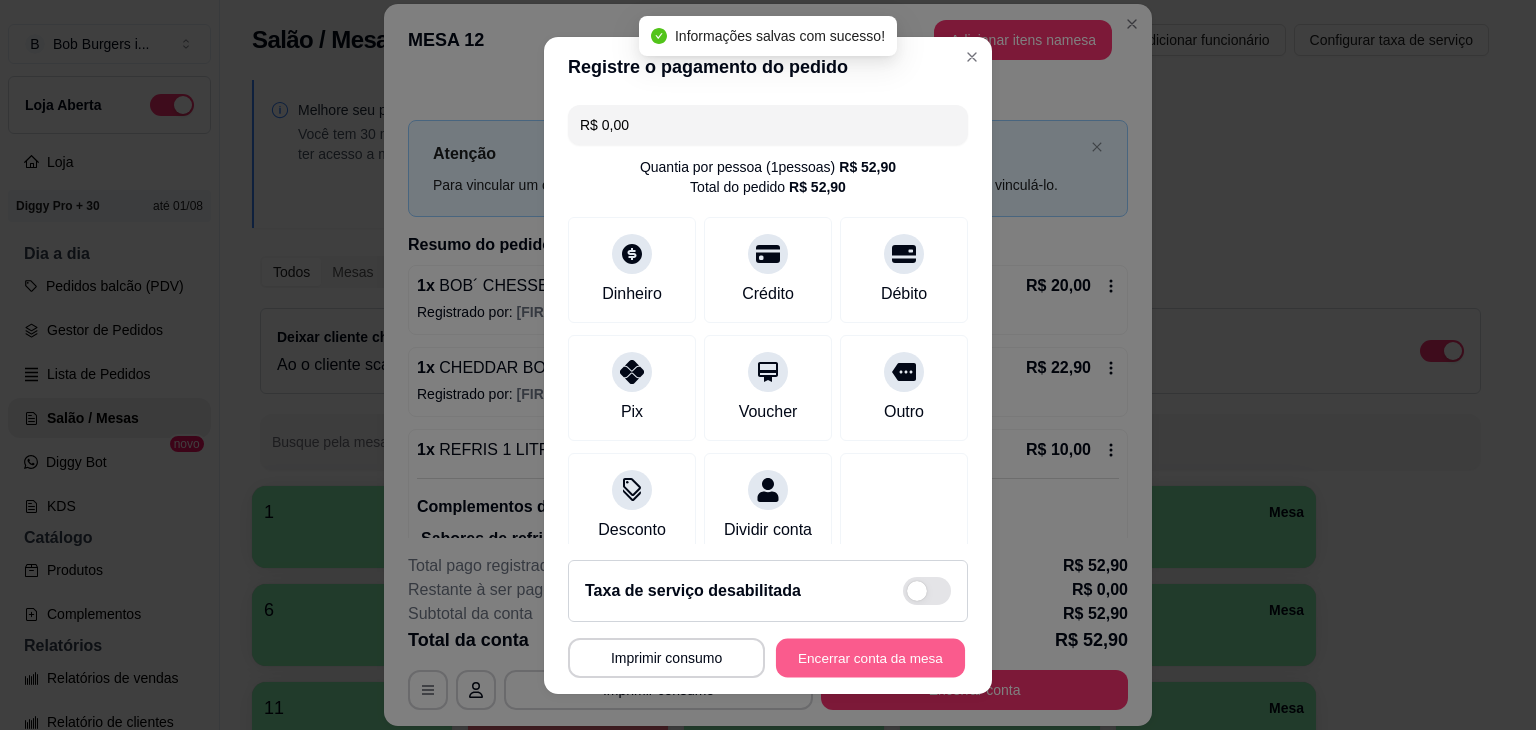 click on "Encerrar conta da mesa" at bounding box center [870, 657] 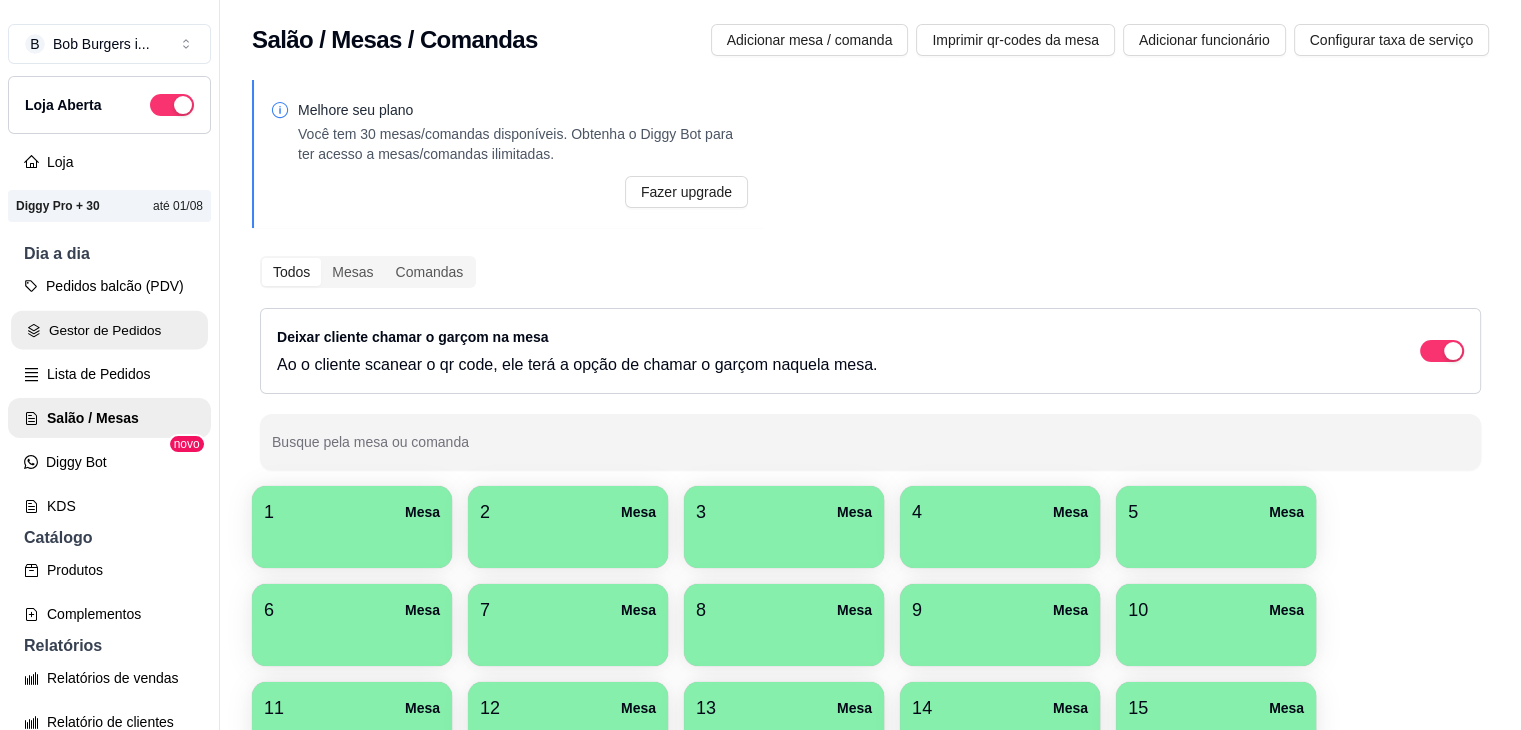 click on "Gestor de Pedidos" at bounding box center (109, 330) 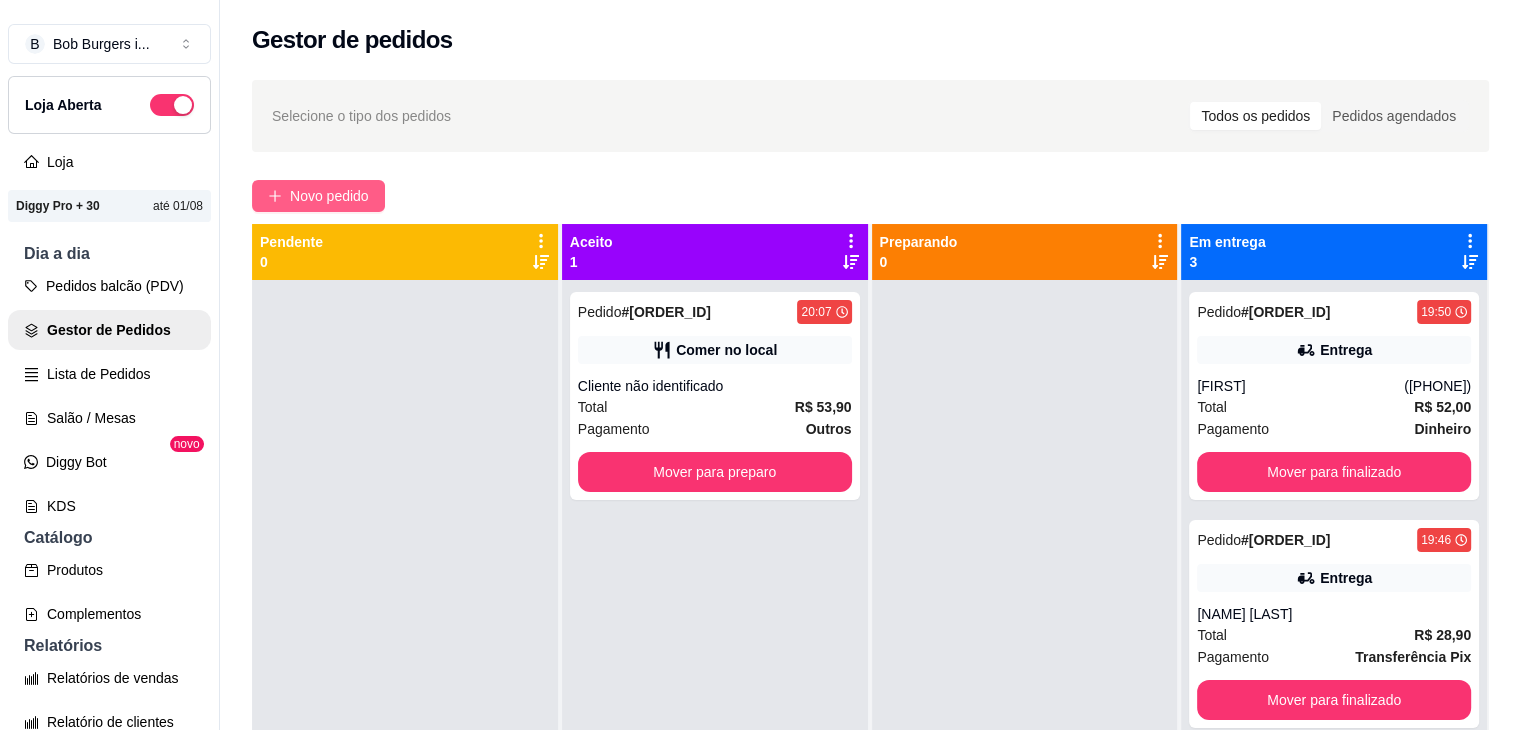 click on "Novo pedido" at bounding box center (329, 196) 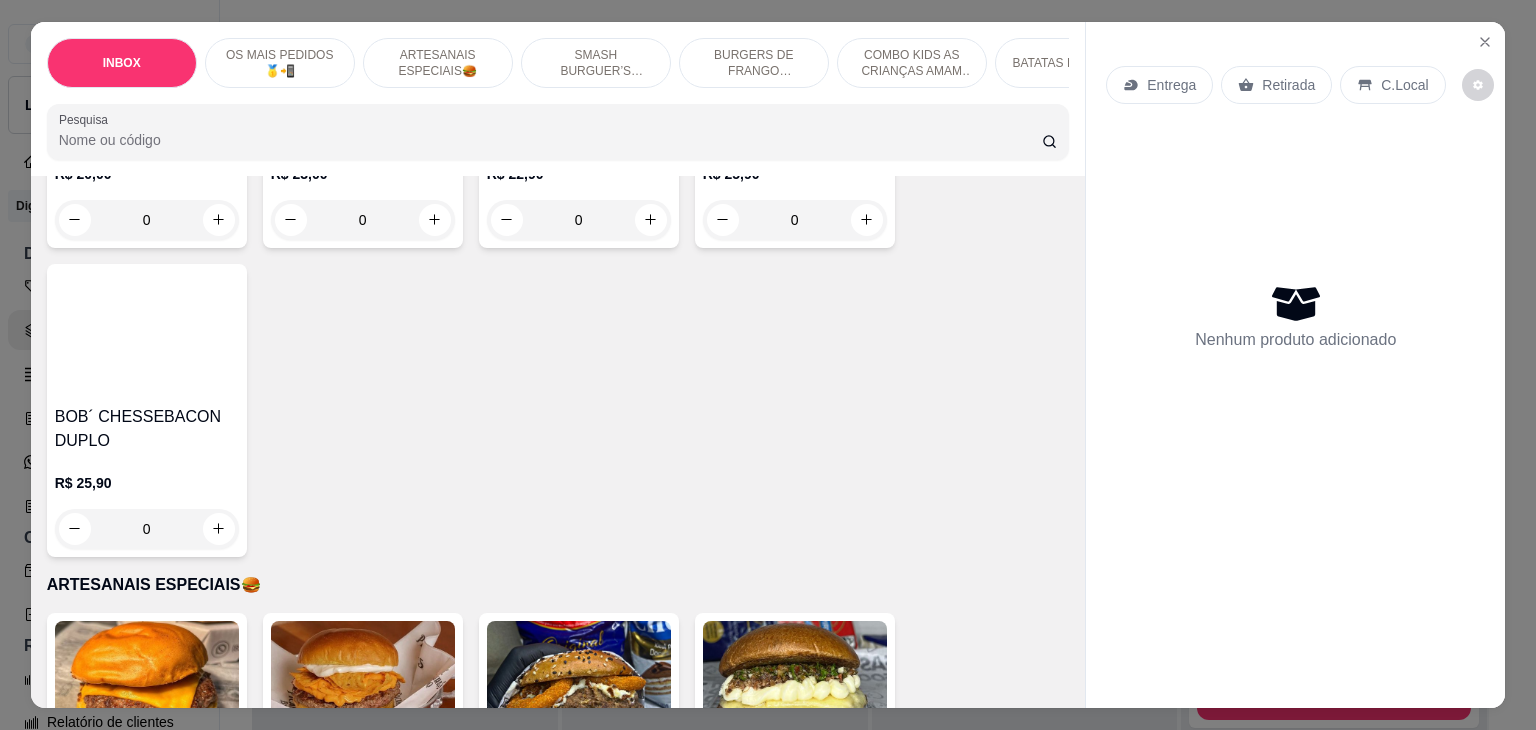 scroll, scrollTop: 500, scrollLeft: 0, axis: vertical 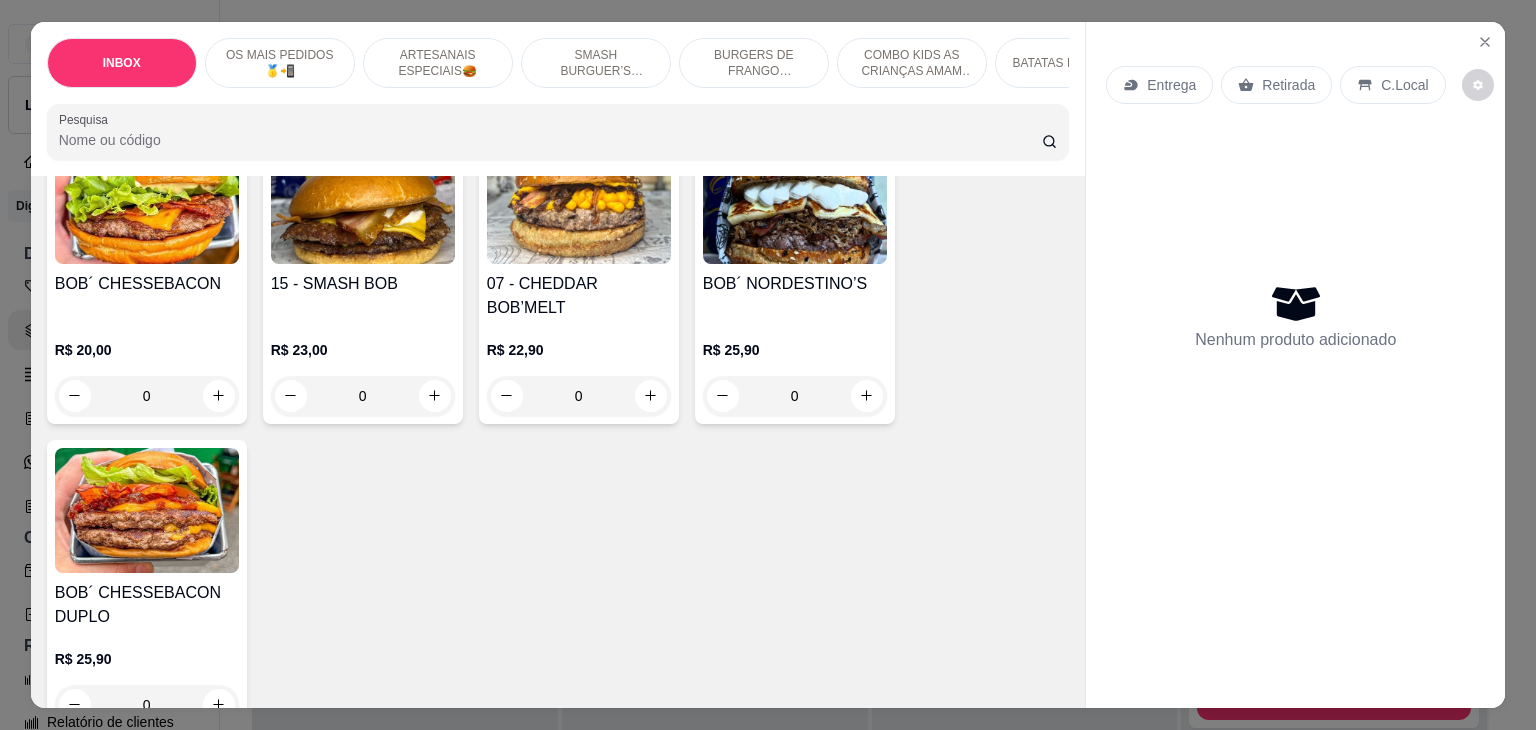 click on "15 - SMASH BOB" at bounding box center [363, 284] 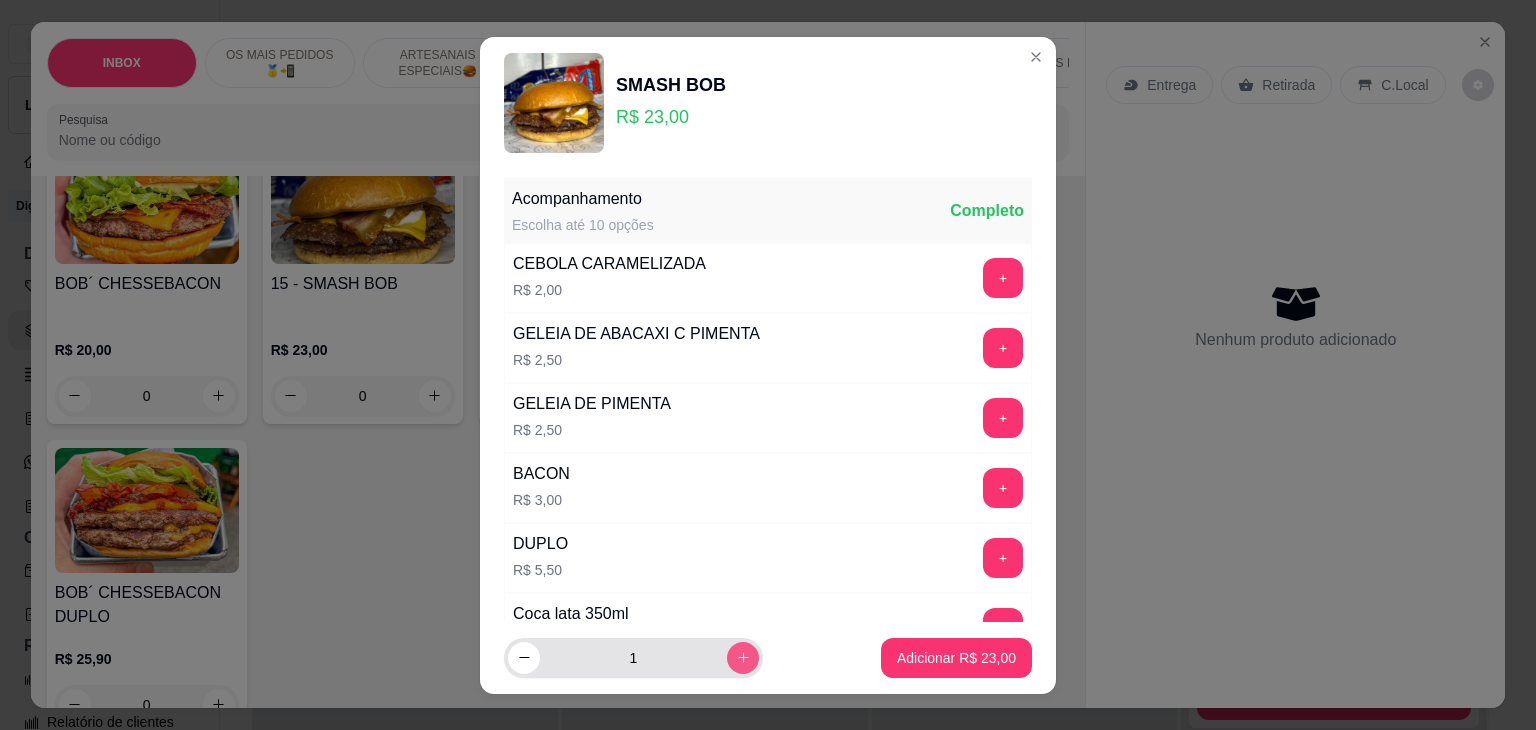 click at bounding box center [743, 658] 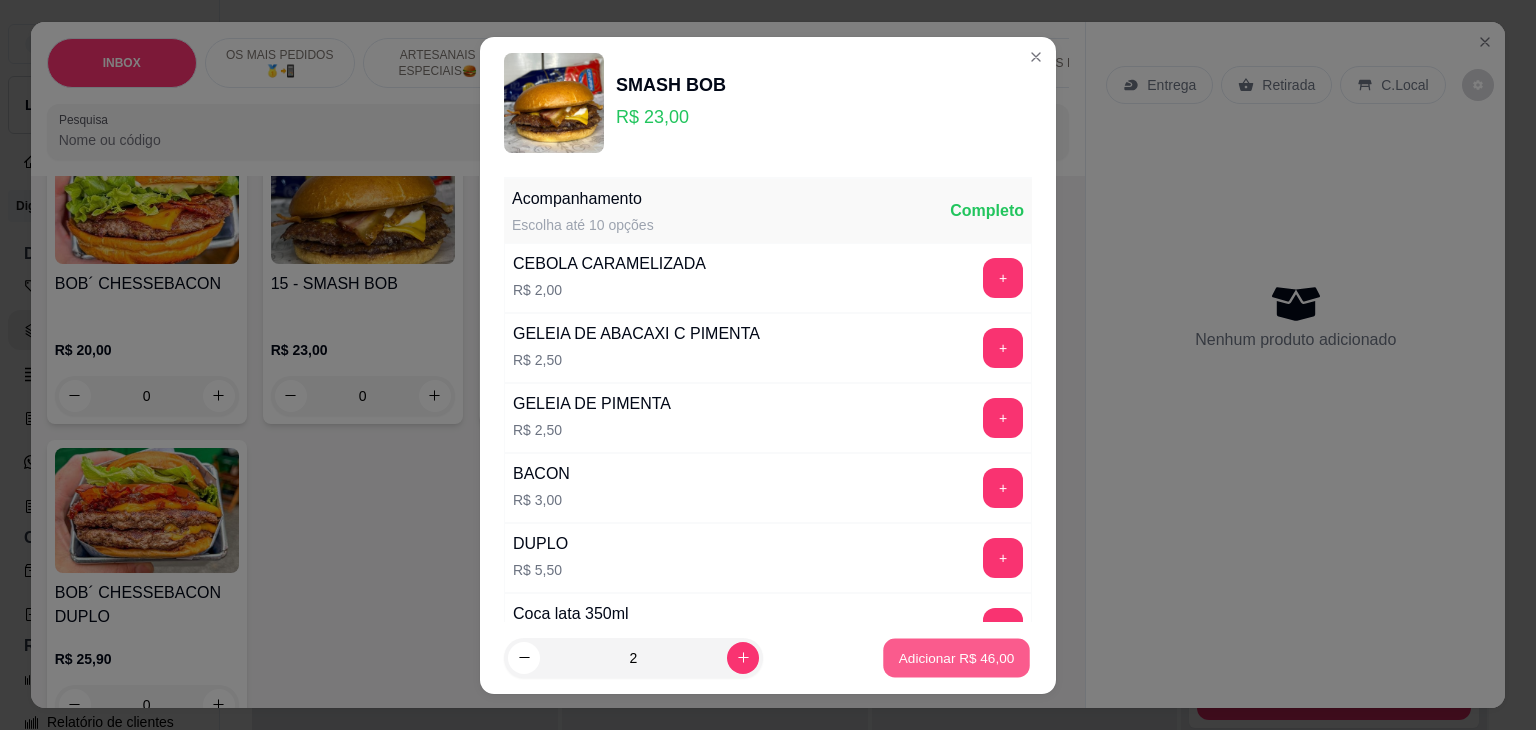 click on "Adicionar   R$ 46,00" at bounding box center [957, 657] 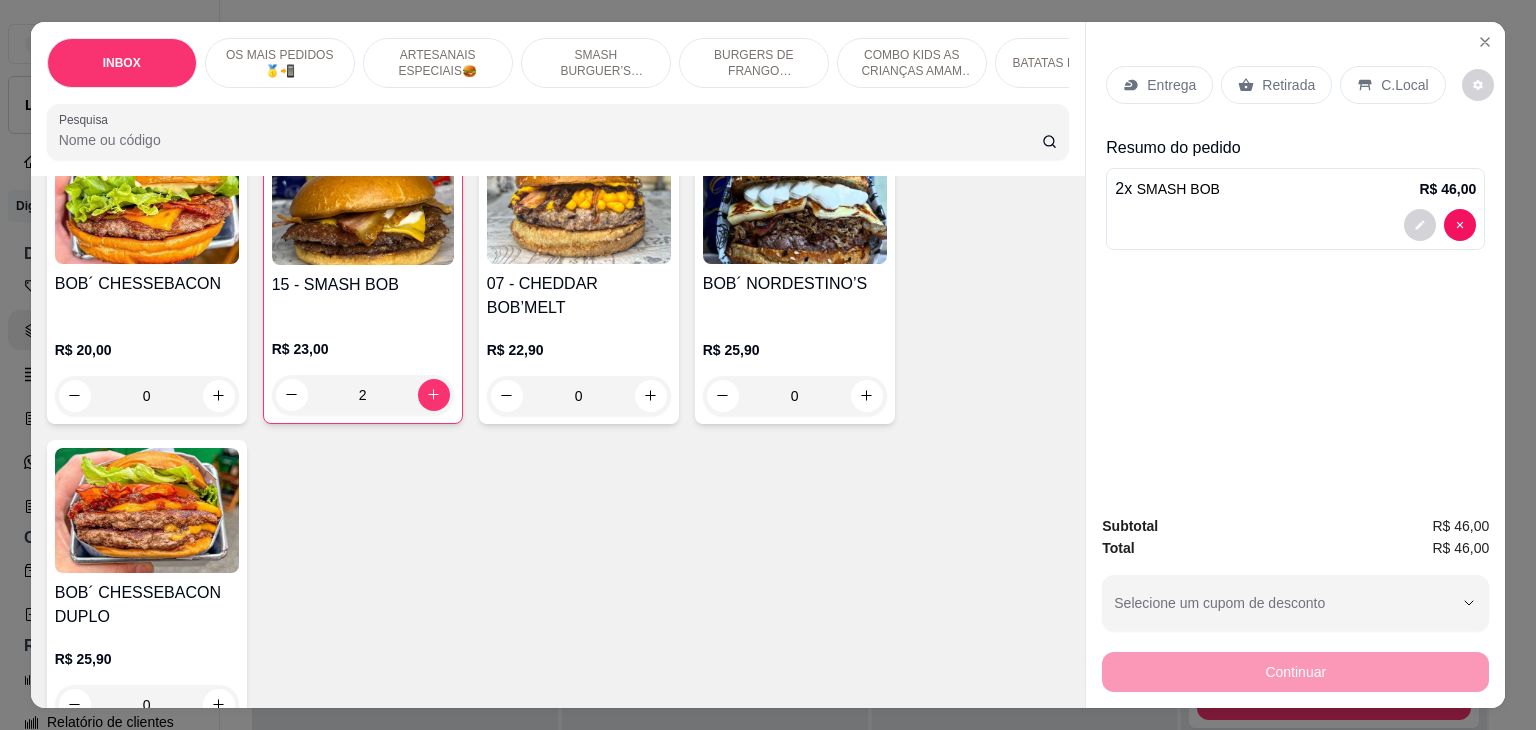 click on "Entrega" at bounding box center [1159, 85] 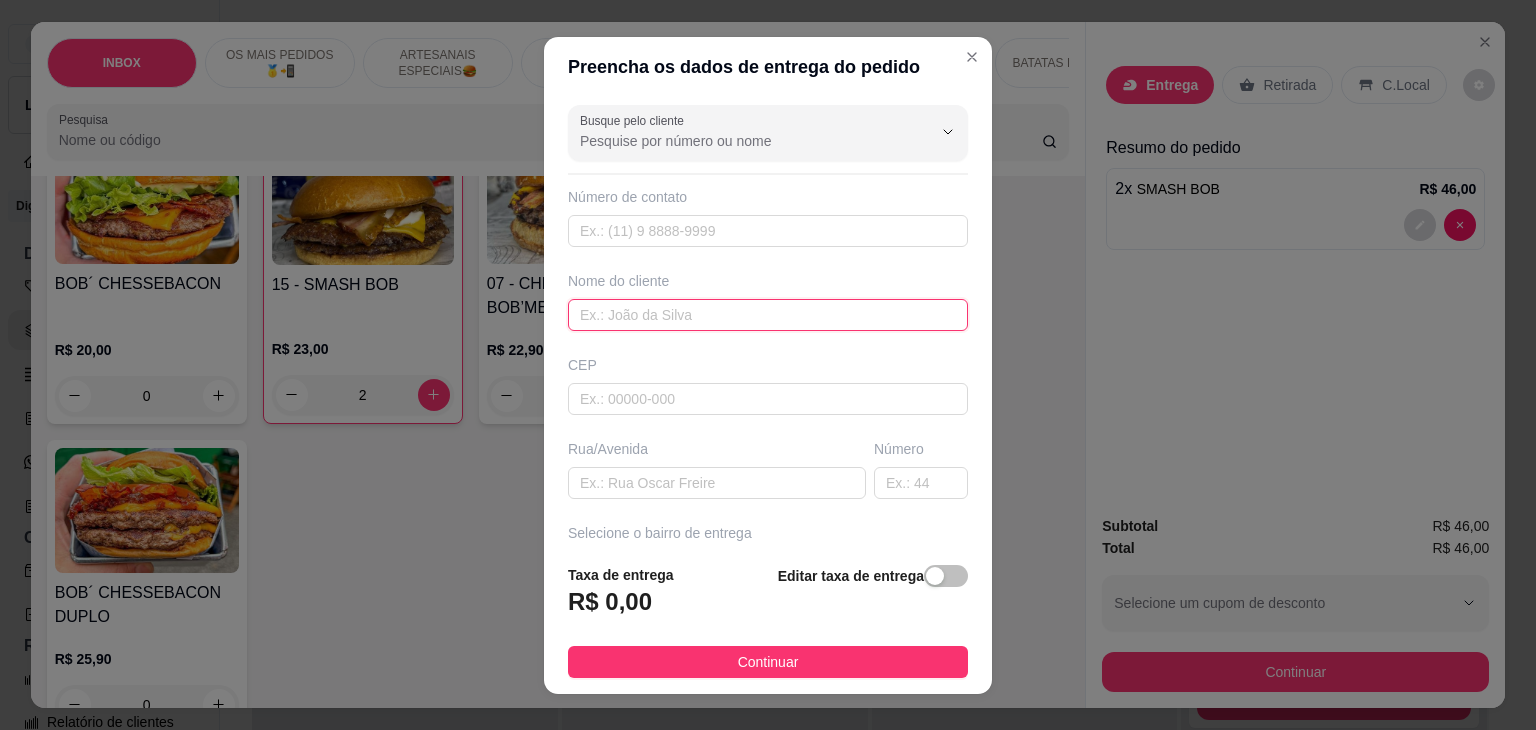click at bounding box center (768, 315) 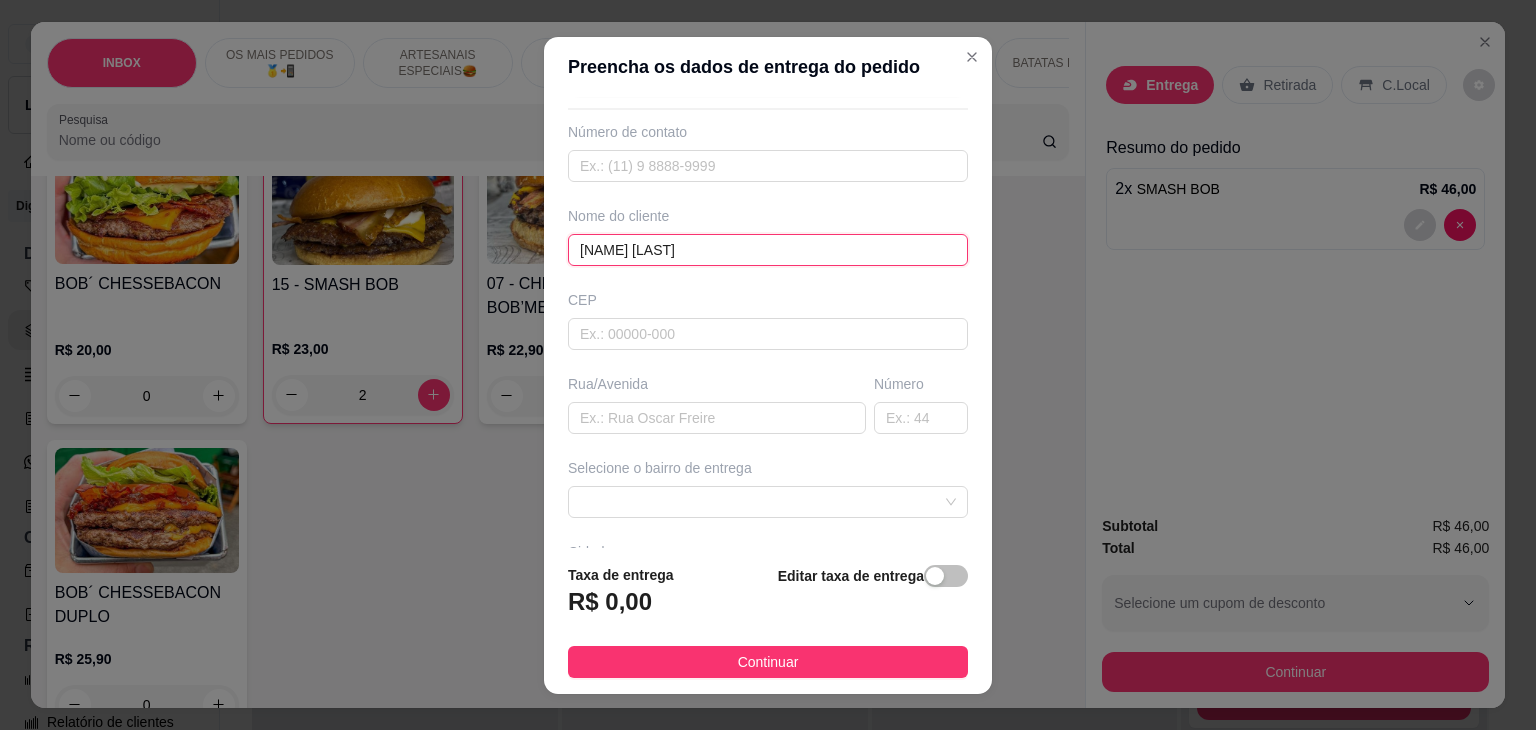 scroll, scrollTop: 100, scrollLeft: 0, axis: vertical 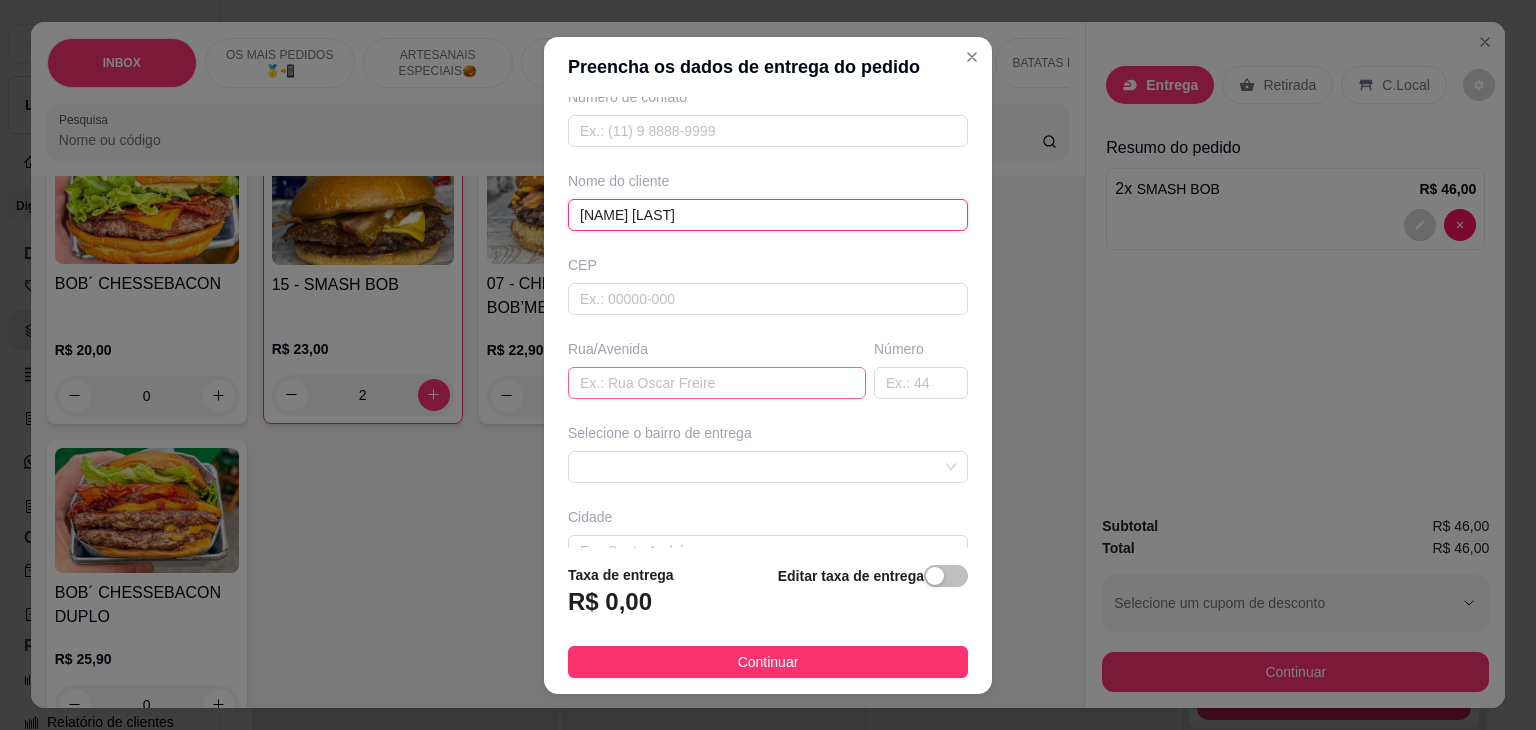 type on "[NAME] [LAST]" 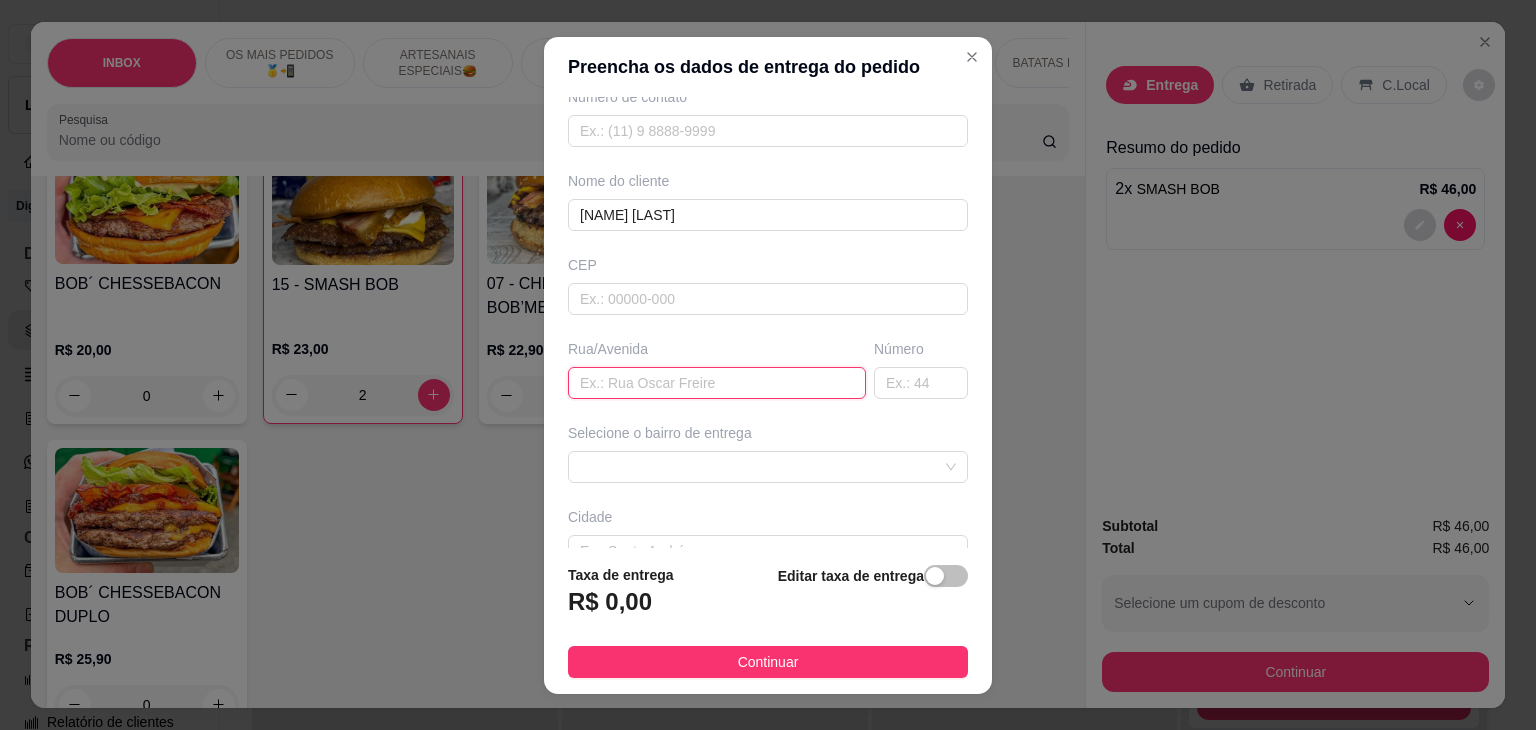 click at bounding box center [717, 383] 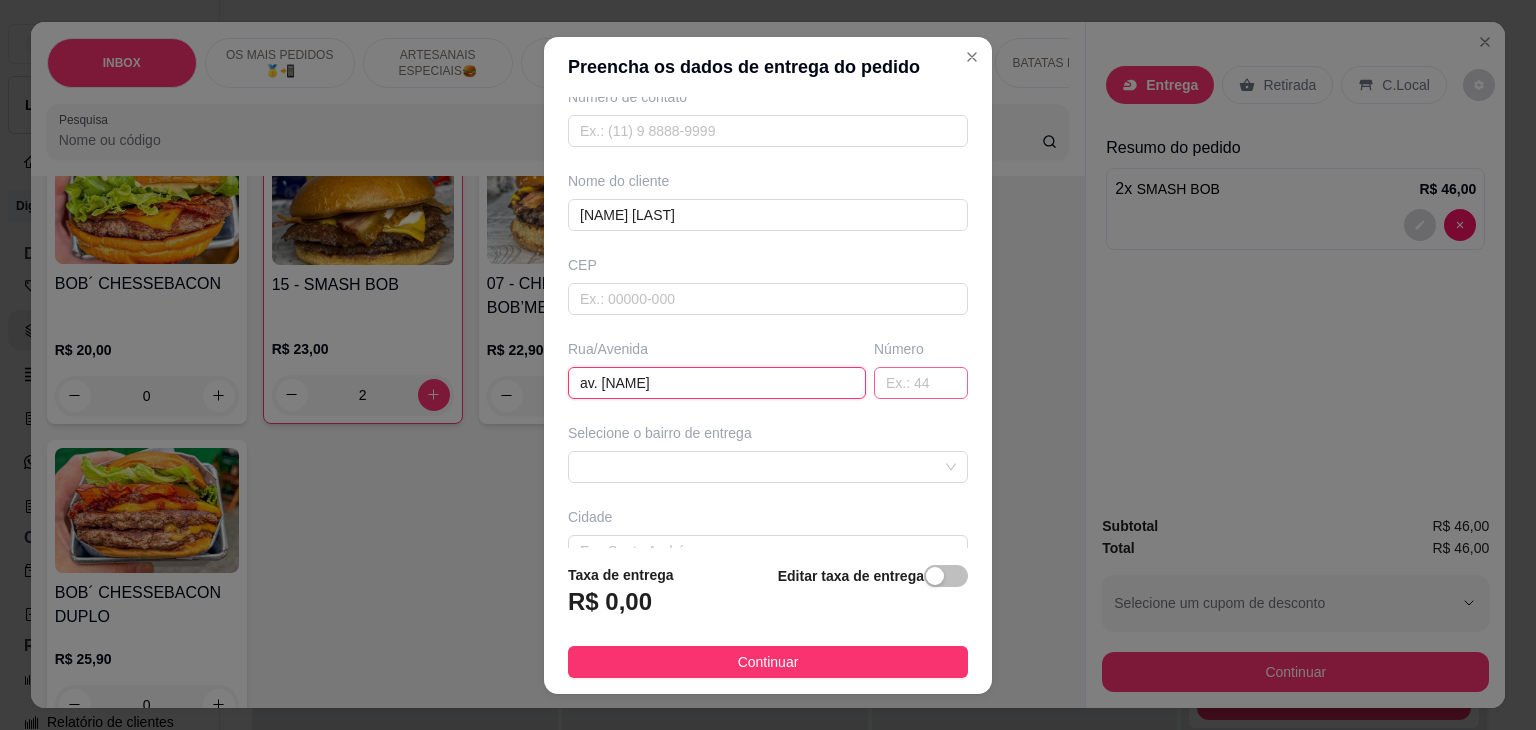 type on "av. [NAME]" 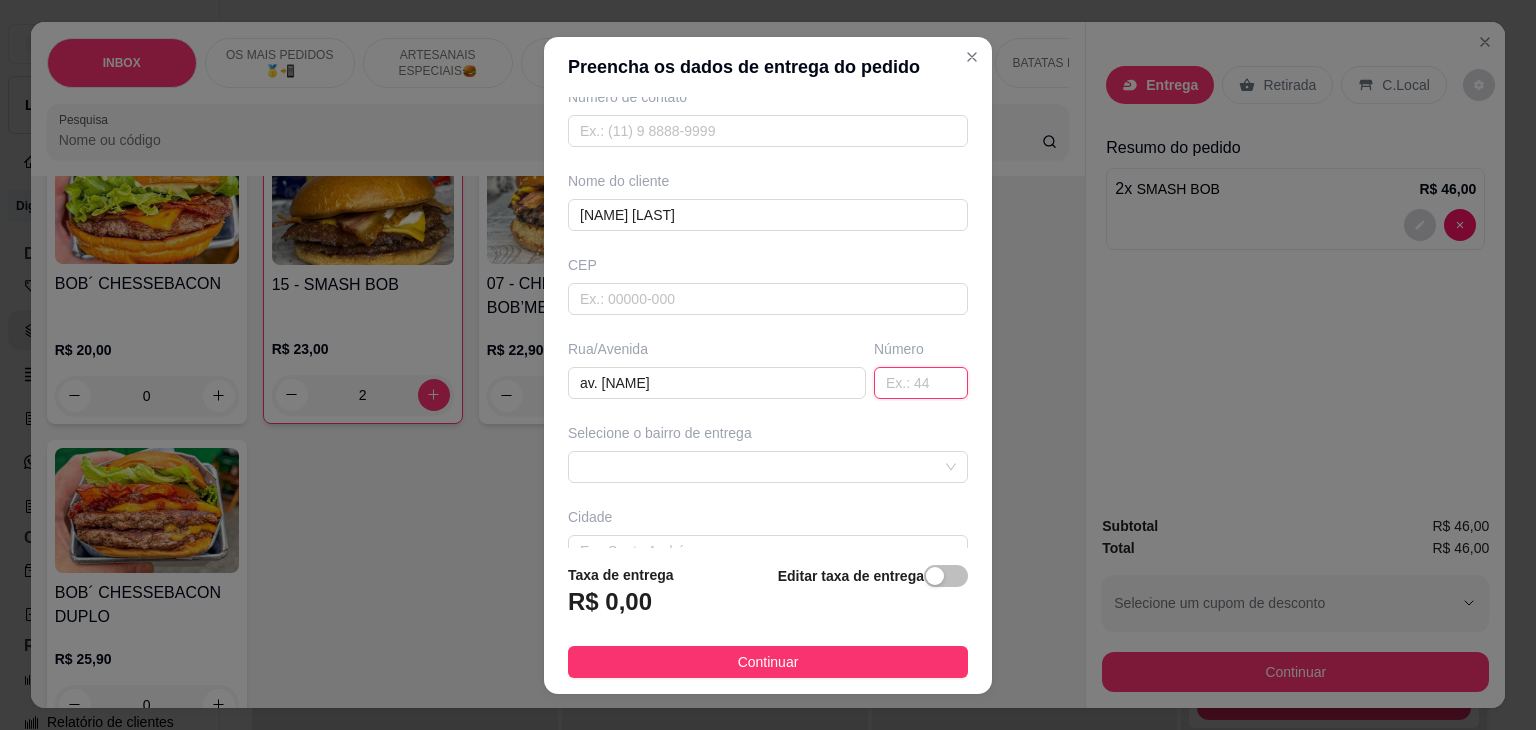 click at bounding box center (921, 383) 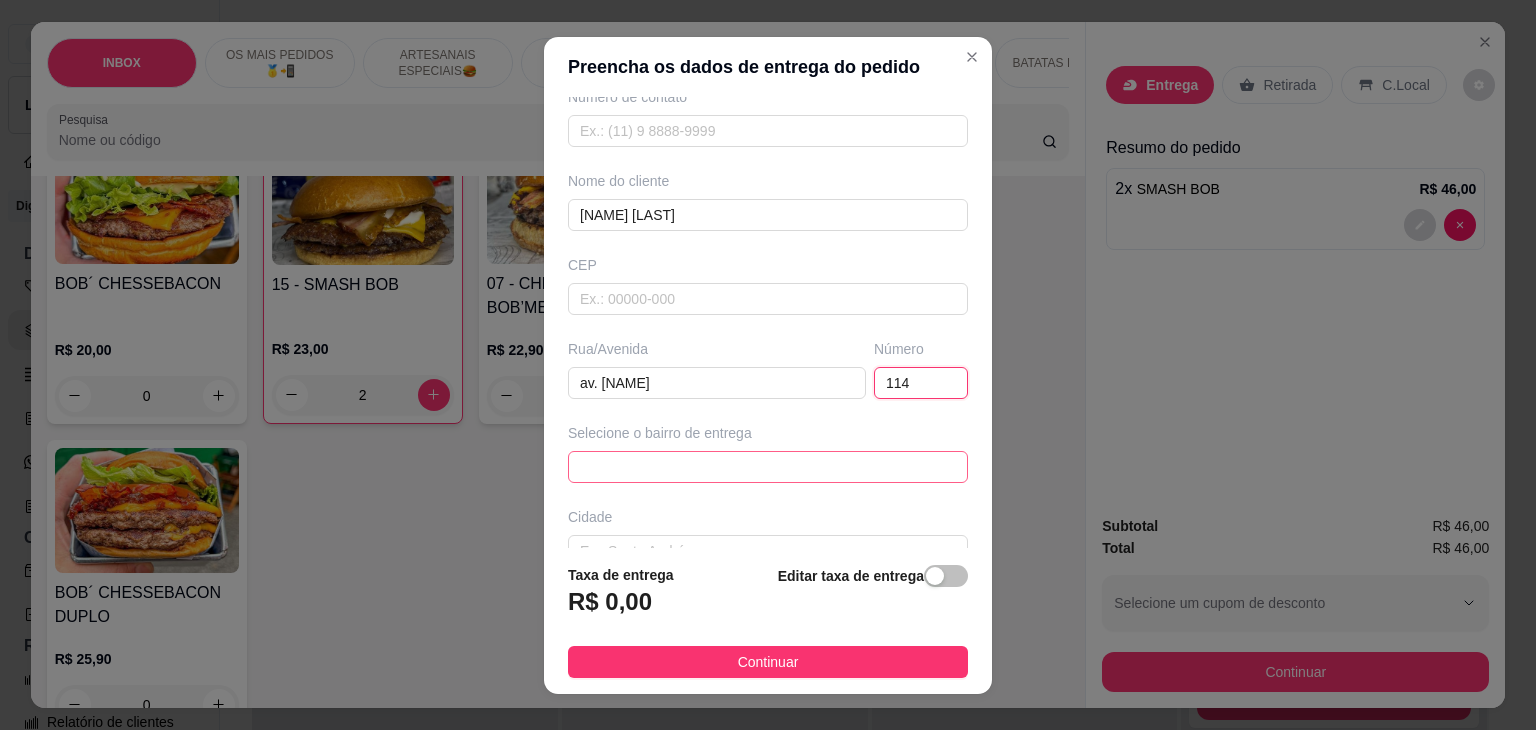 click at bounding box center (768, 467) 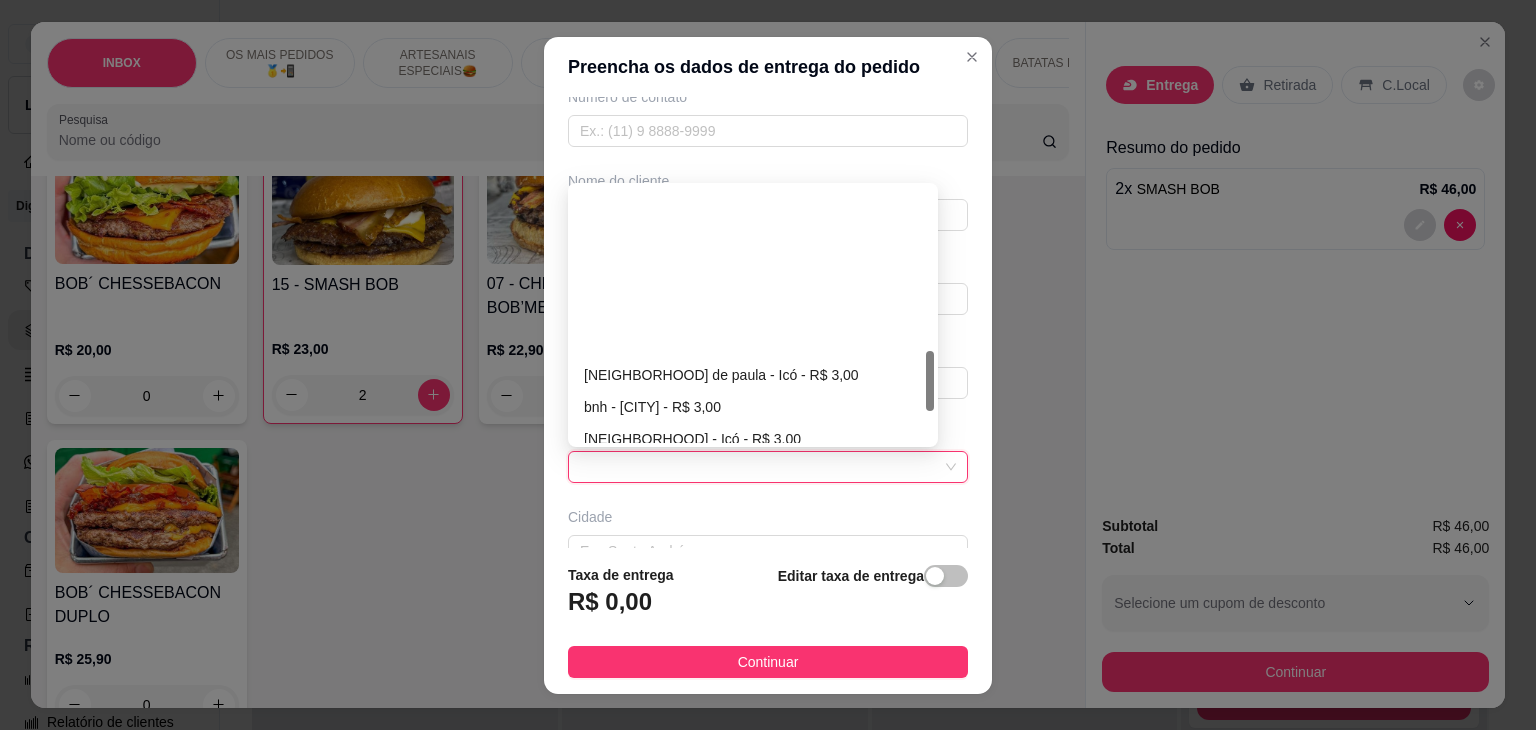 scroll, scrollTop: 832, scrollLeft: 0, axis: vertical 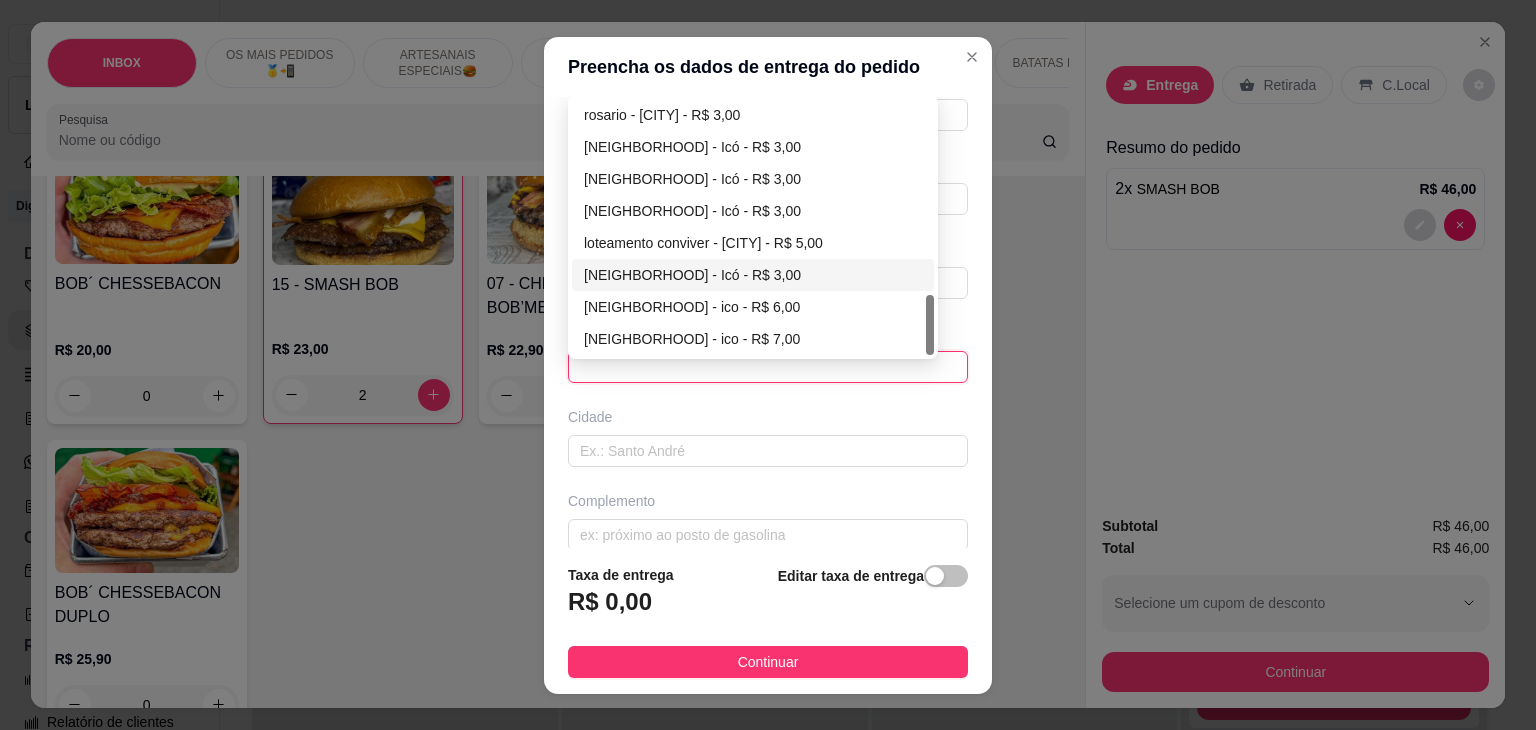 click on "[NEIGHBORHOOD] - Icó - R$ 3,00" at bounding box center (753, 275) 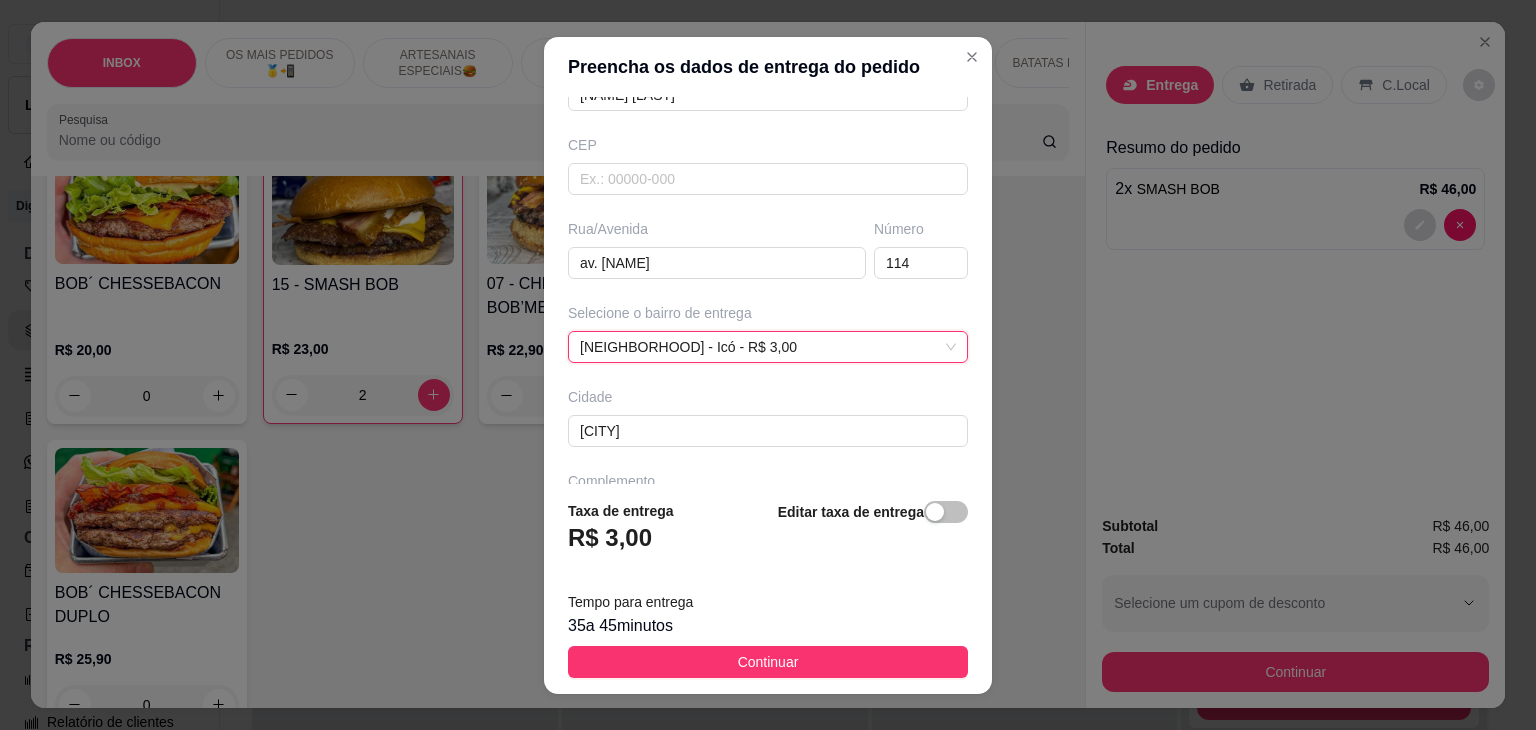 scroll, scrollTop: 284, scrollLeft: 0, axis: vertical 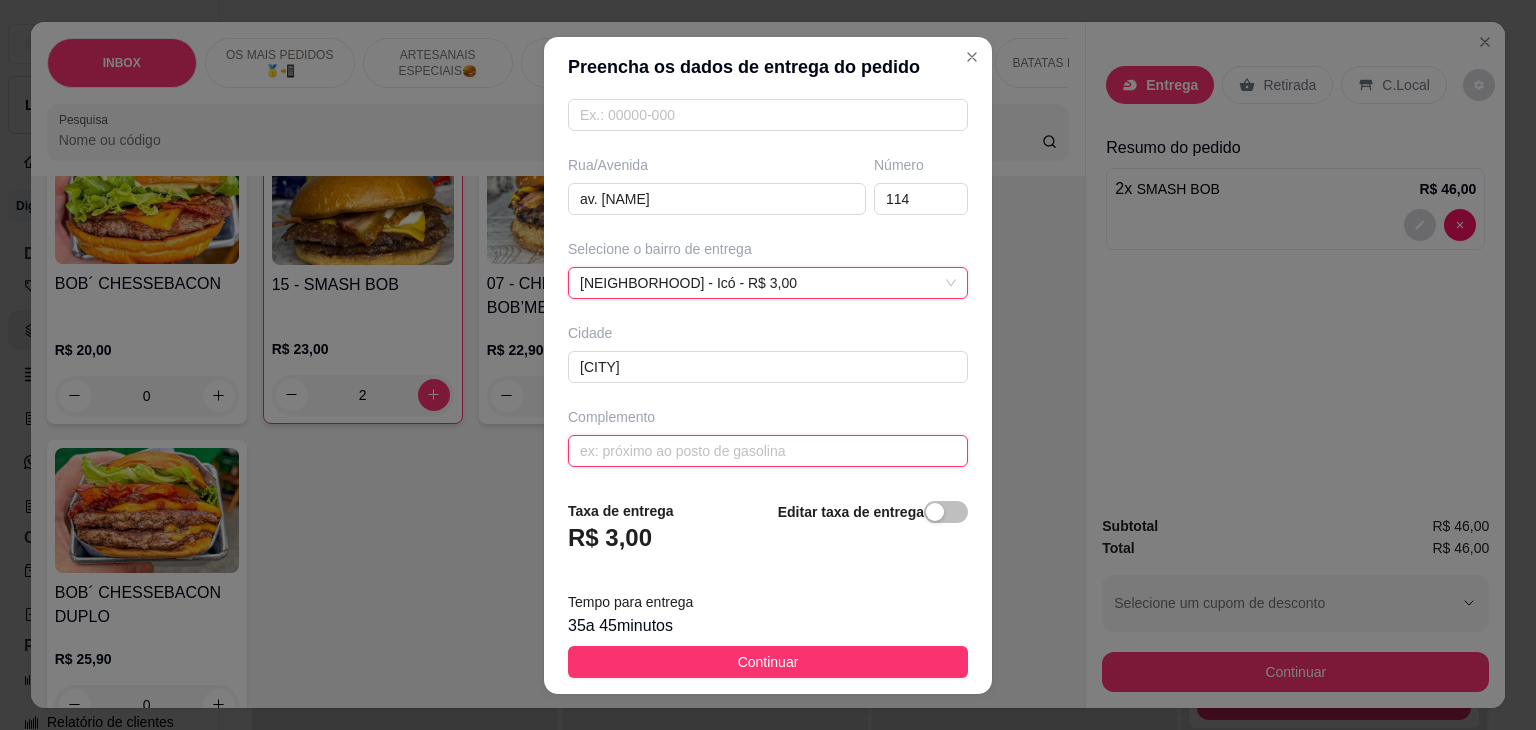 click at bounding box center (768, 451) 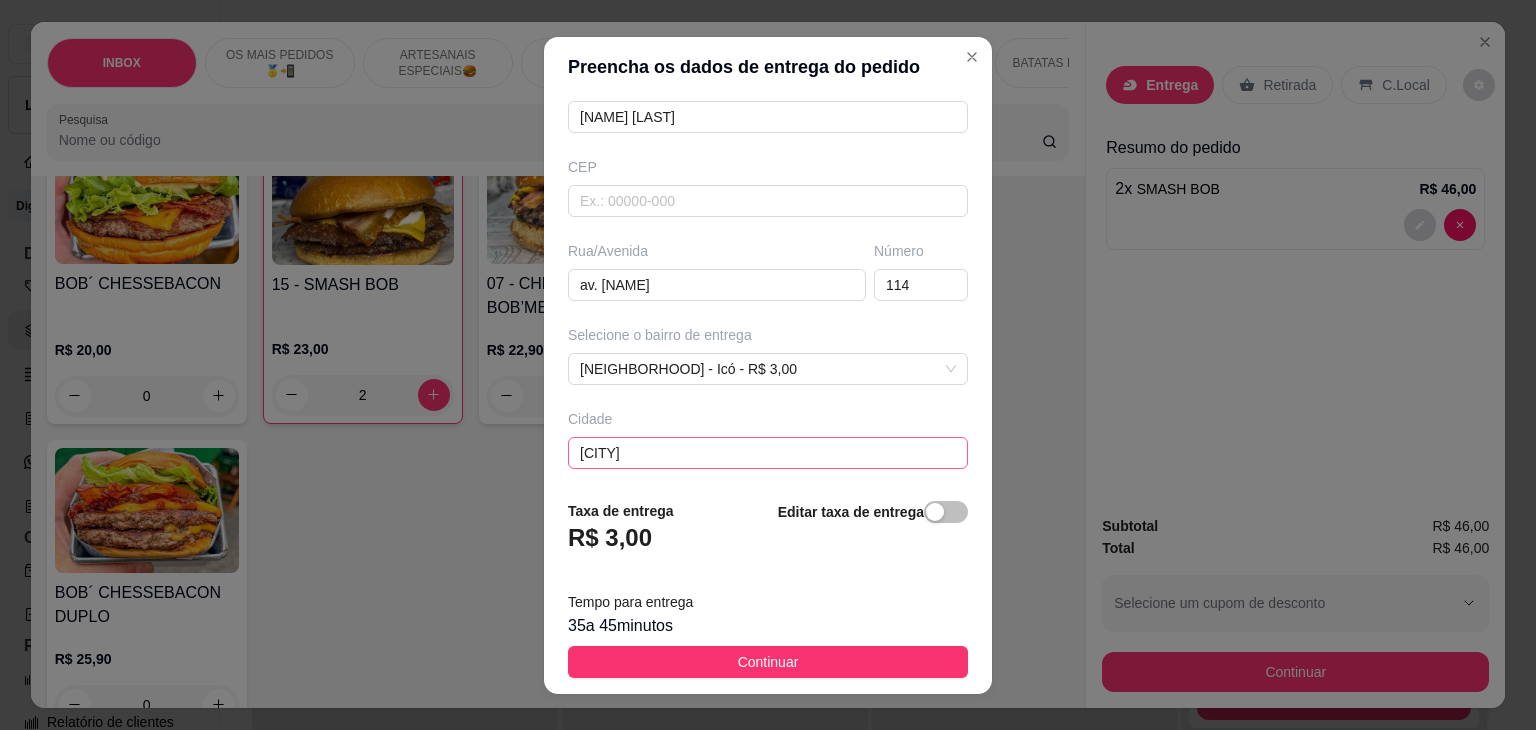 scroll, scrollTop: 284, scrollLeft: 0, axis: vertical 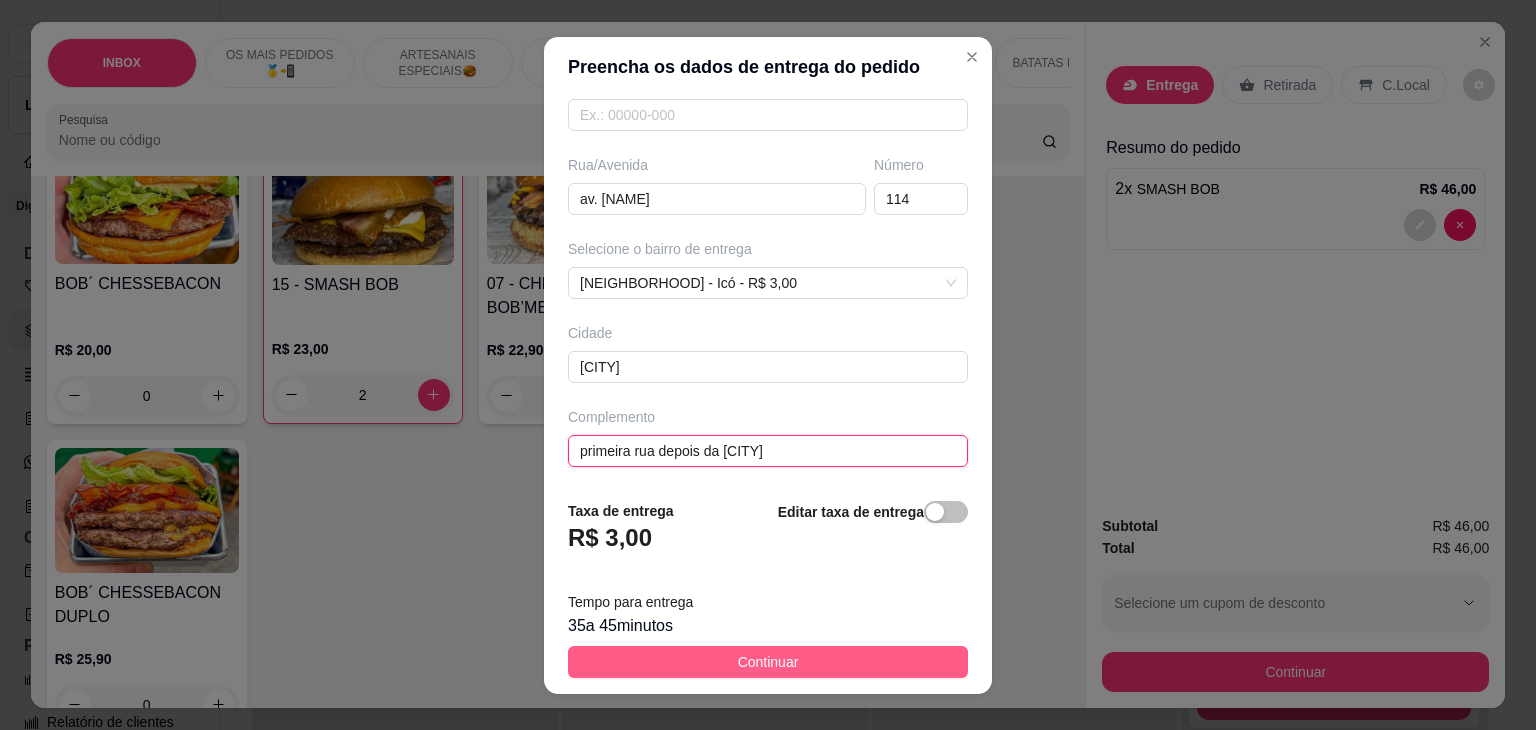 type on "primeira rua depois da [CITY]" 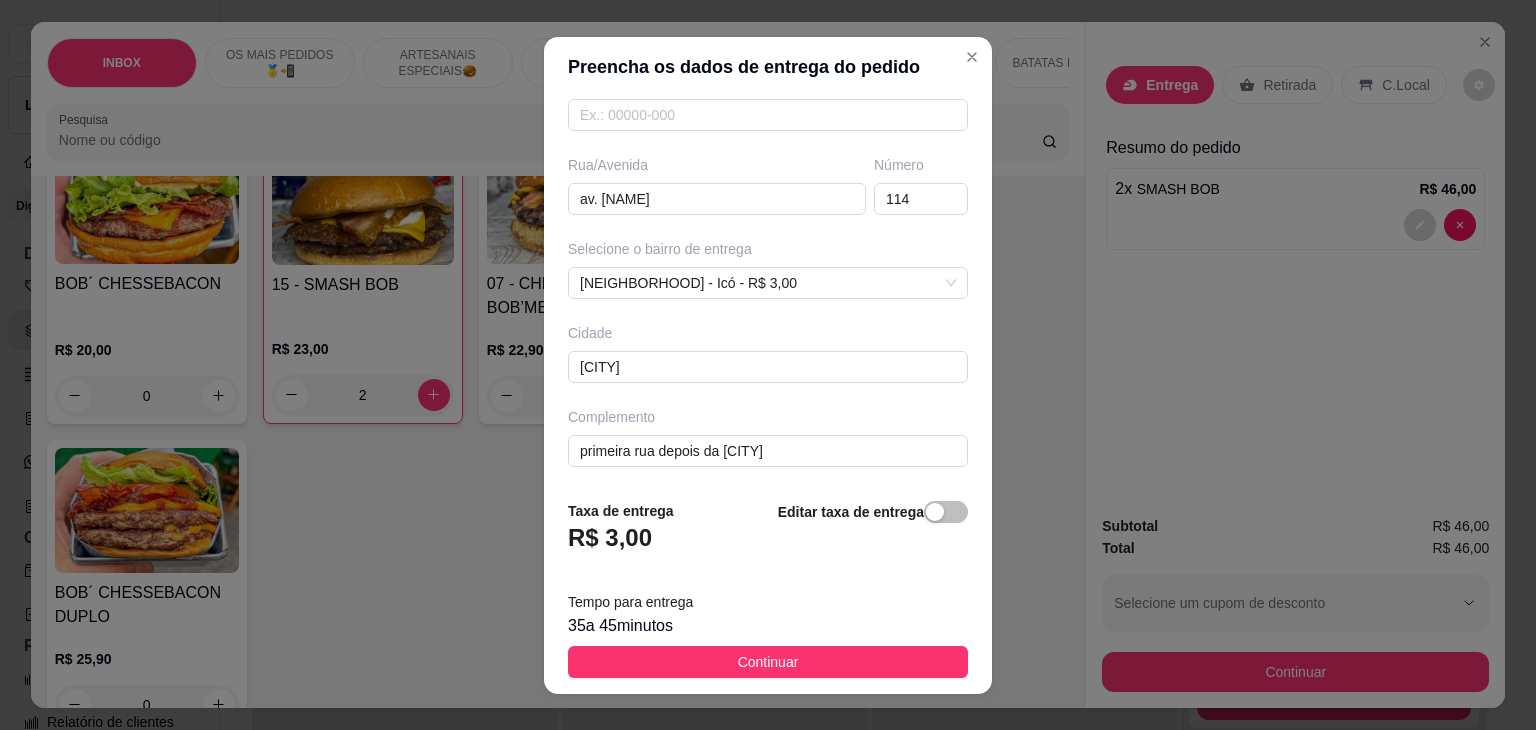 click on "Continuar" at bounding box center (768, 662) 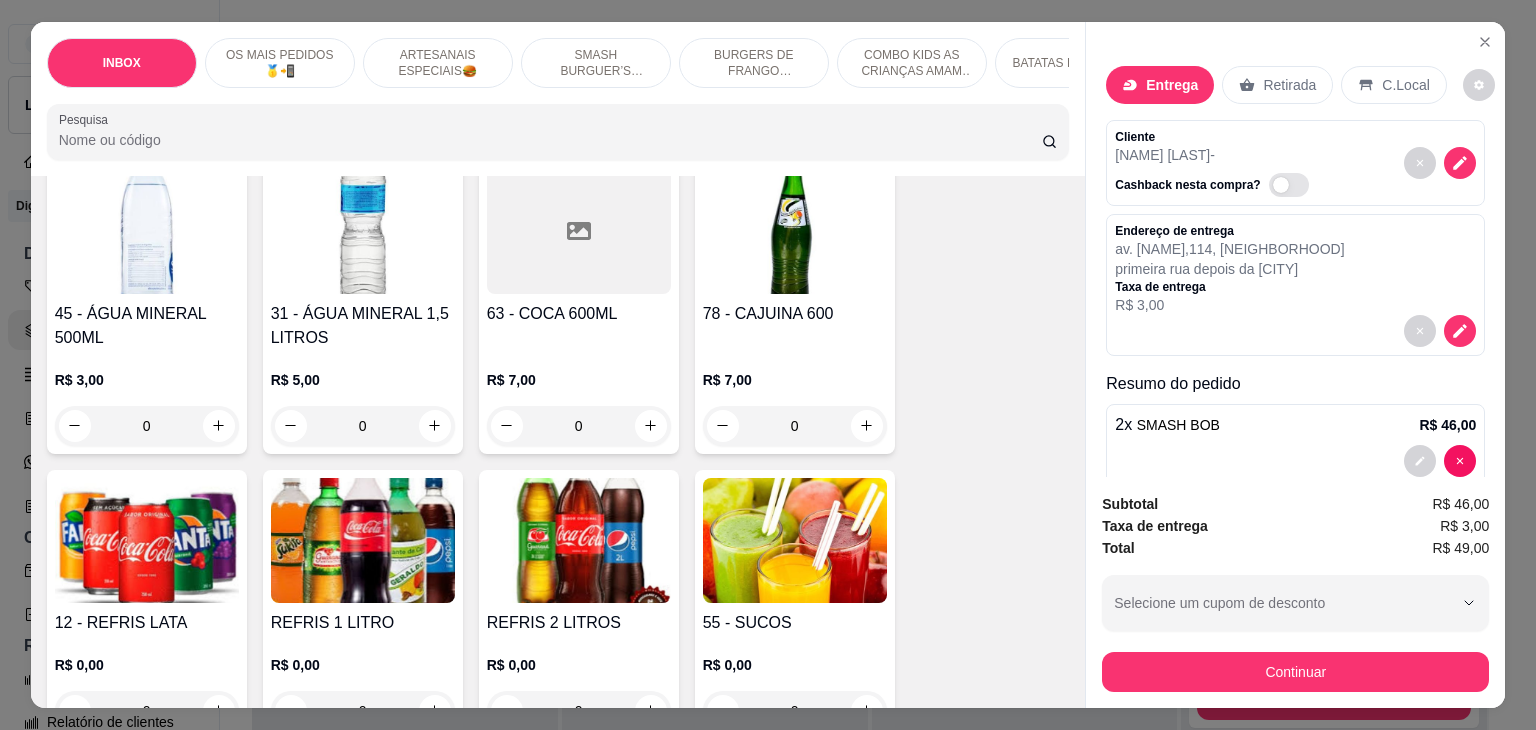 scroll, scrollTop: 3800, scrollLeft: 0, axis: vertical 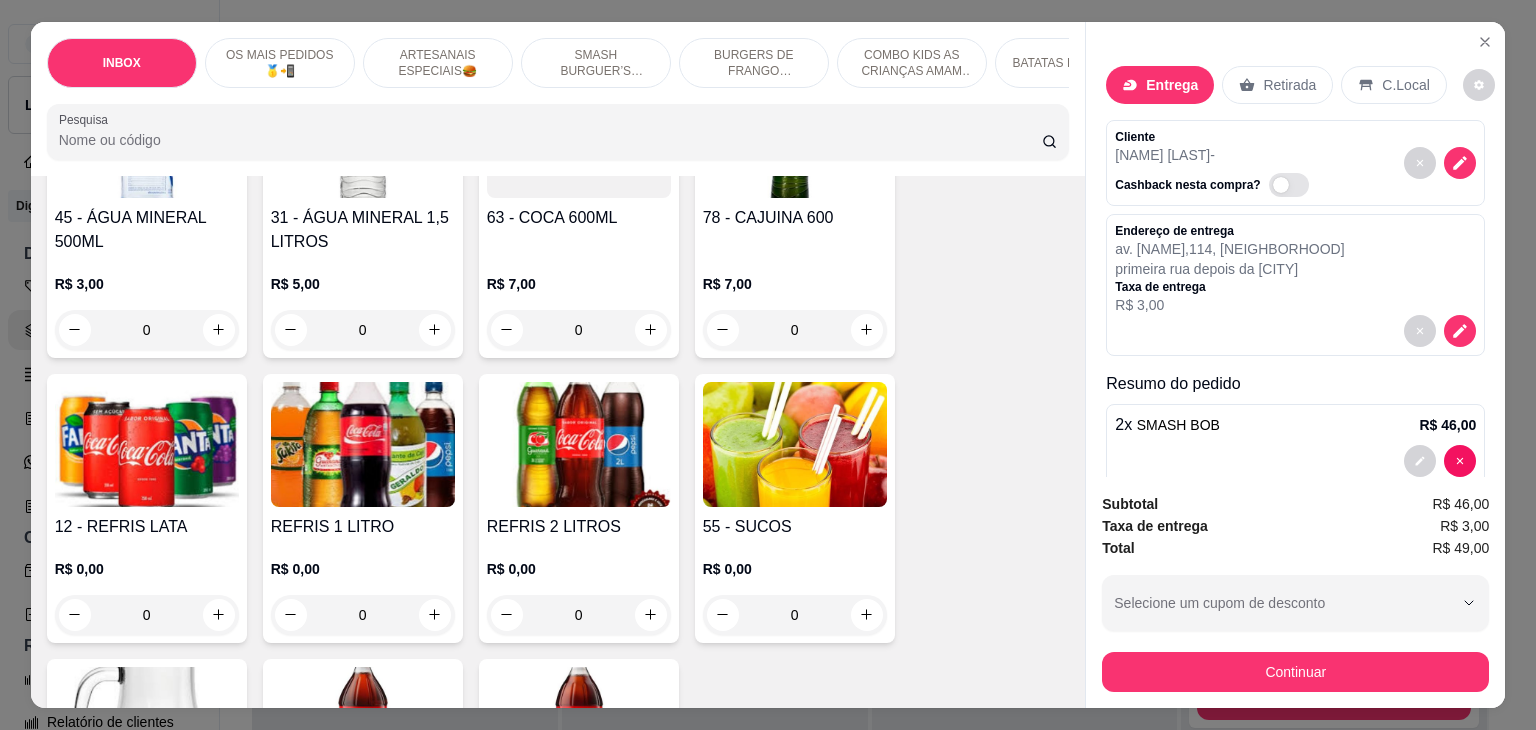 click at bounding box center (147, 444) 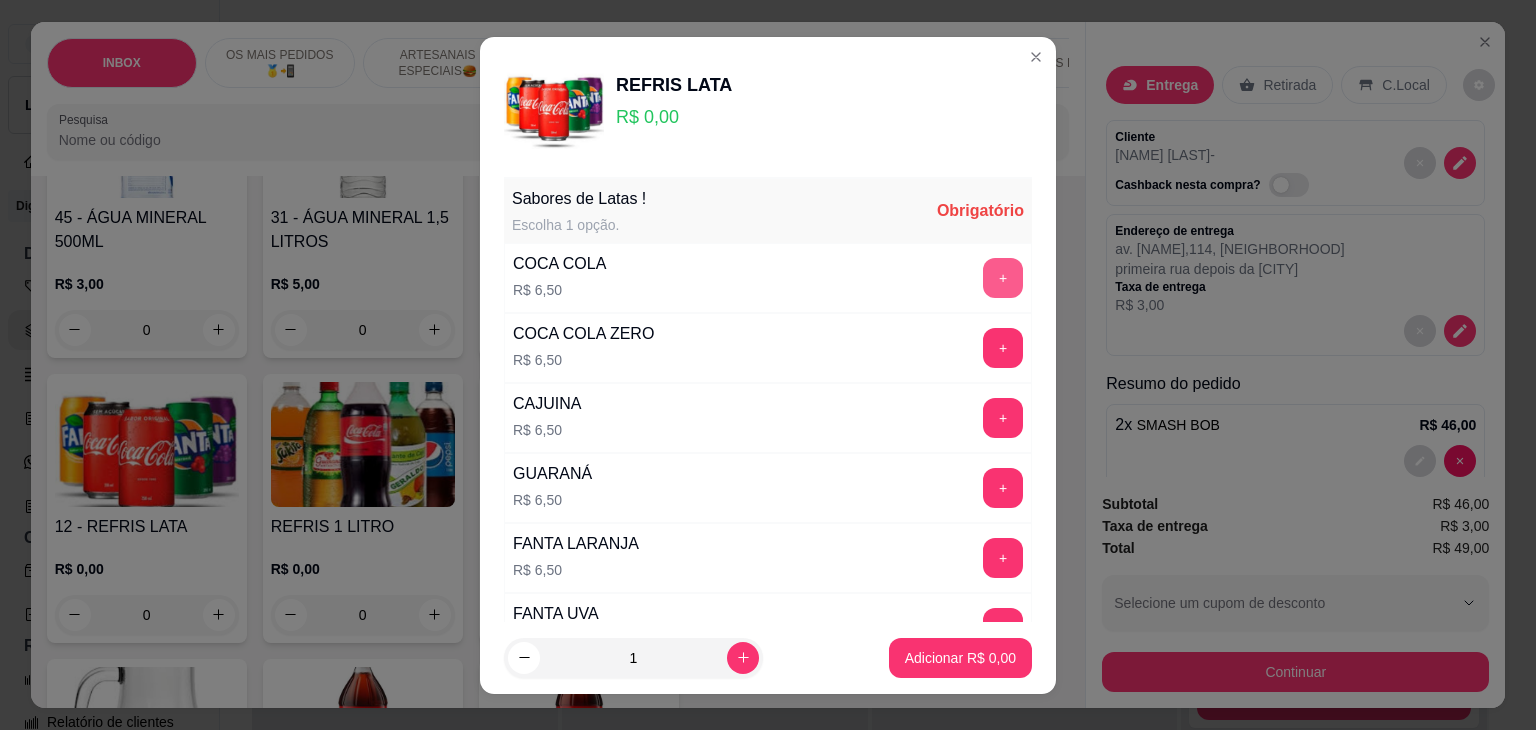 click on "+" at bounding box center (1003, 278) 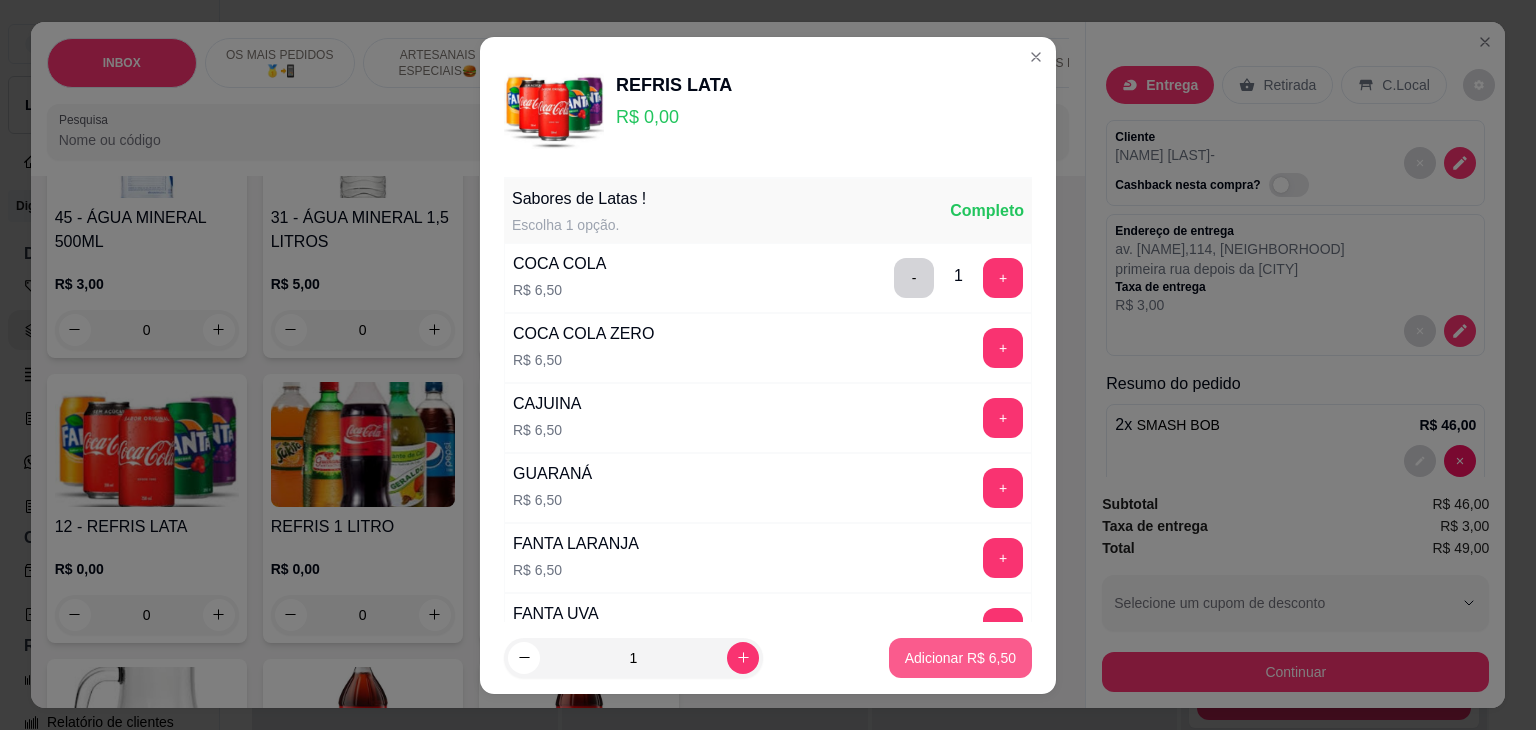 click on "Adicionar R$ 6,50" at bounding box center [960, 658] 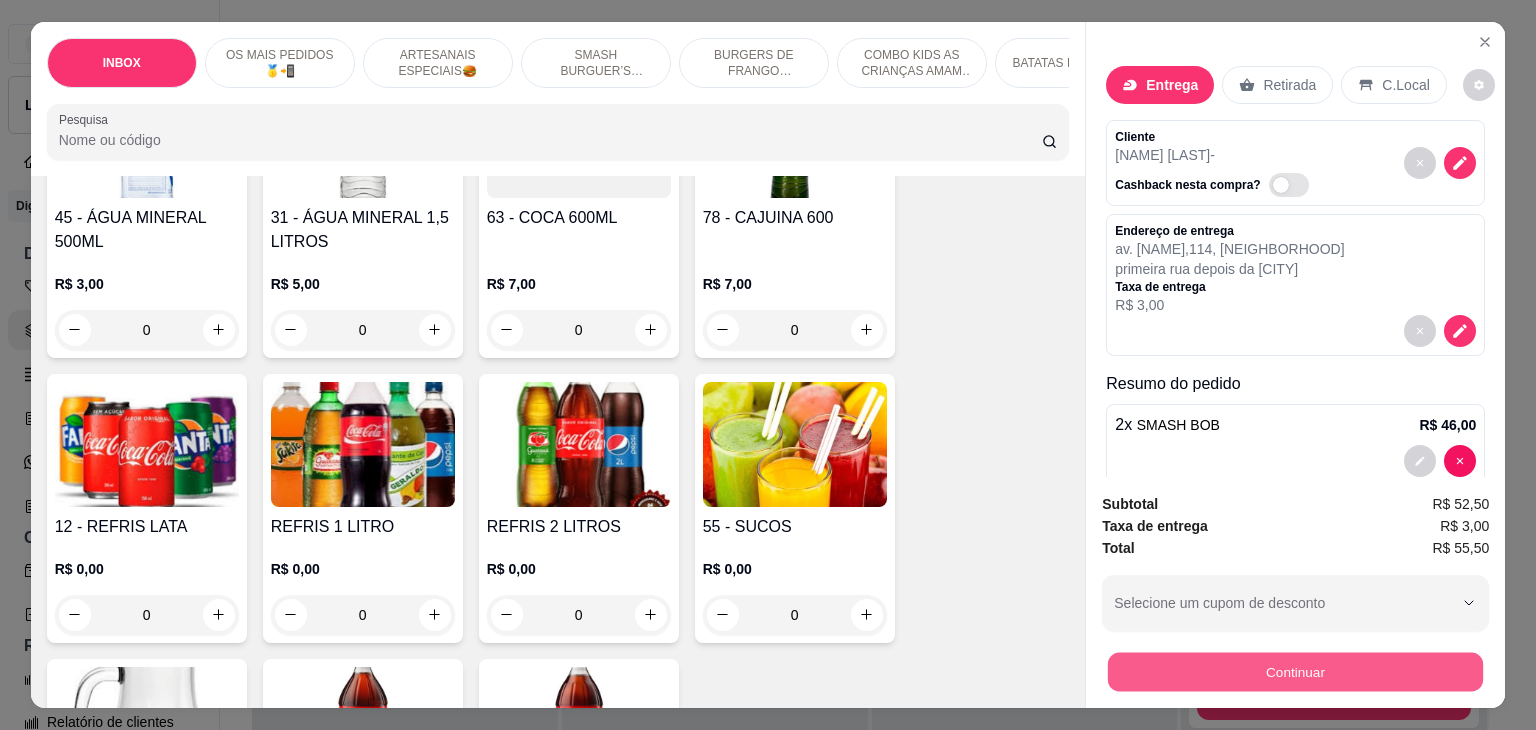 click on "Continuar" at bounding box center (1295, 672) 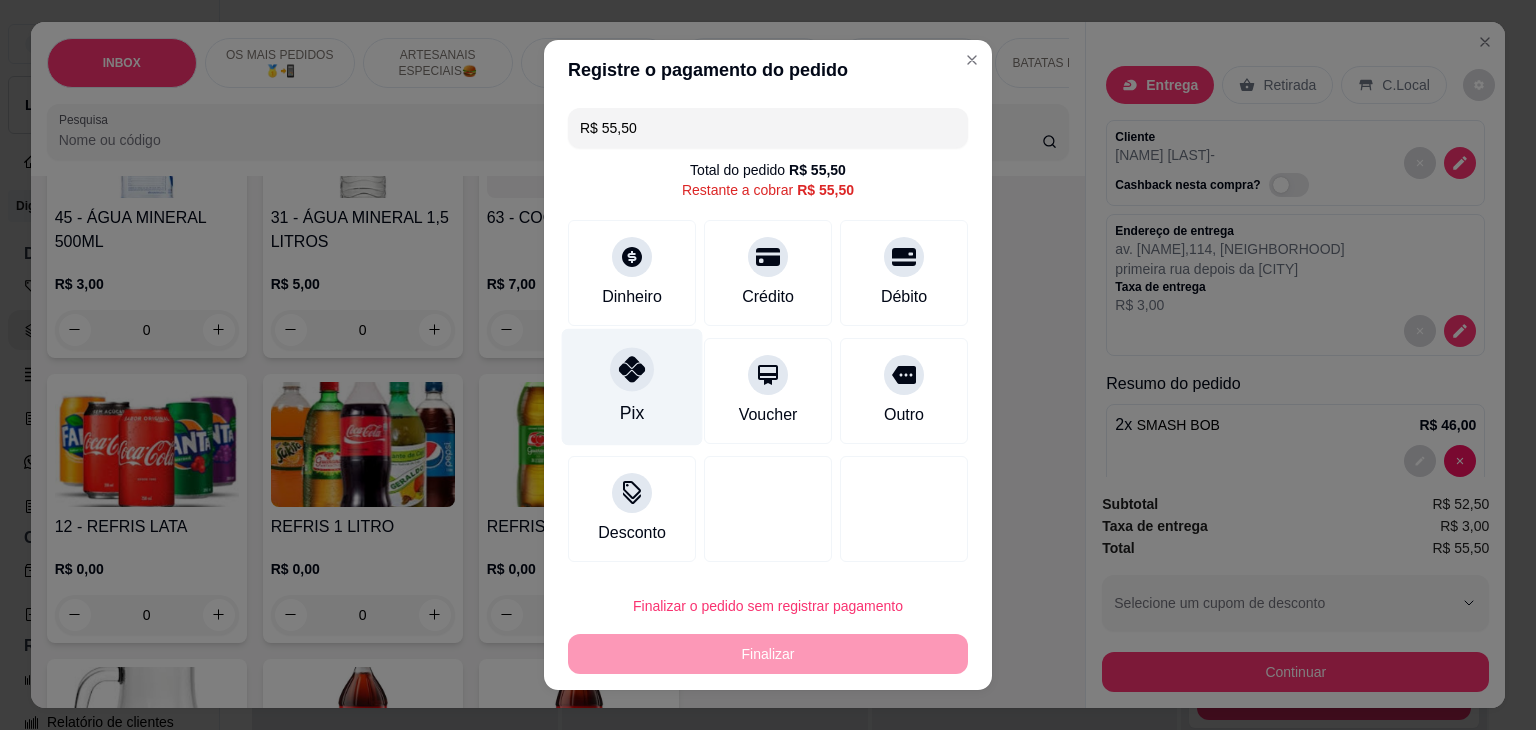 click on "Pix" at bounding box center (632, 387) 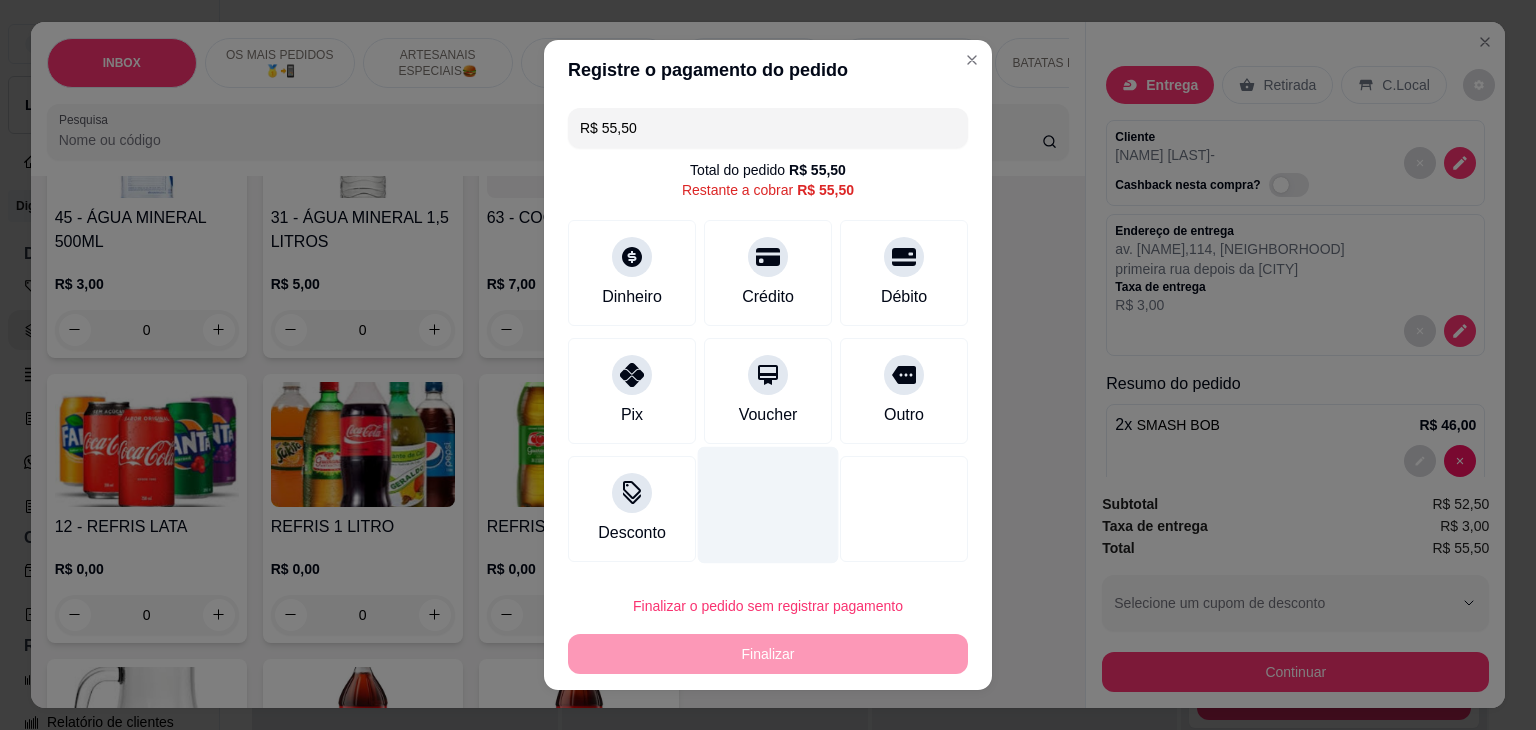 type on "R$ 0,00" 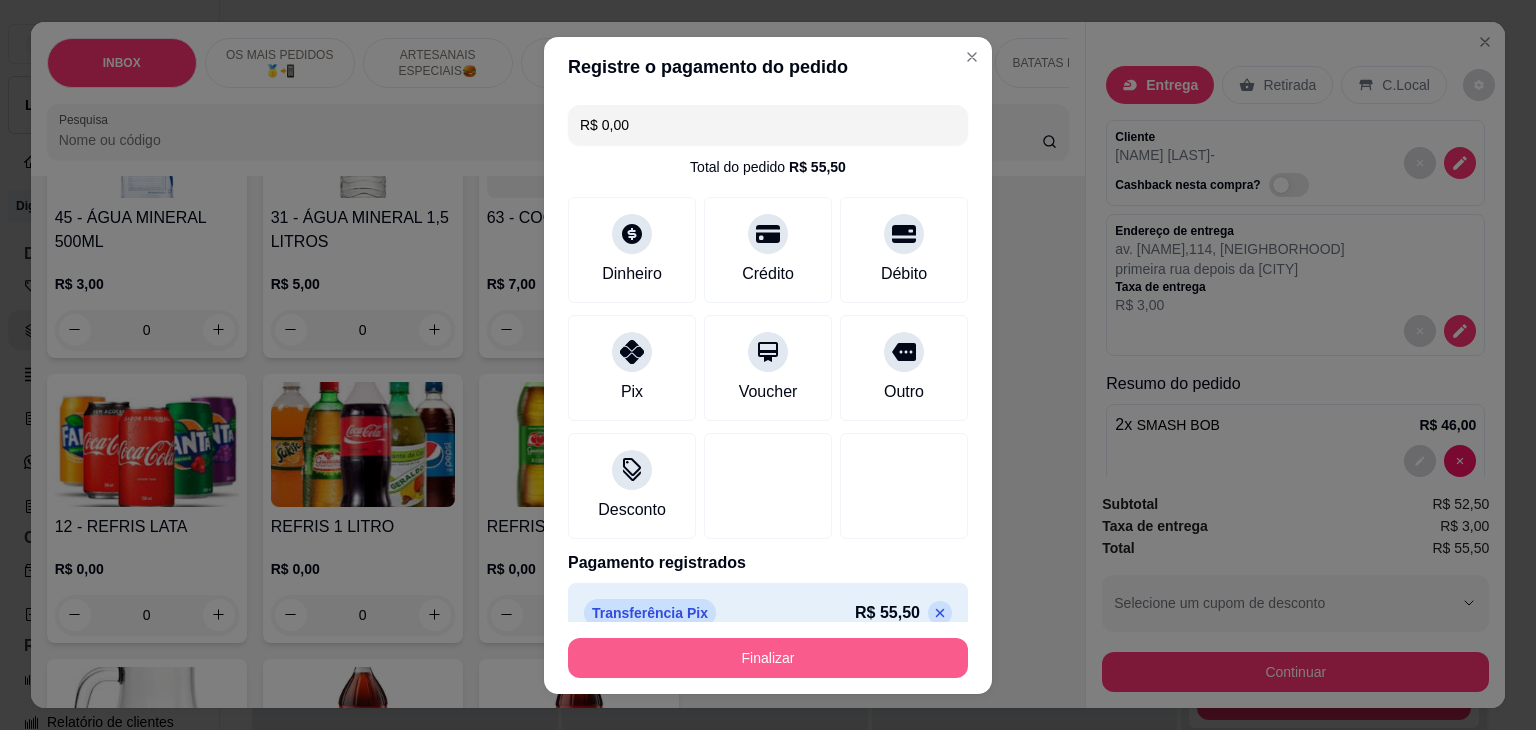 click on "Finalizar" at bounding box center [768, 658] 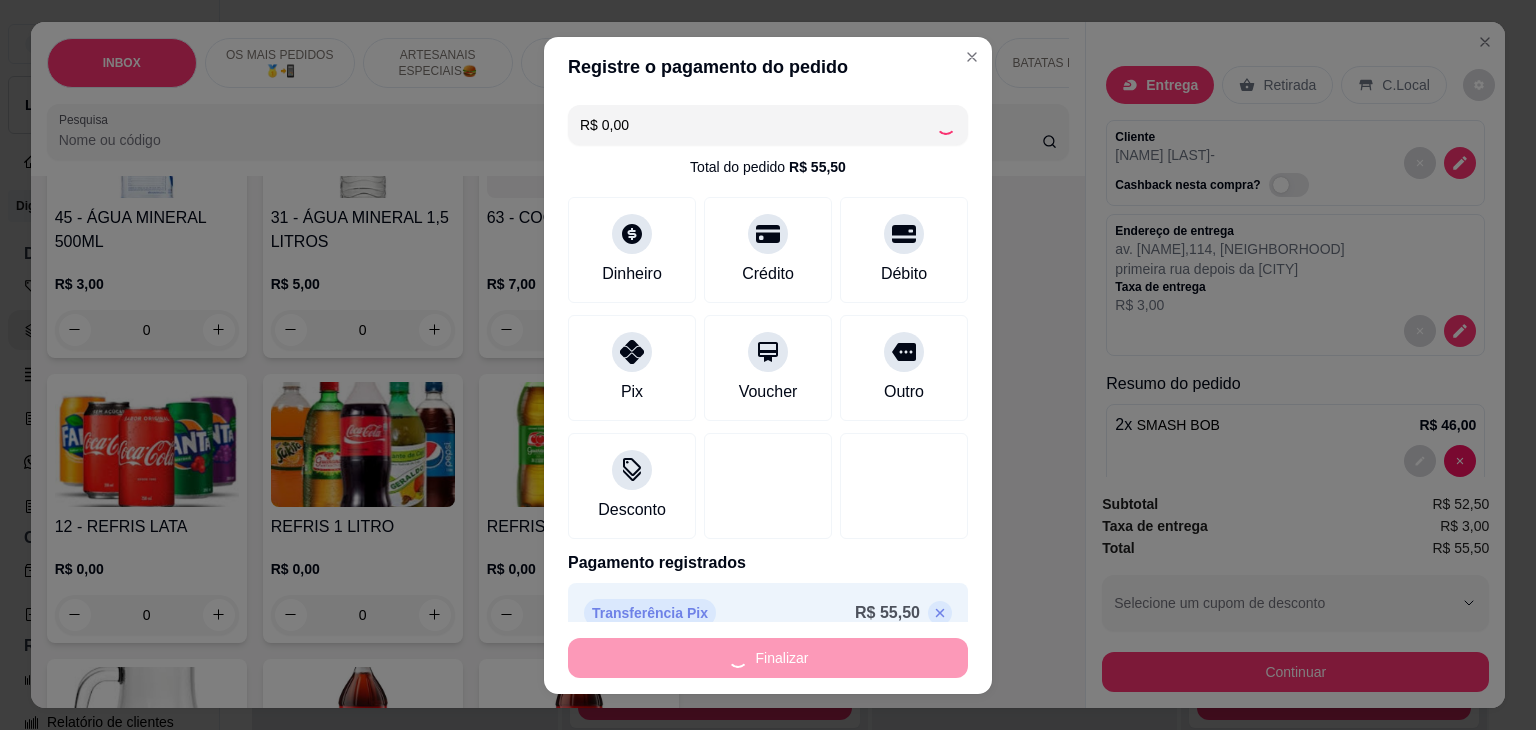 type on "0" 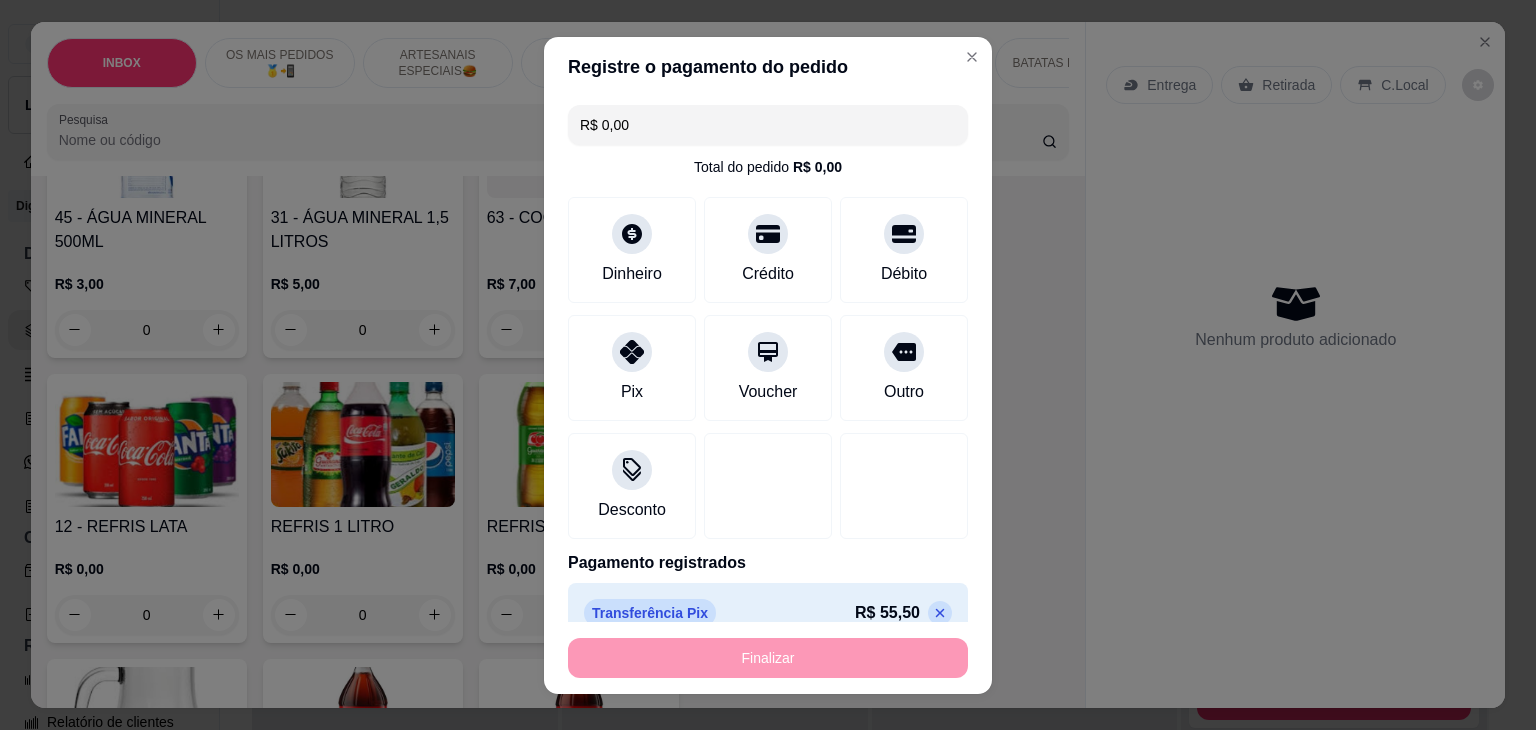 type on "-R$ 55,50" 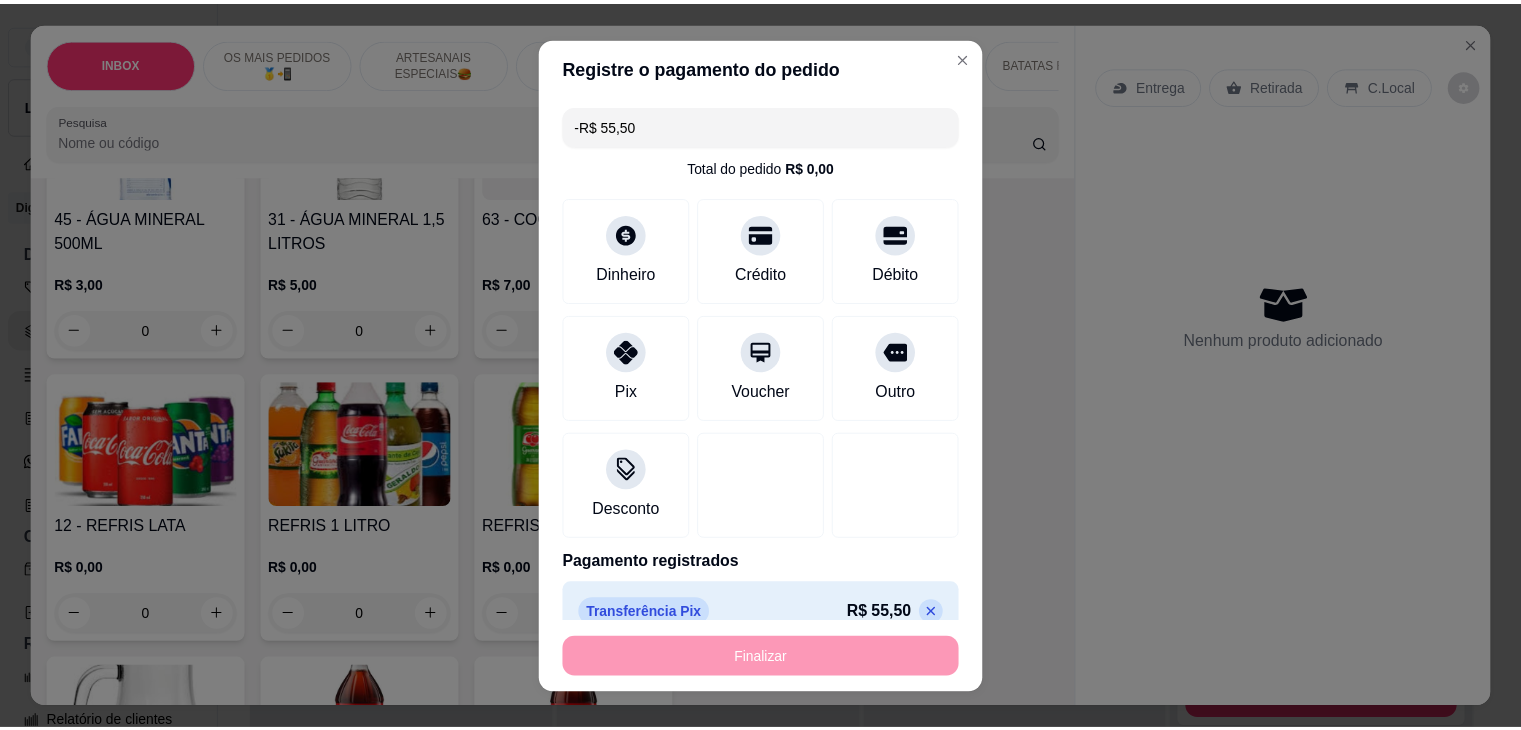 scroll, scrollTop: 3798, scrollLeft: 0, axis: vertical 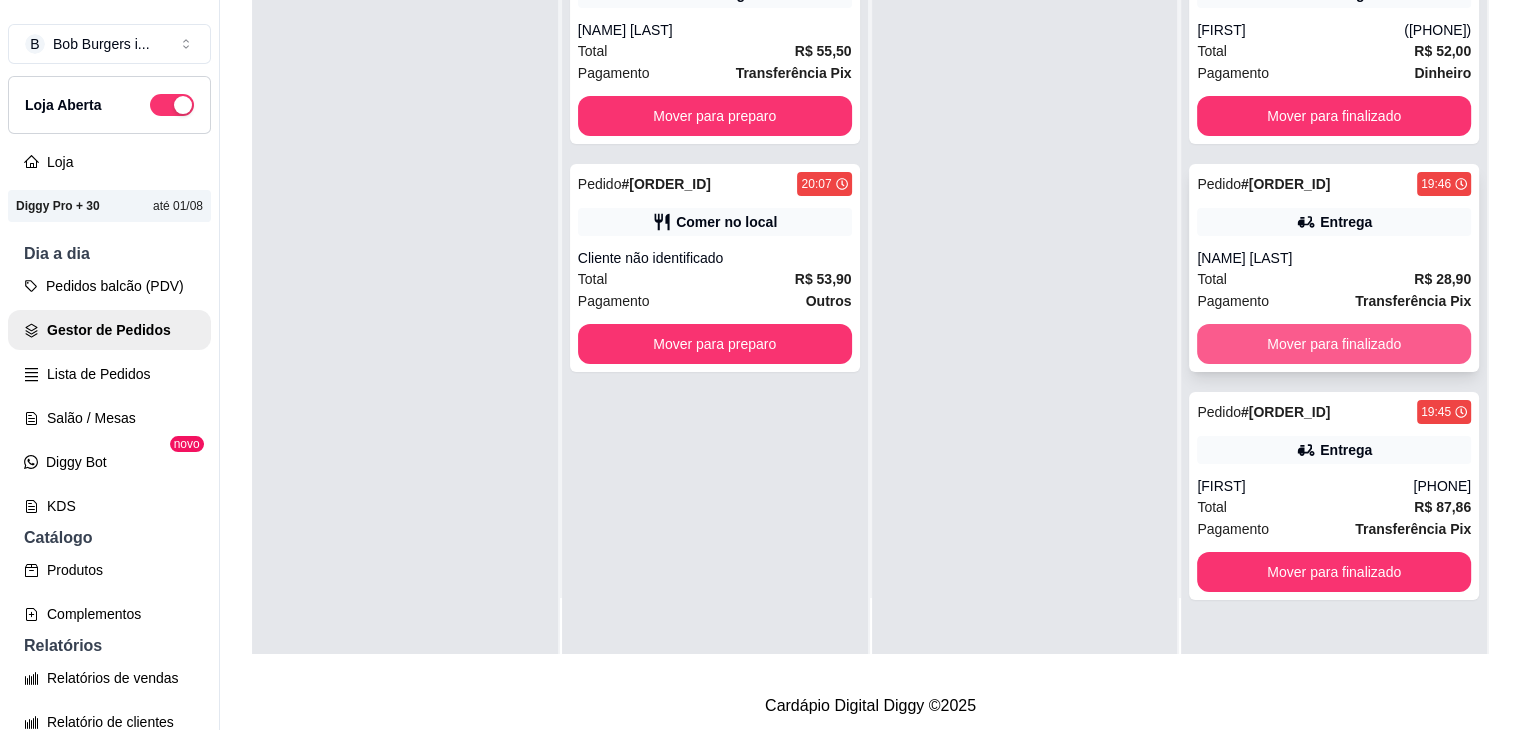 click on "Mover para finalizado" at bounding box center [1334, 344] 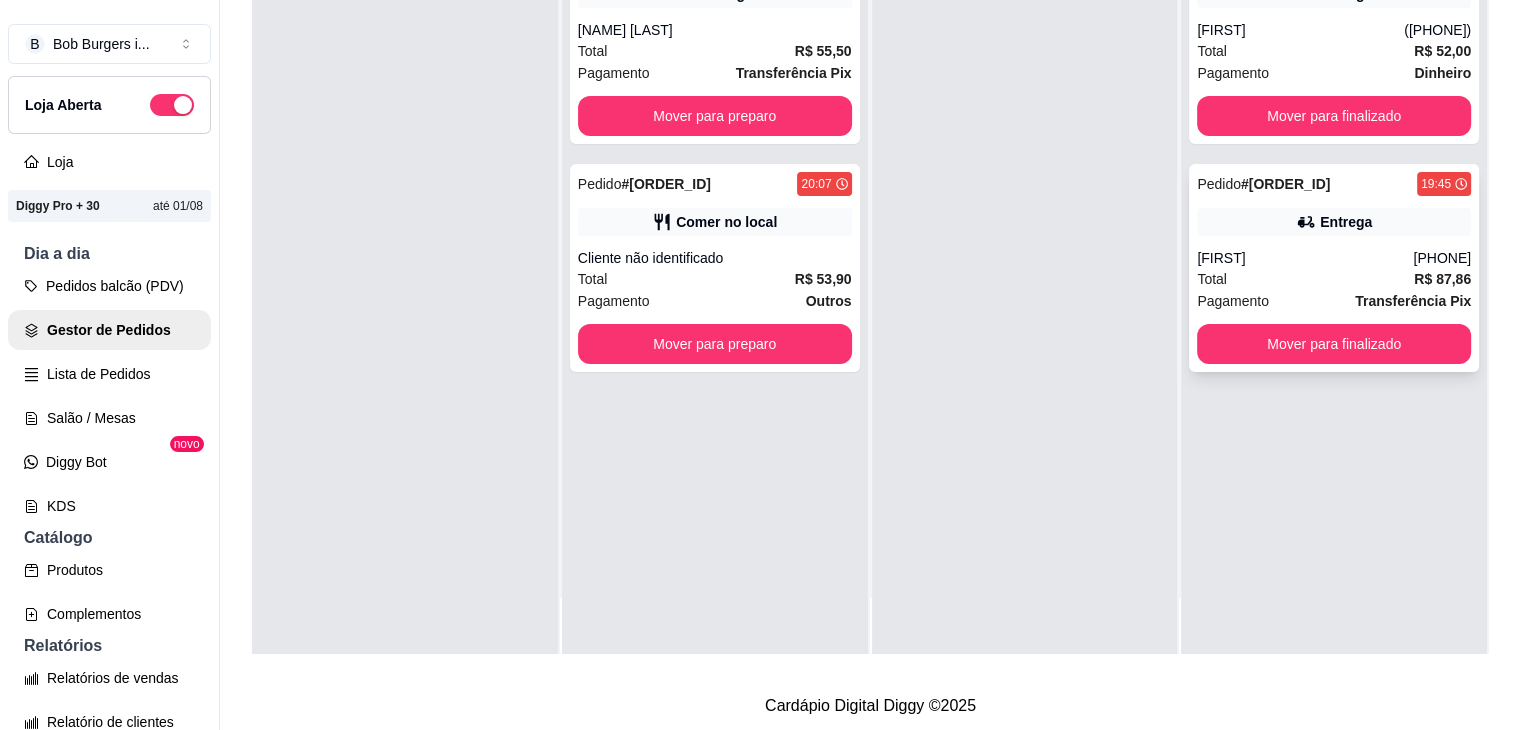 scroll, scrollTop: 0, scrollLeft: 0, axis: both 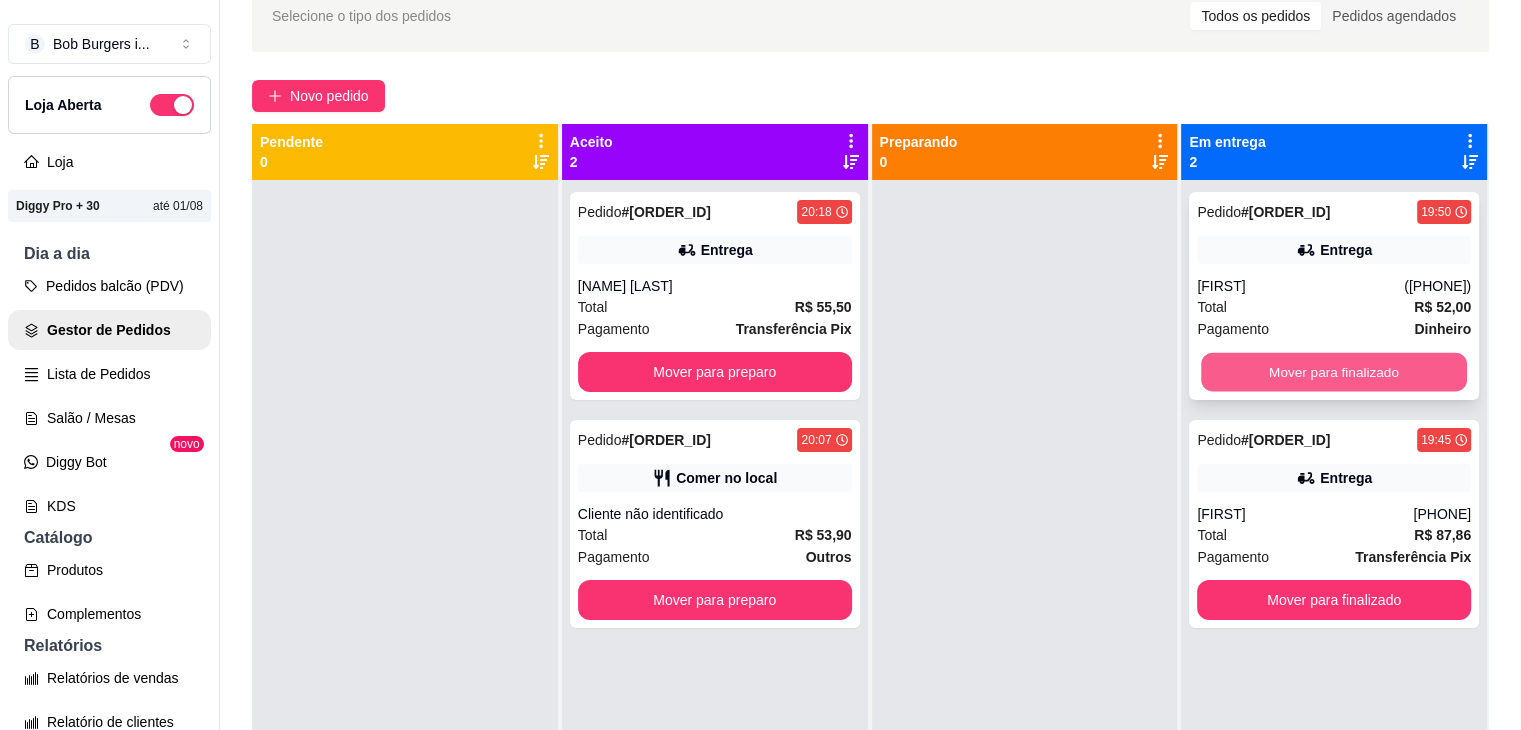 click on "Mover para finalizado" at bounding box center [1334, 372] 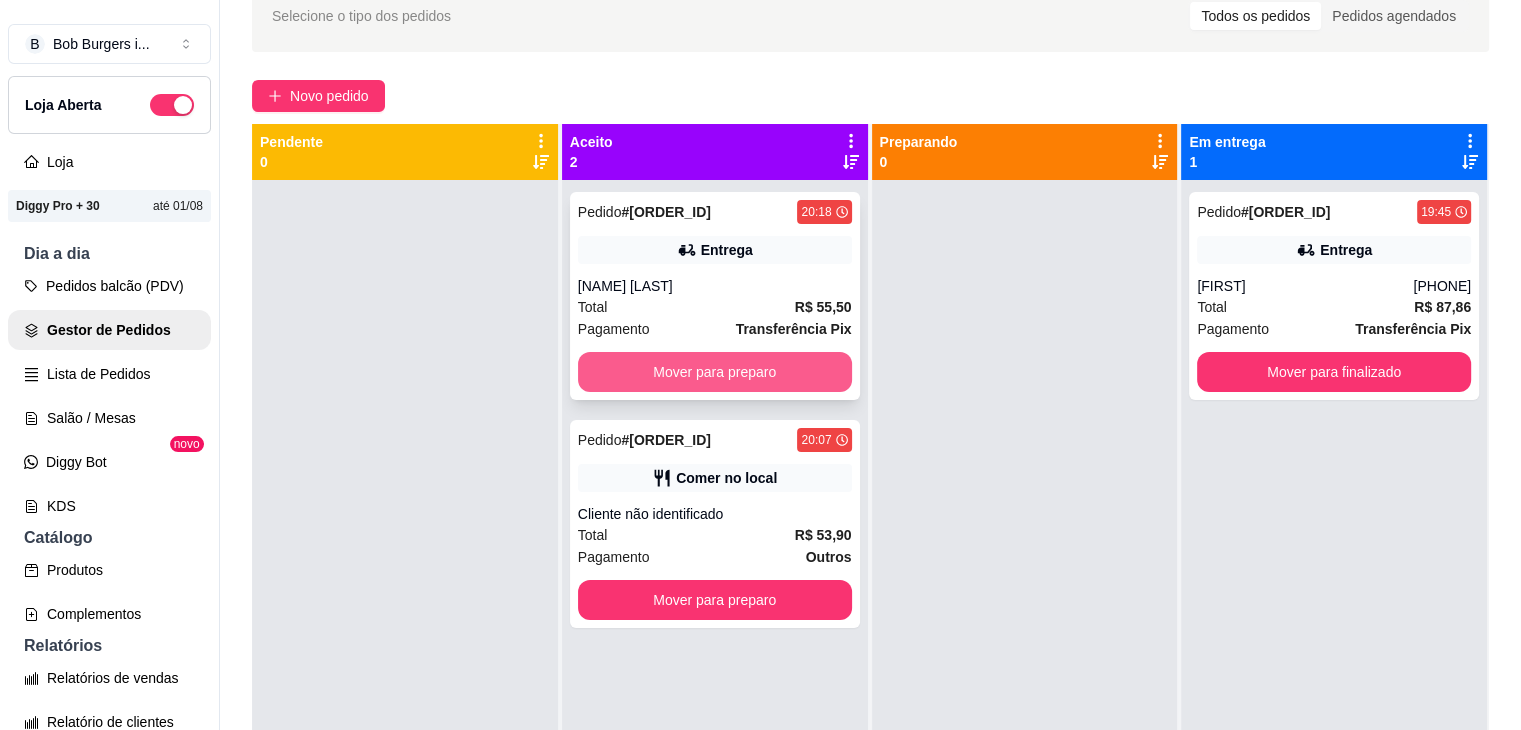 click on "Mover para preparo" at bounding box center (715, 372) 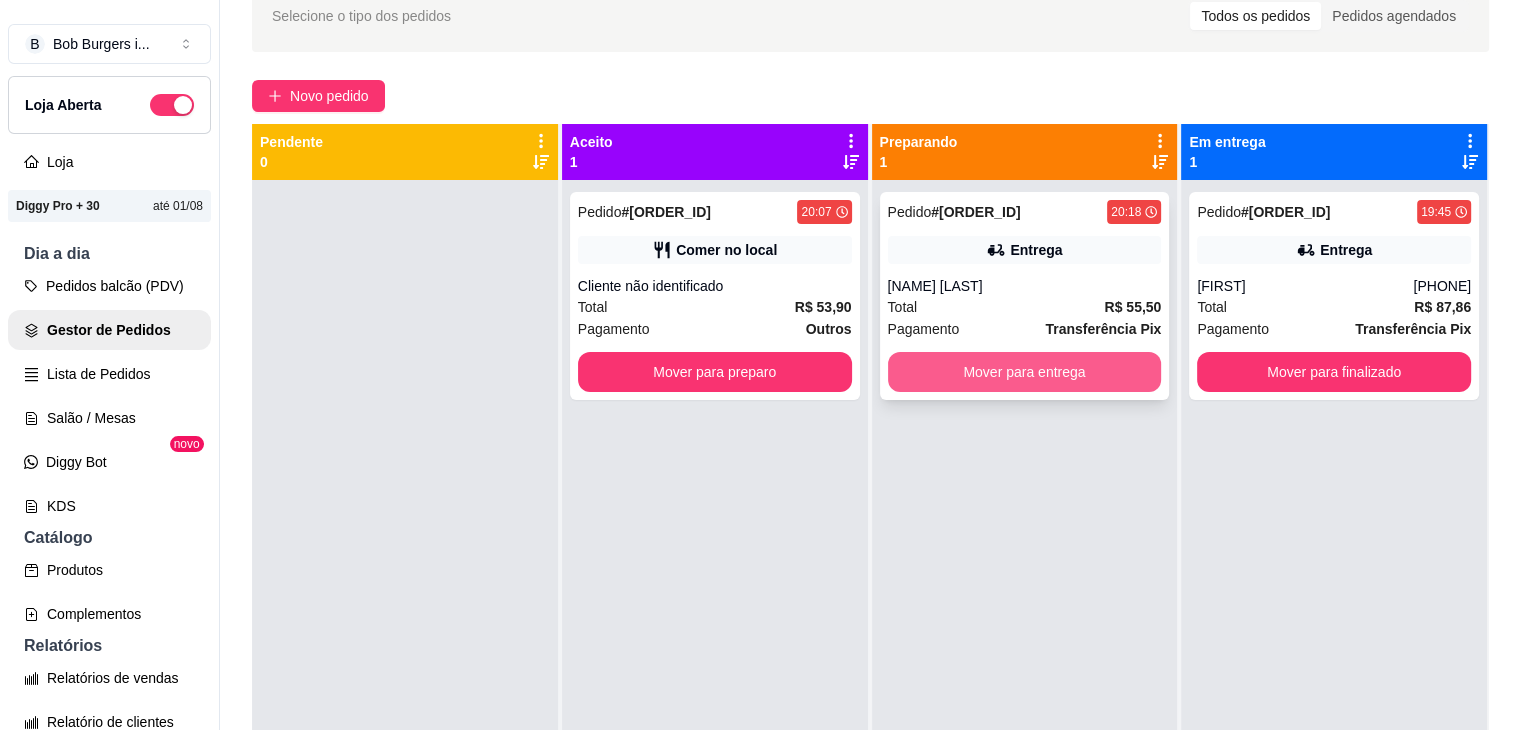 click on "Mover para entrega" at bounding box center [1025, 372] 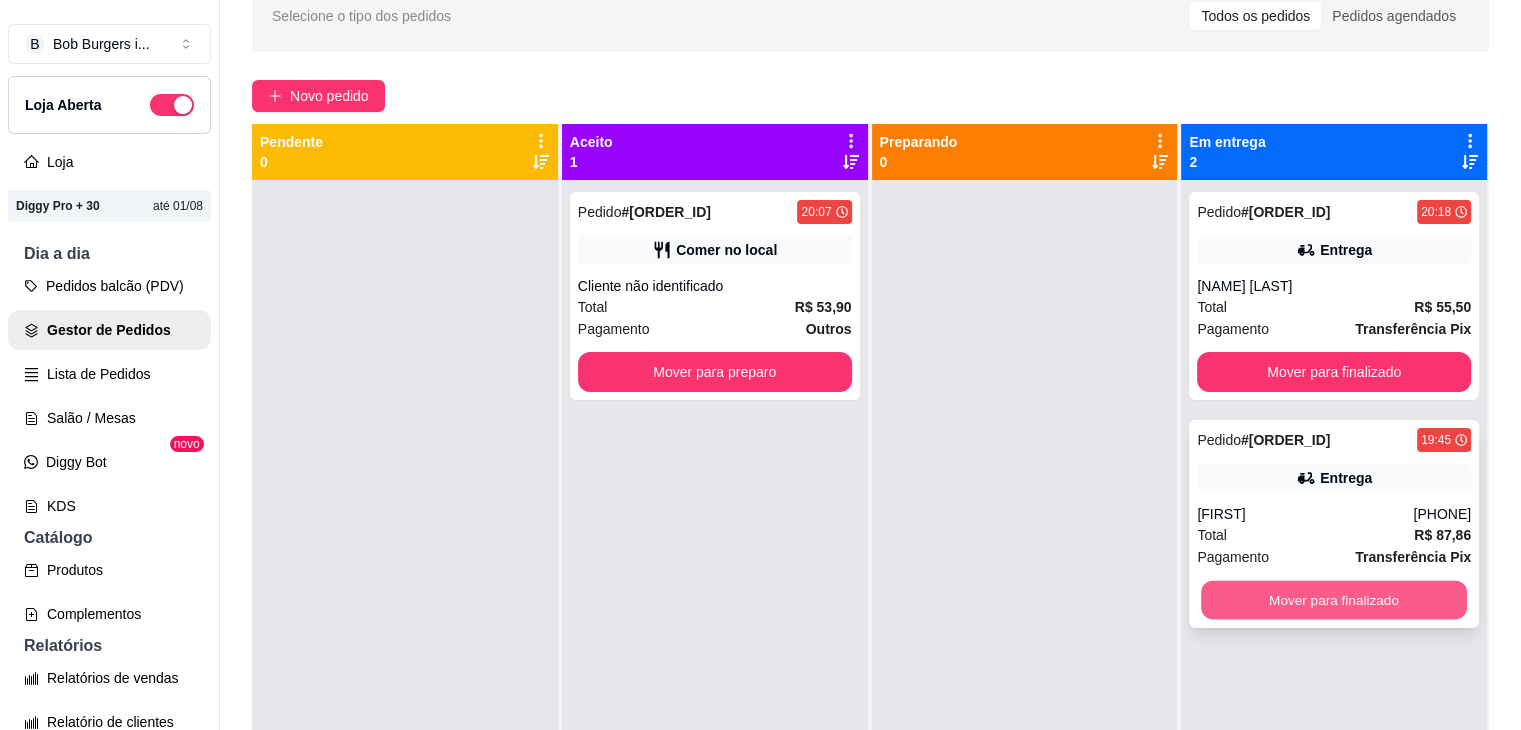 click on "Mover para finalizado" at bounding box center (1334, 600) 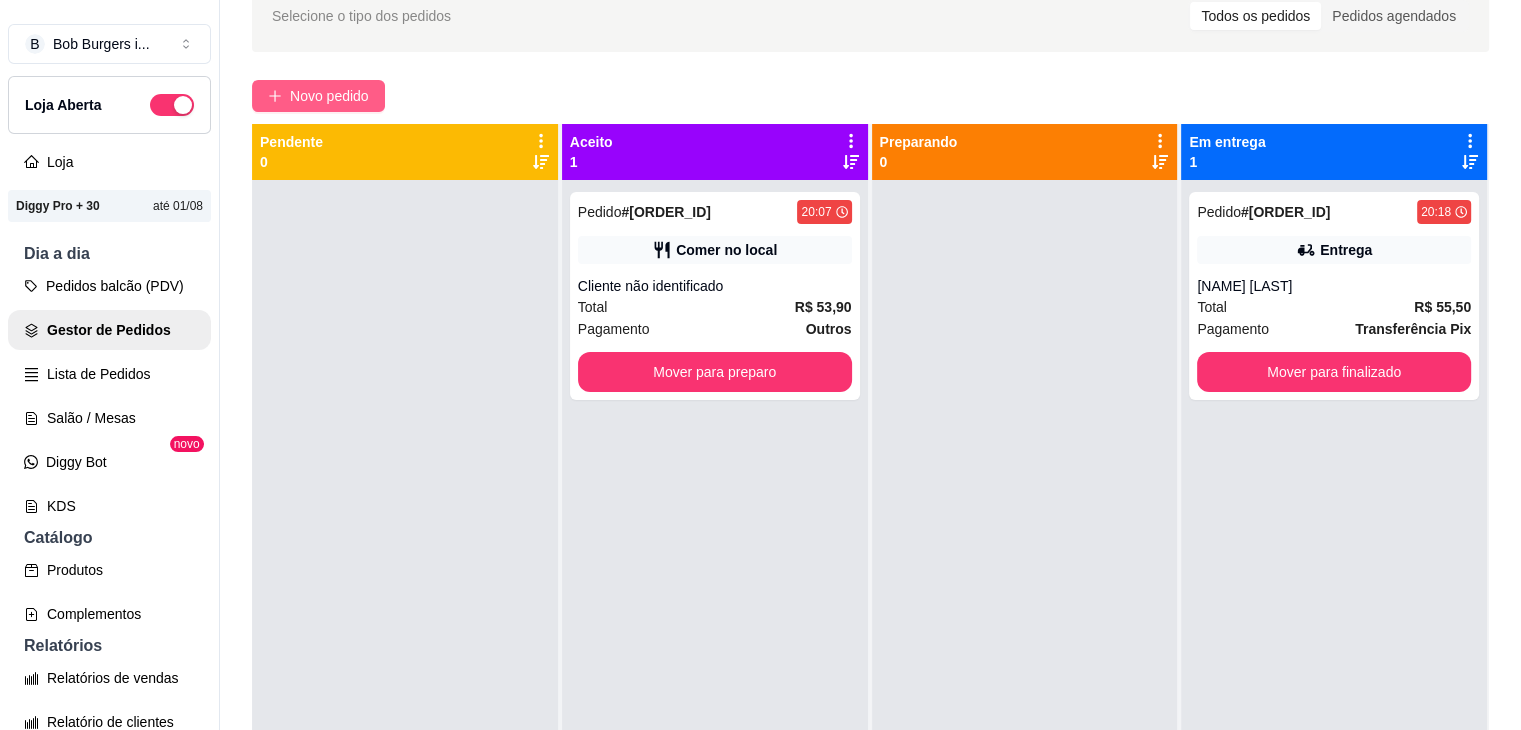 click on "Novo pedido" at bounding box center (318, 96) 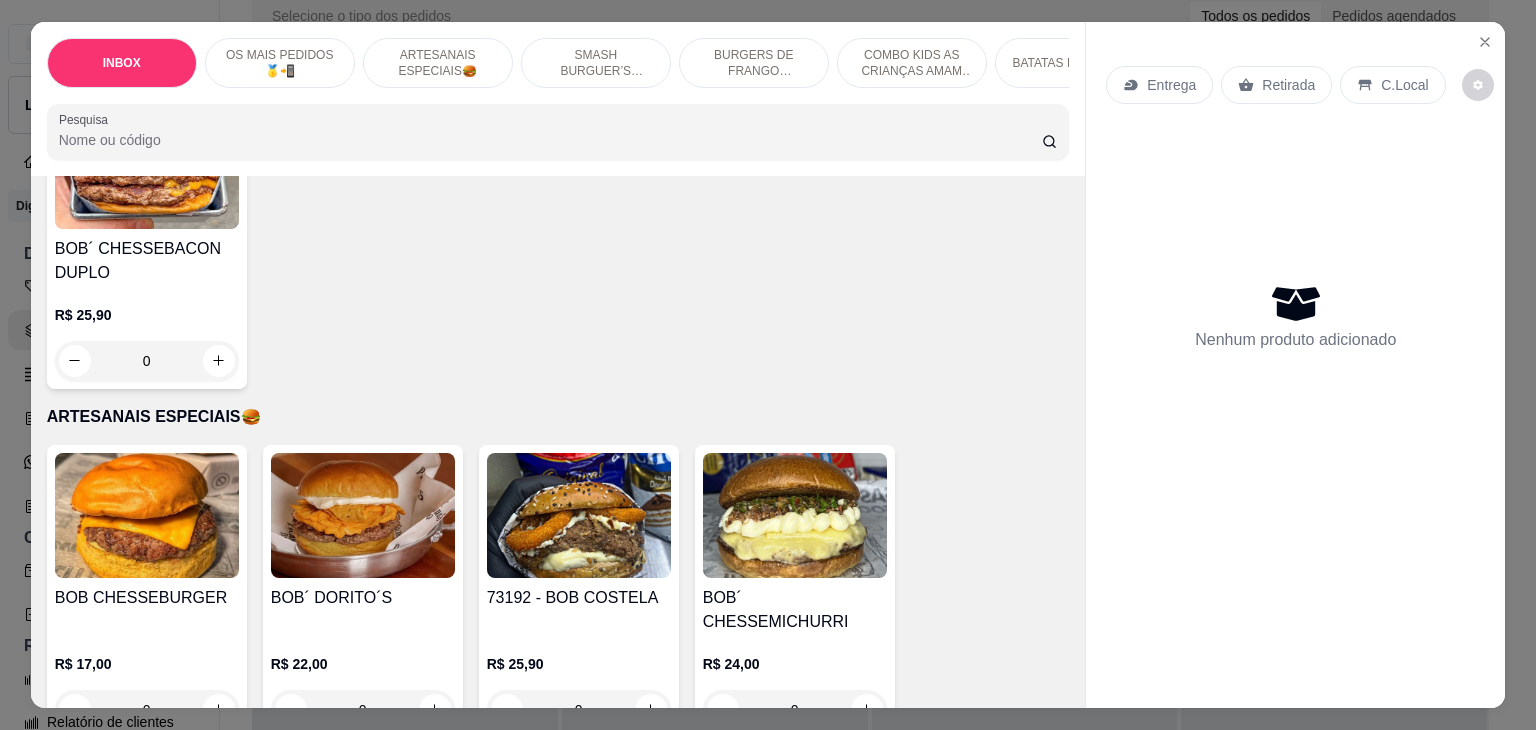 scroll, scrollTop: 1000, scrollLeft: 0, axis: vertical 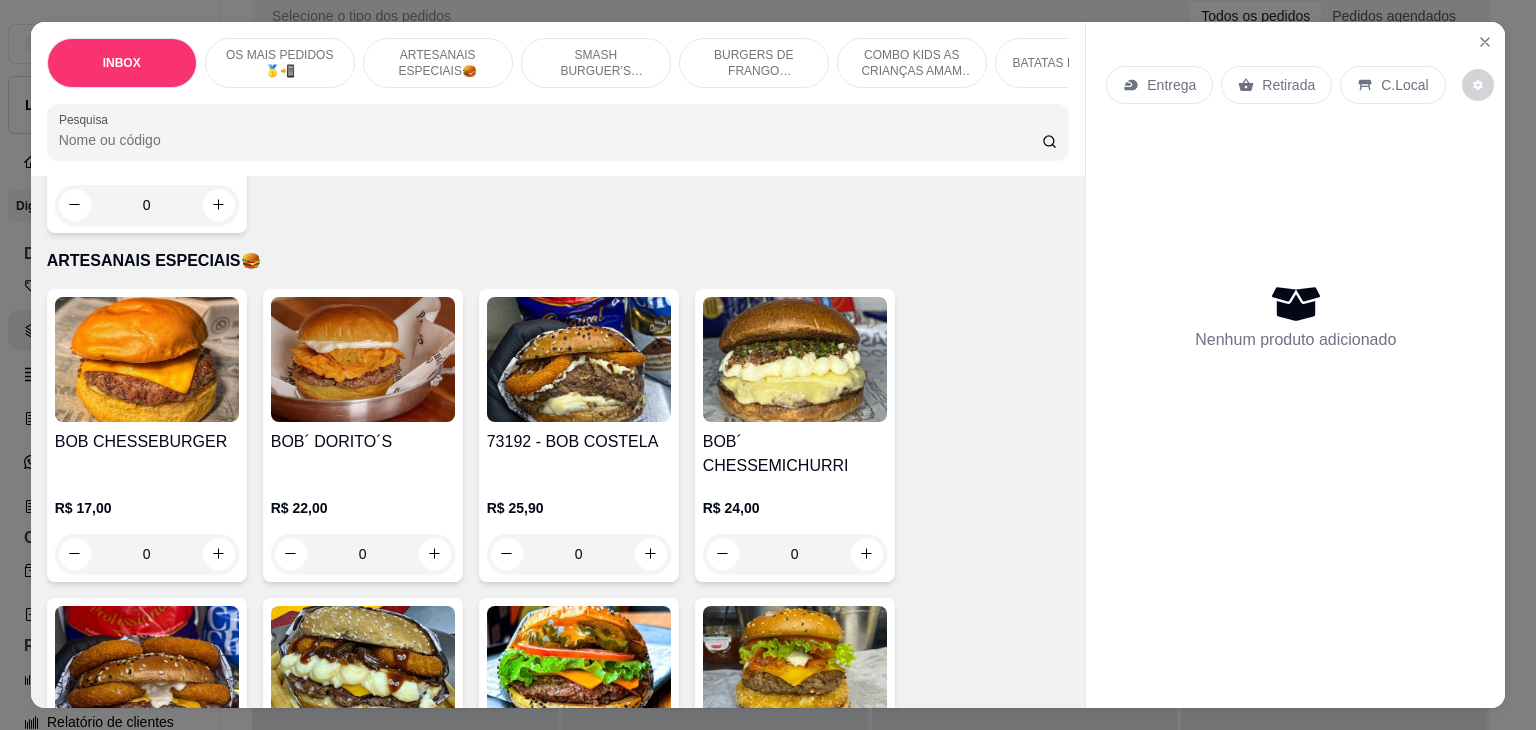 click on "R$ 17,00" at bounding box center [147, 508] 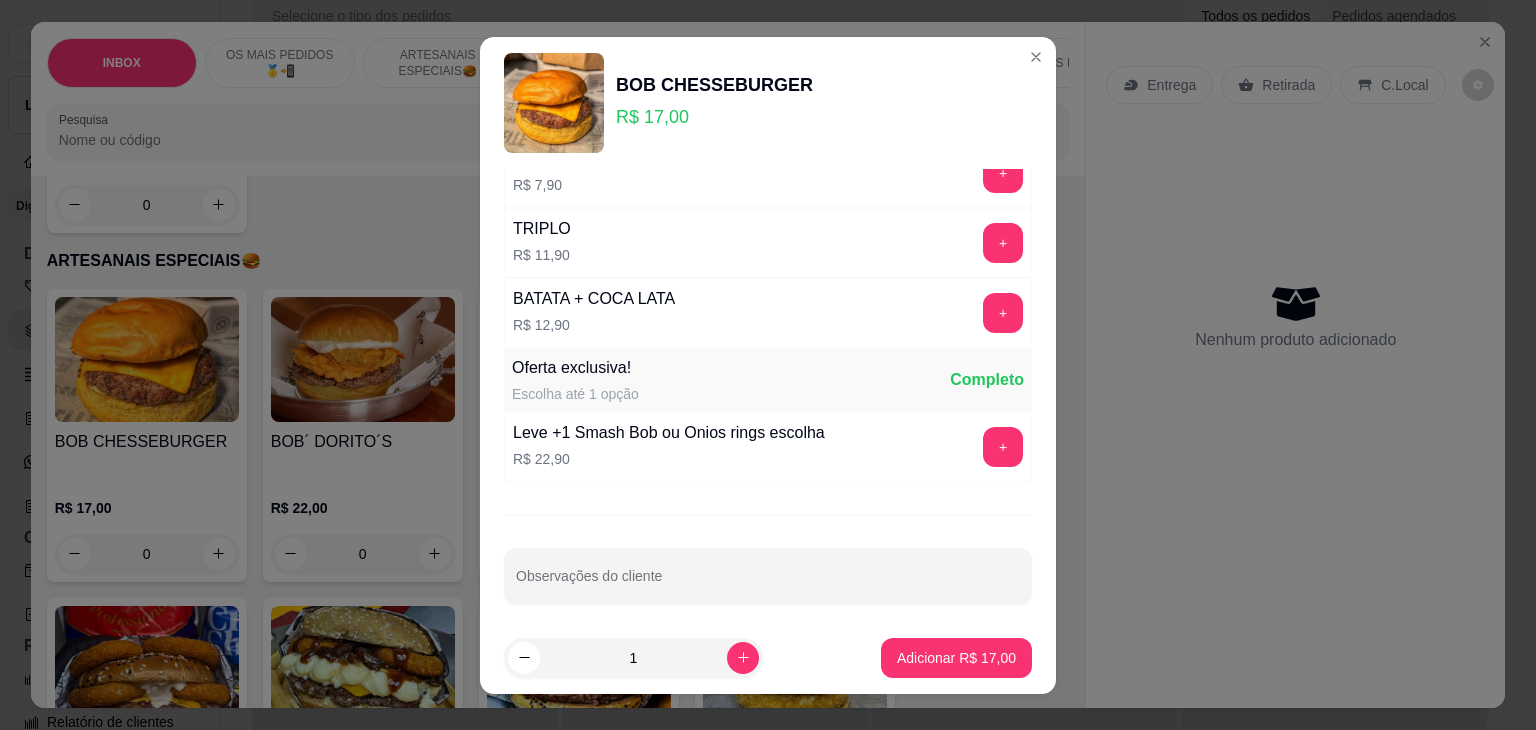 scroll, scrollTop: 600, scrollLeft: 0, axis: vertical 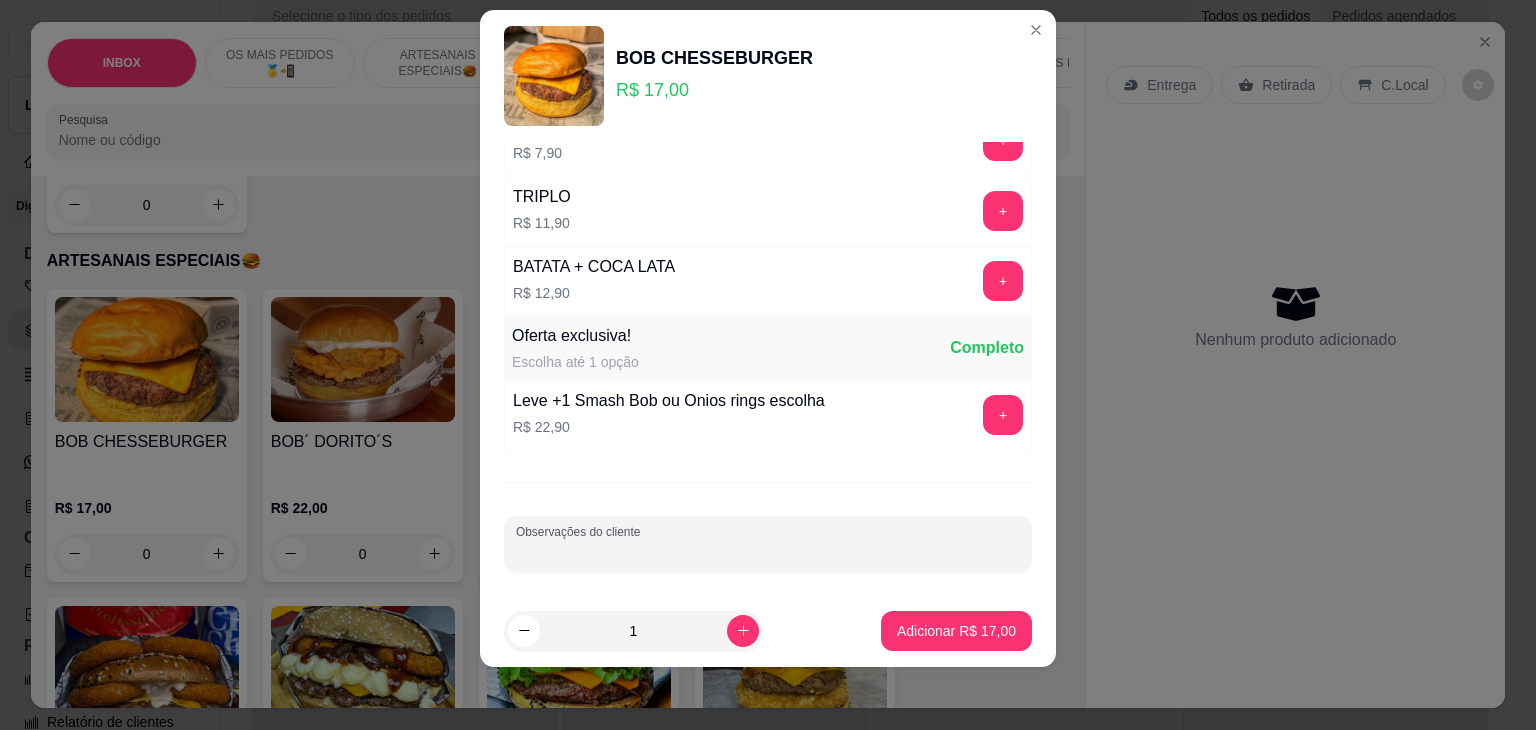 click on "Observações do cliente" at bounding box center (768, 552) 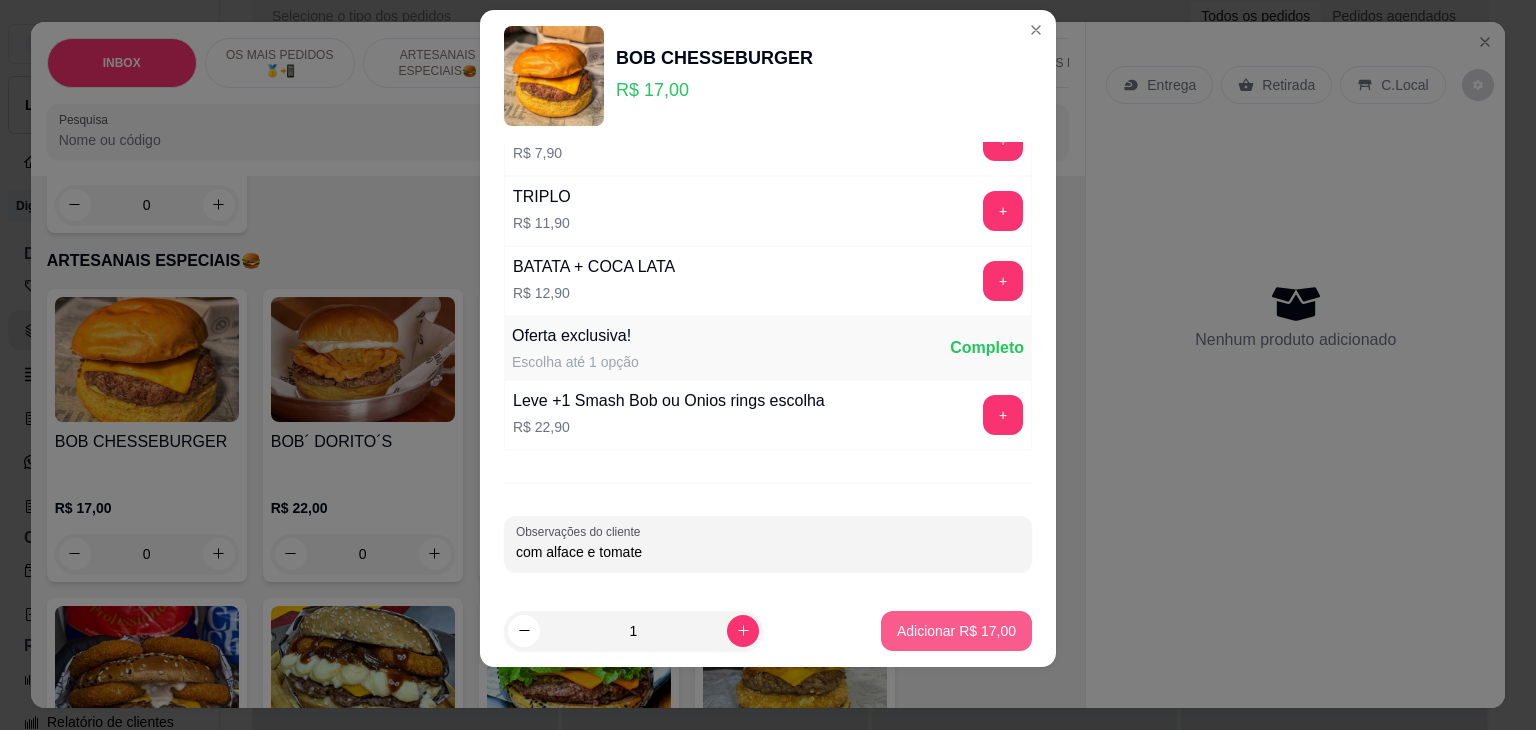 type on "com alface e tomate" 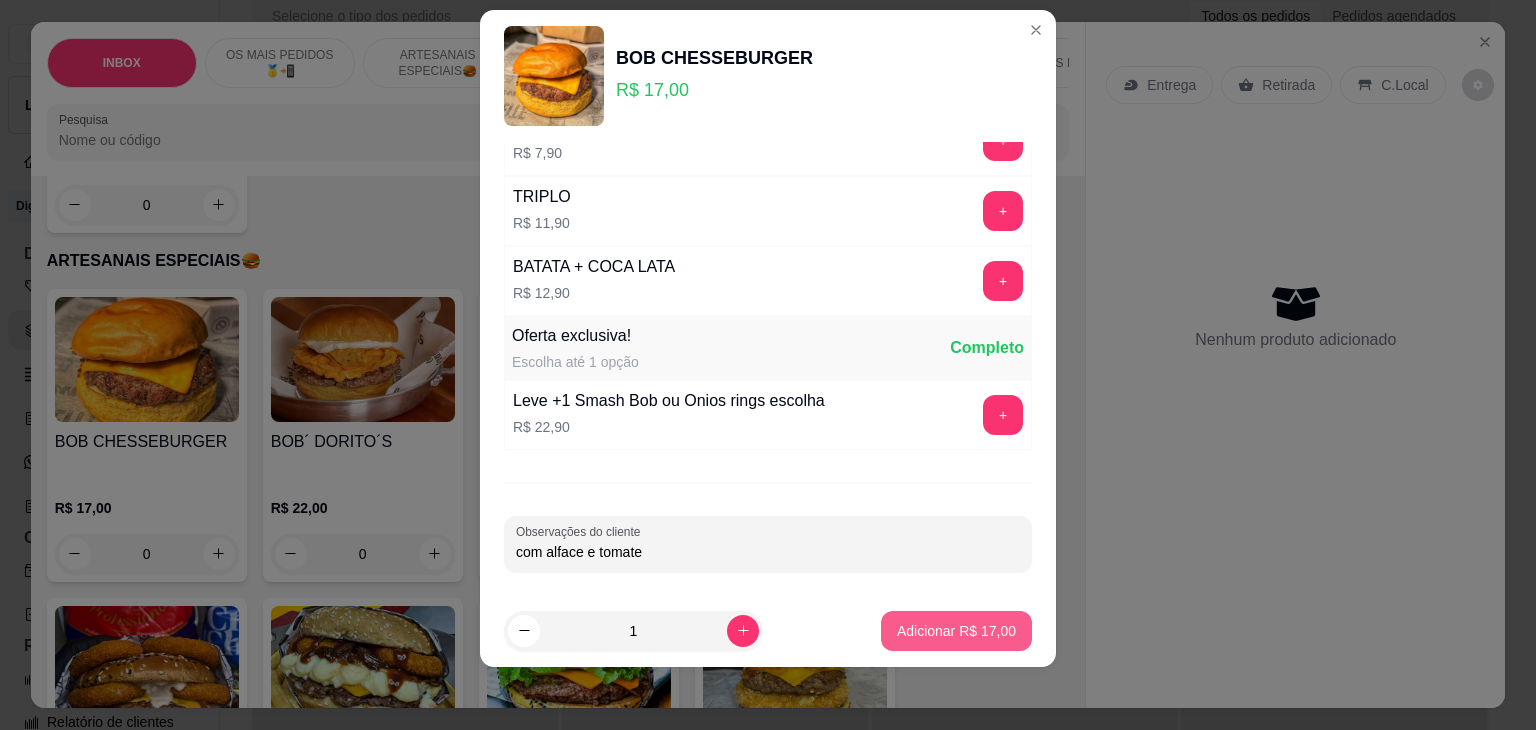 click on "Adicionar   R$ 17,00" at bounding box center (956, 631) 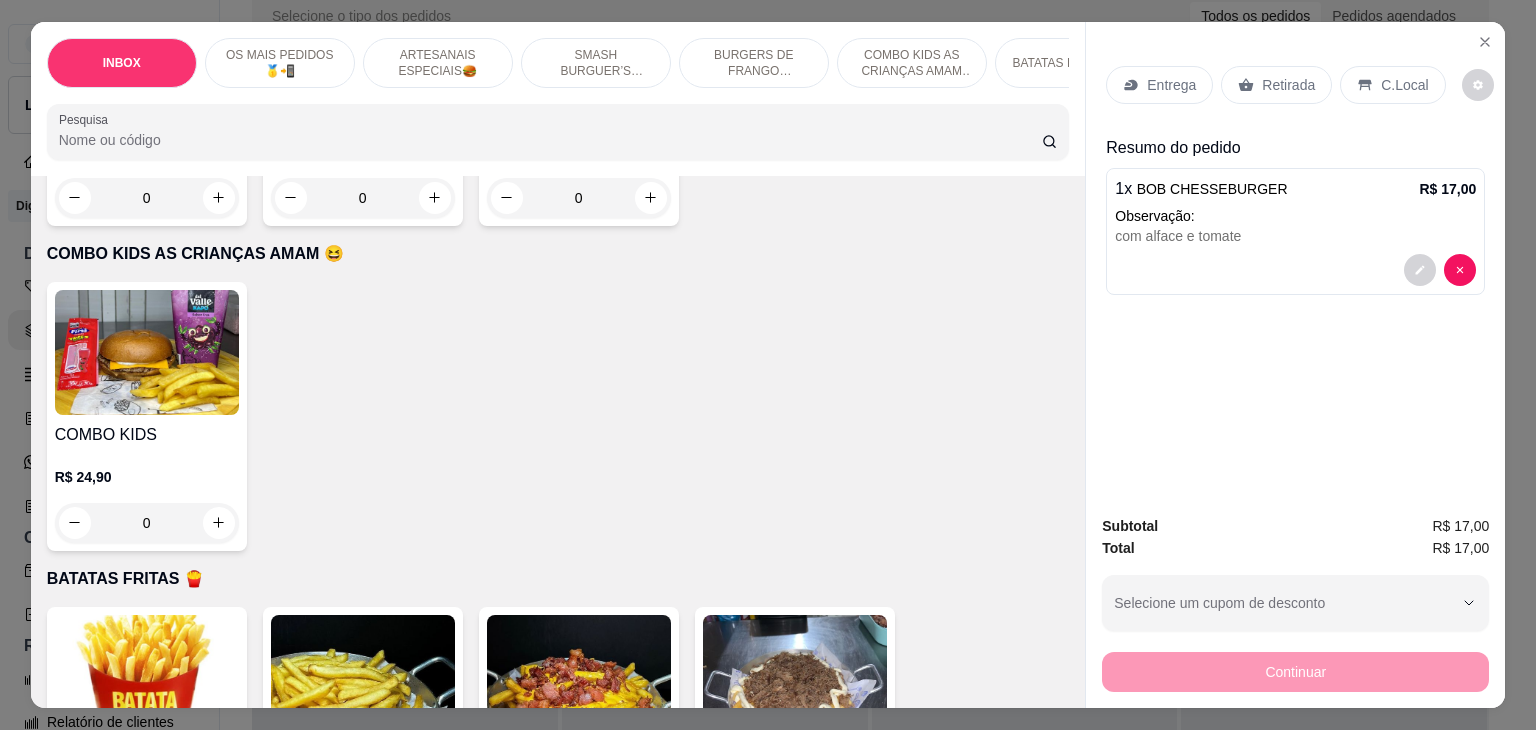 scroll, scrollTop: 3000, scrollLeft: 0, axis: vertical 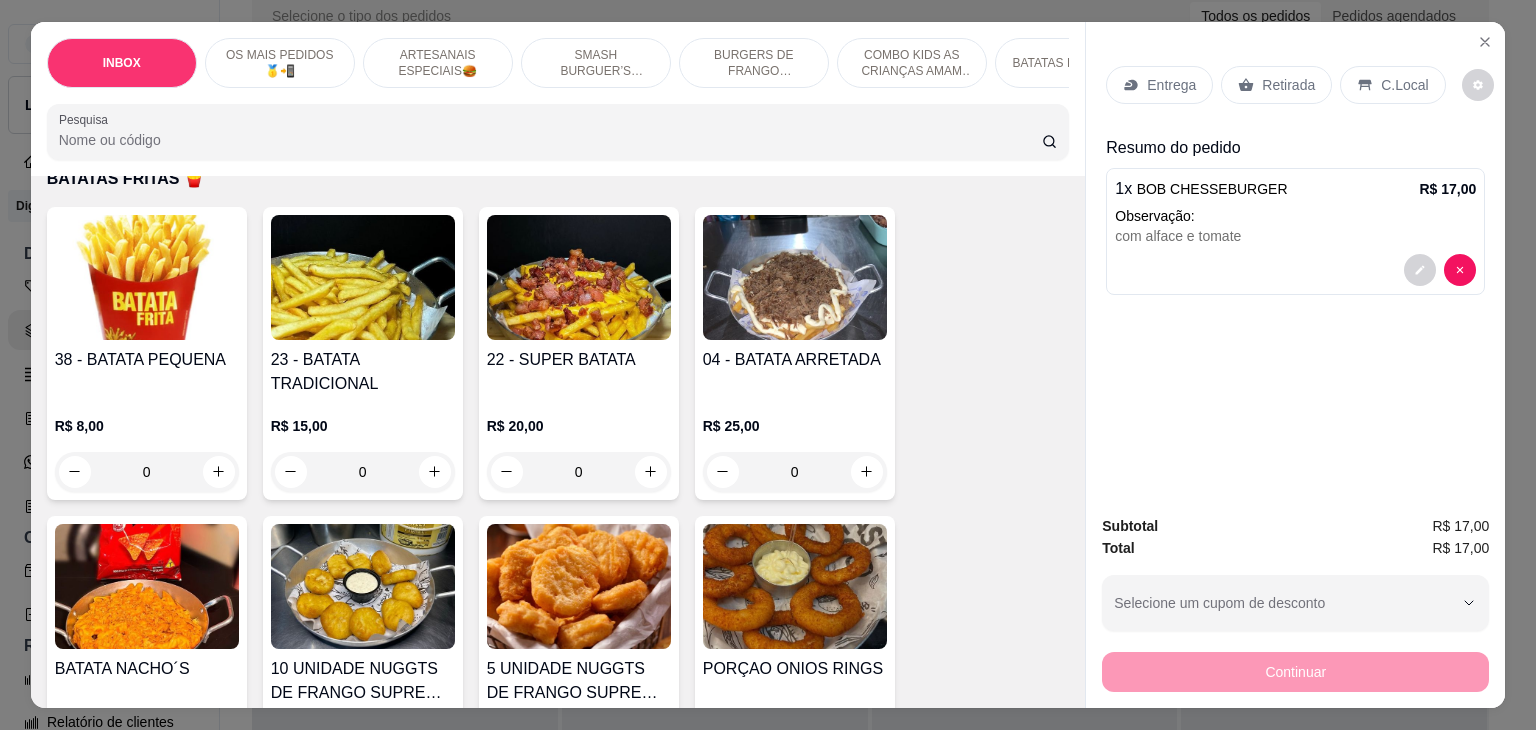click on "38 - BATATA PEQUENA" at bounding box center (147, 360) 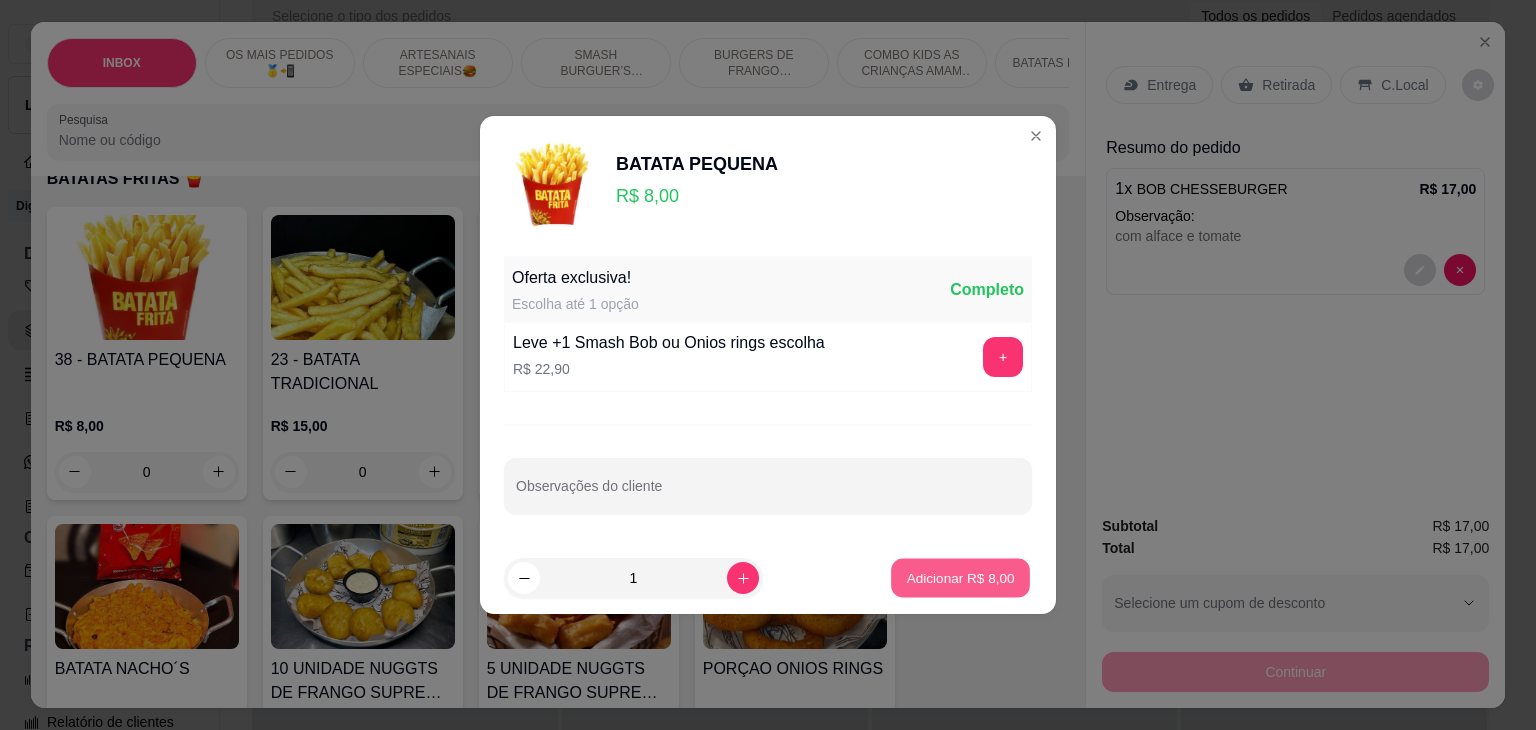 click on "Adicionar   R$ 8,00" at bounding box center [960, 577] 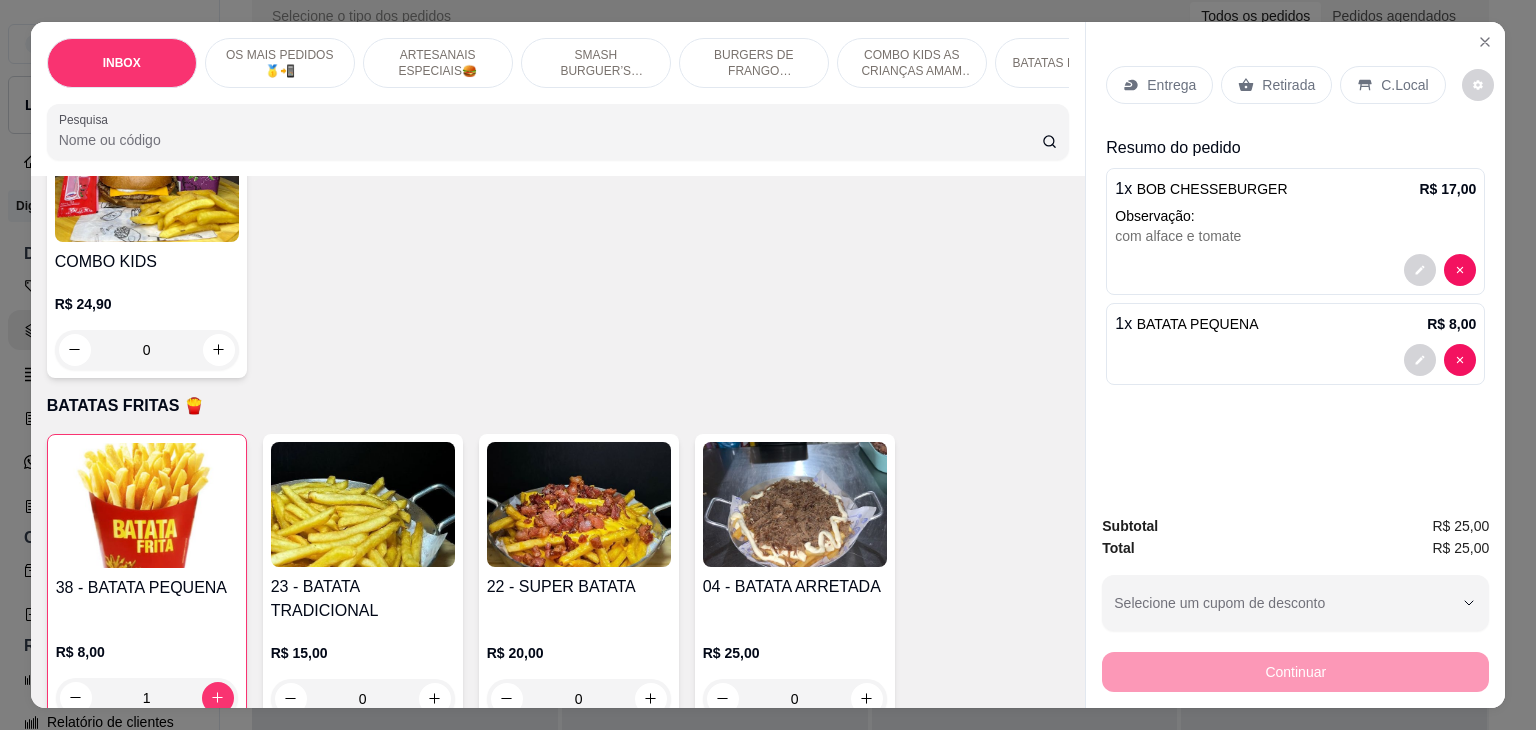 scroll, scrollTop: 3000, scrollLeft: 0, axis: vertical 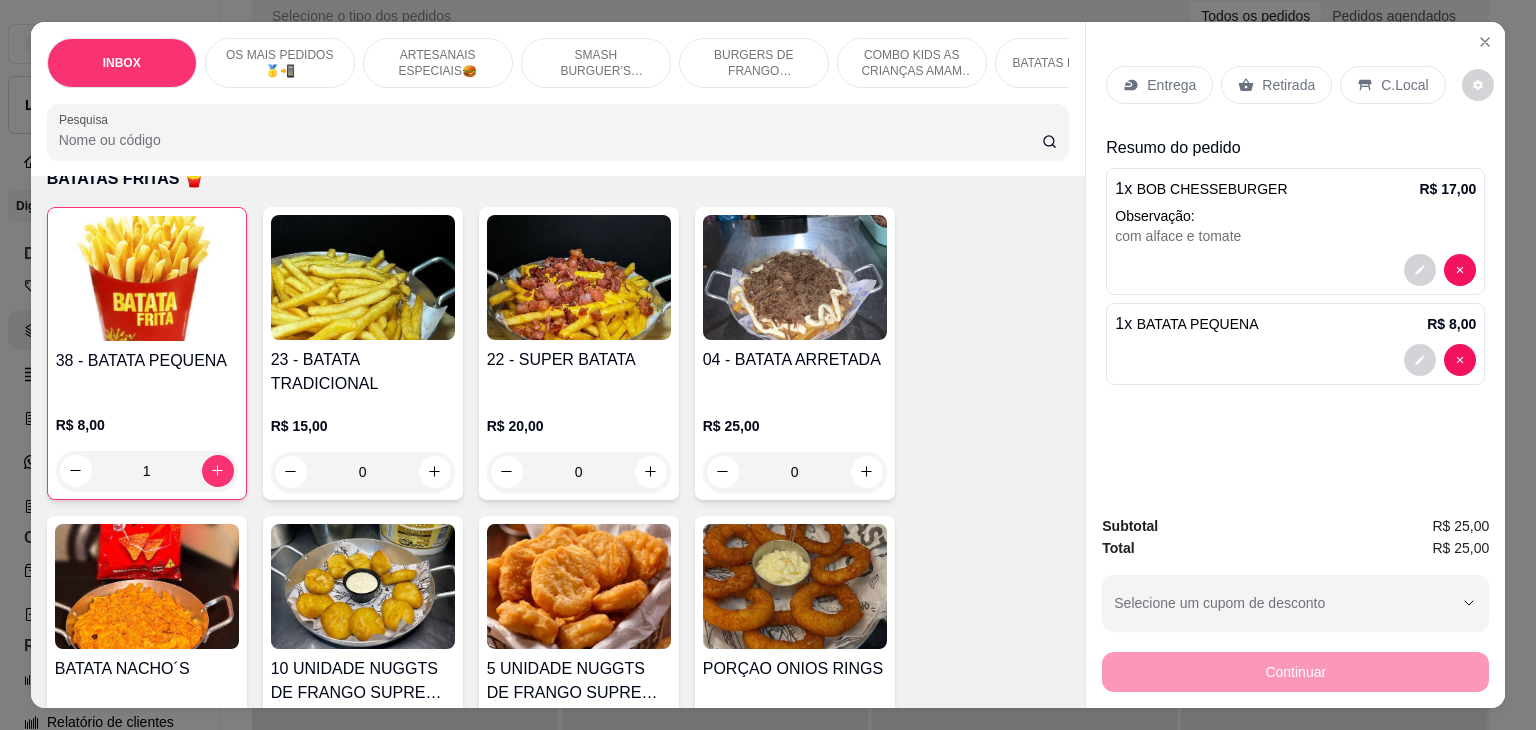 click on "1" at bounding box center (147, 471) 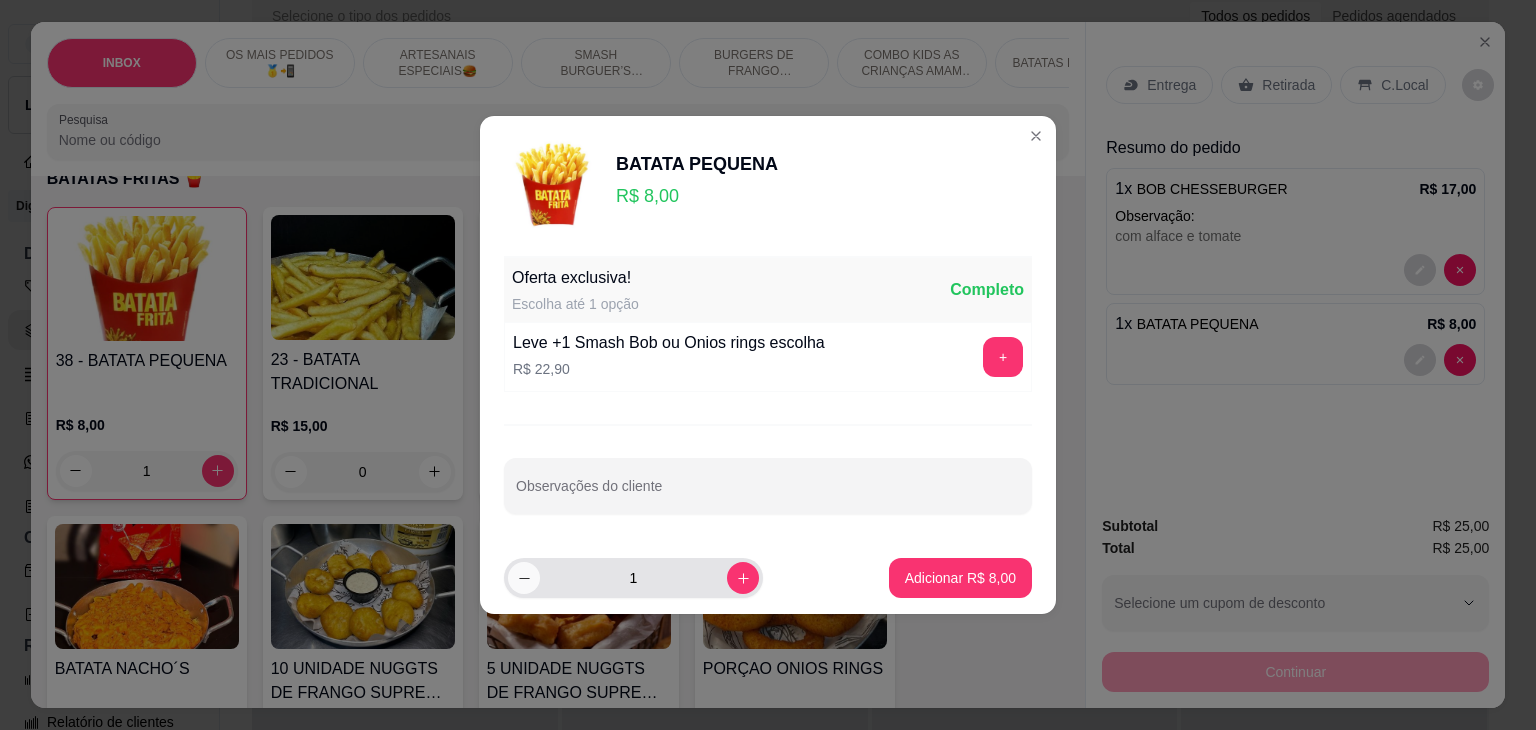 click 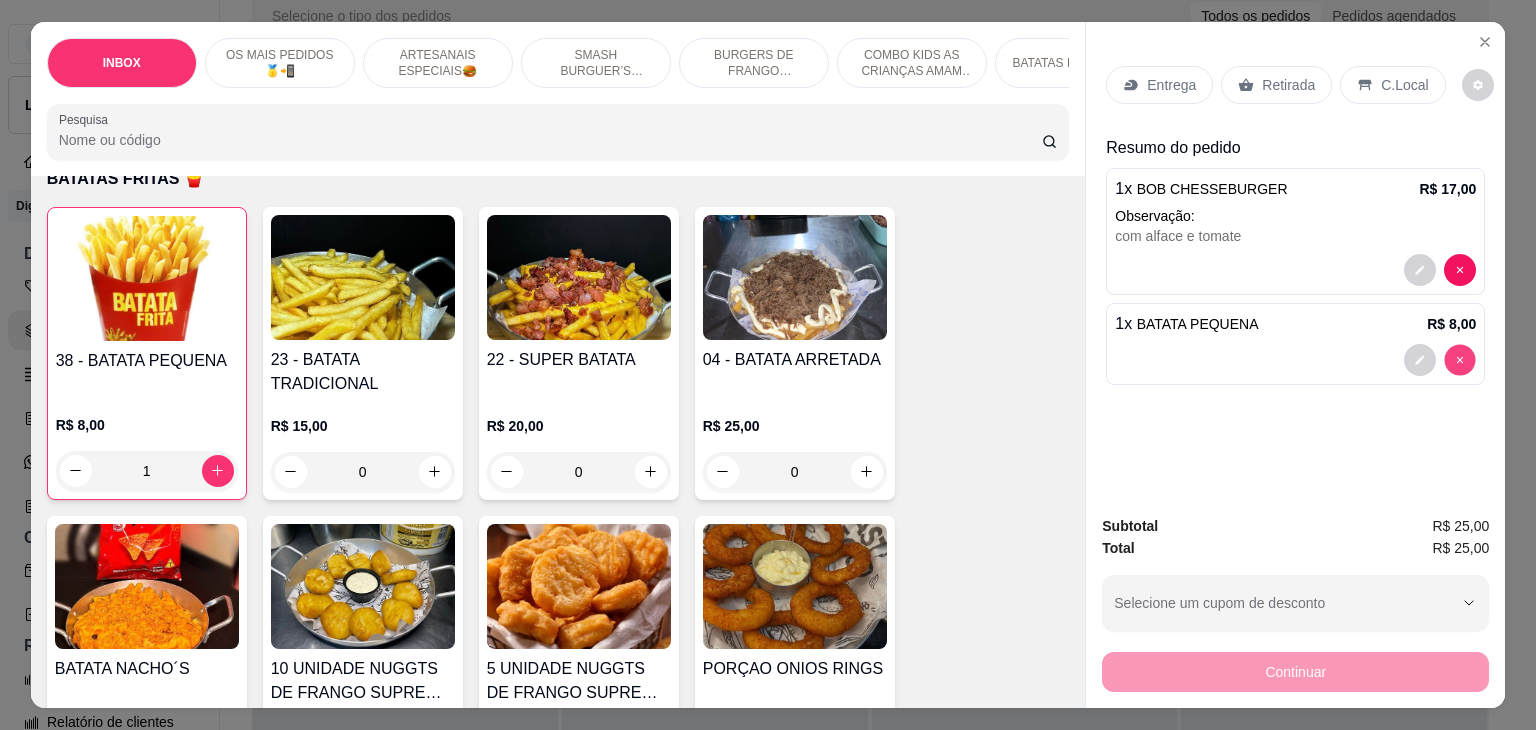 type on "0" 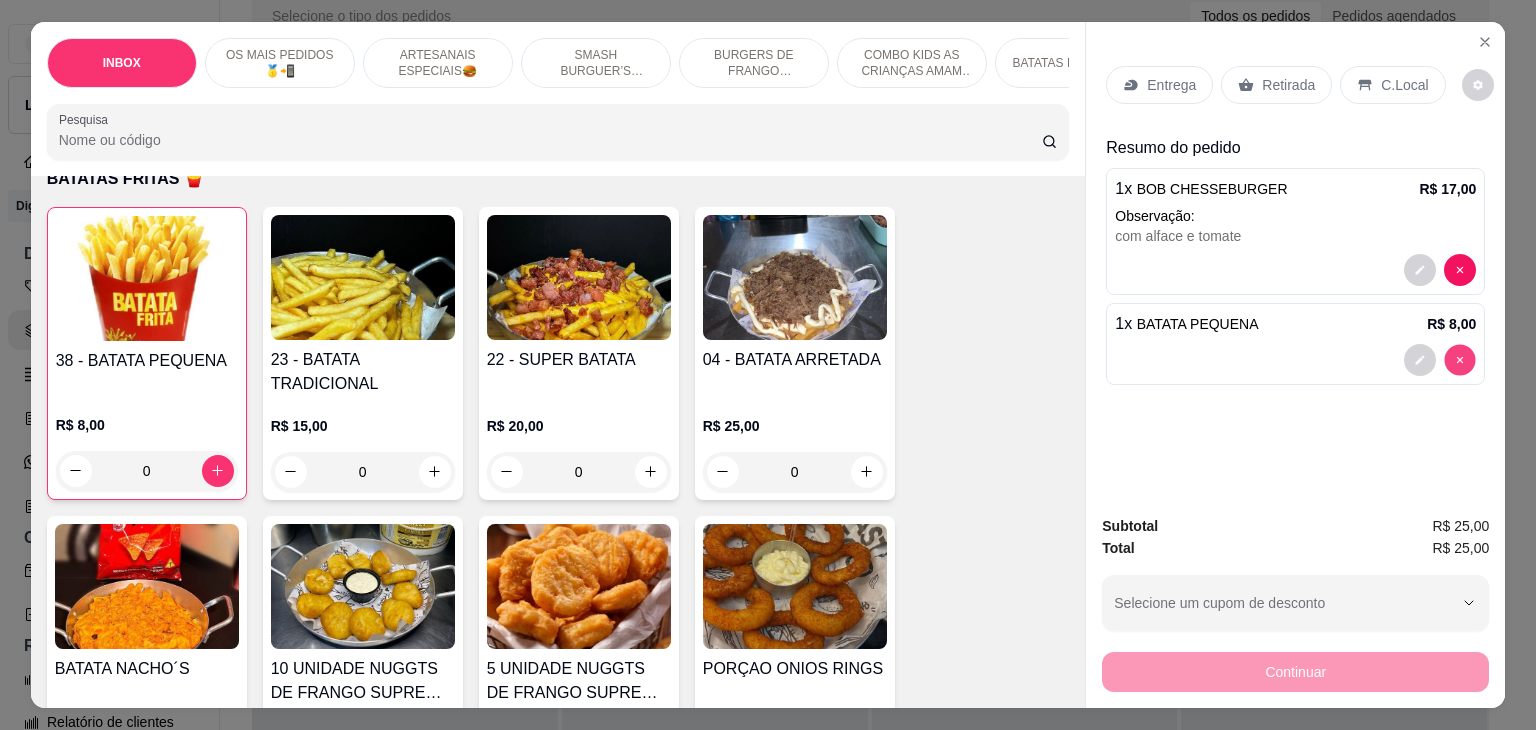 scroll, scrollTop: 3000, scrollLeft: 0, axis: vertical 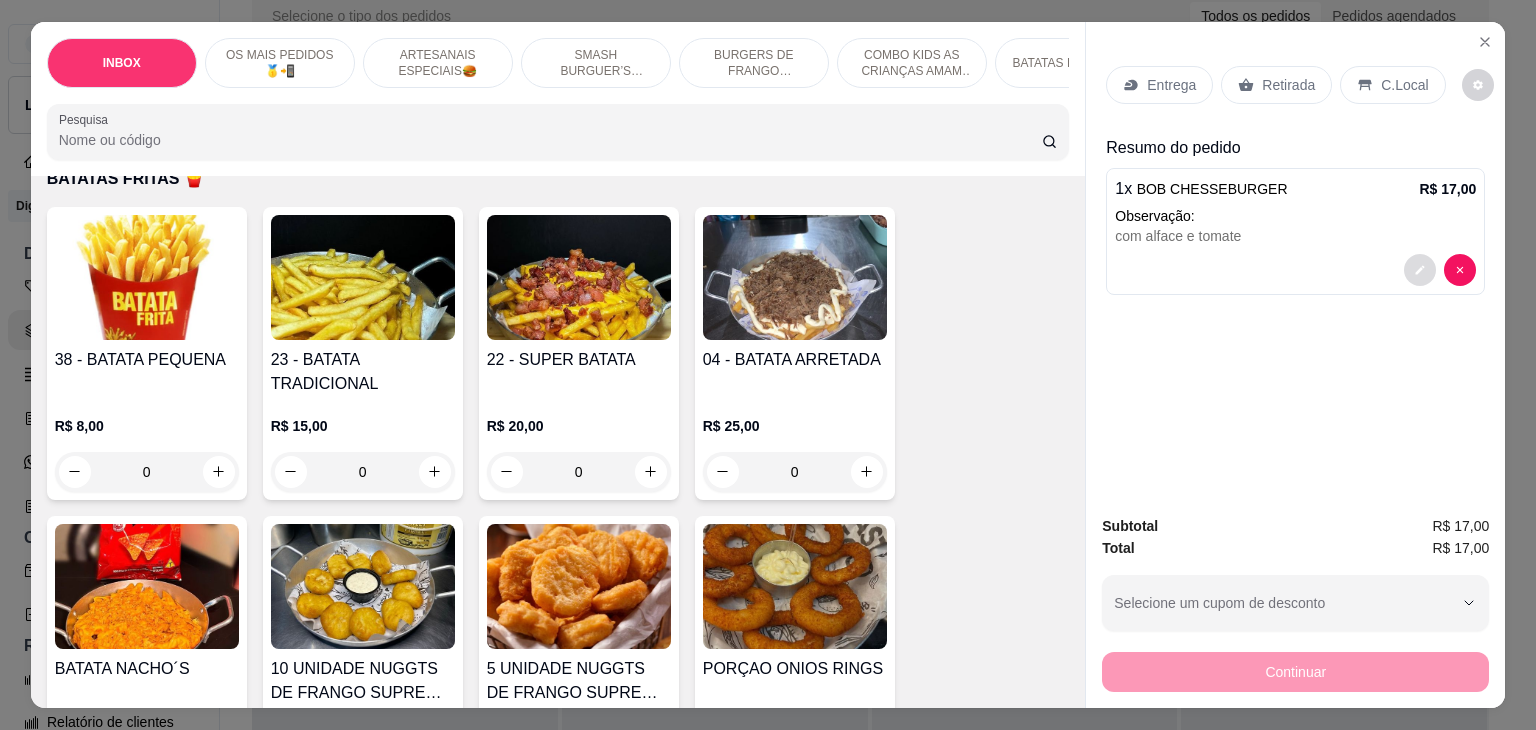 click at bounding box center (1420, 270) 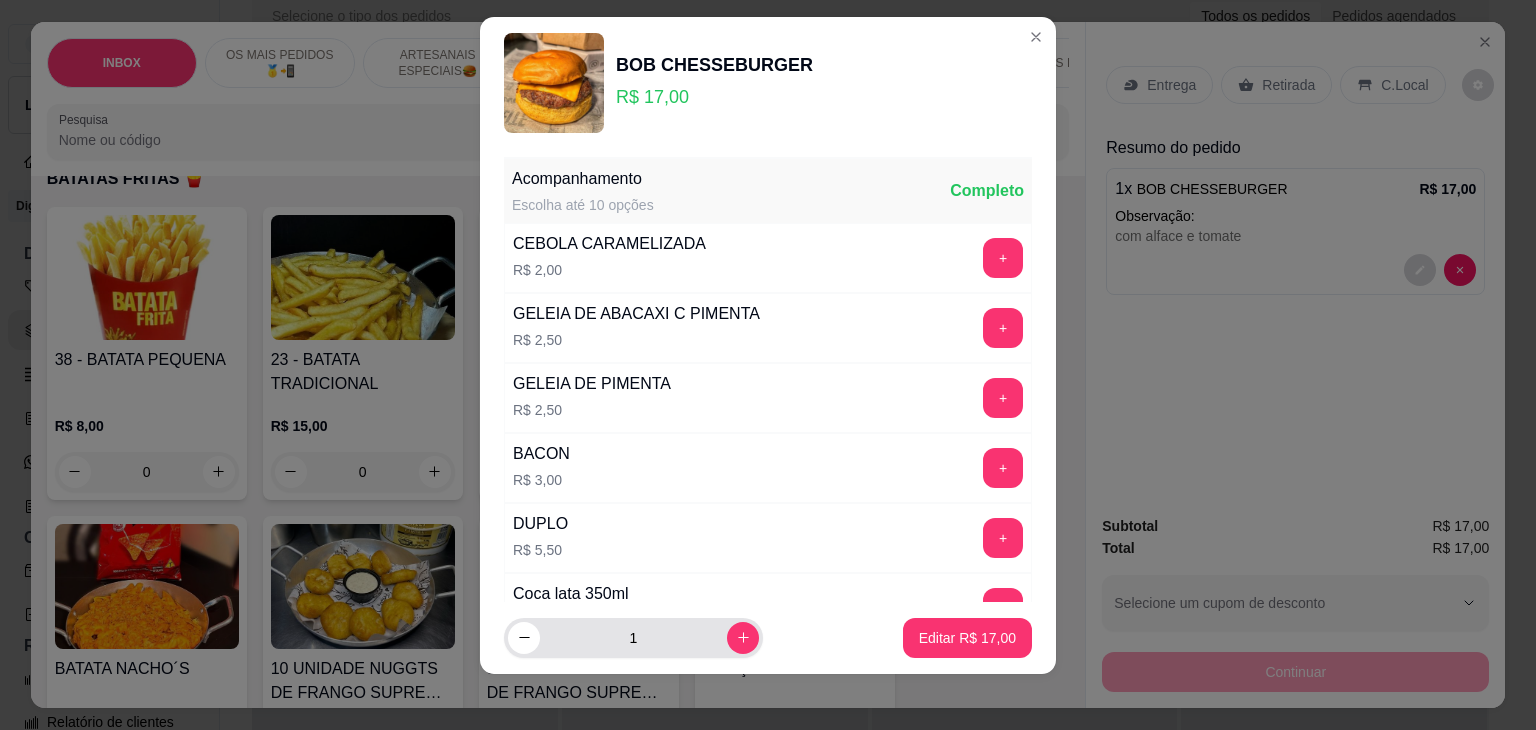 scroll, scrollTop: 27, scrollLeft: 0, axis: vertical 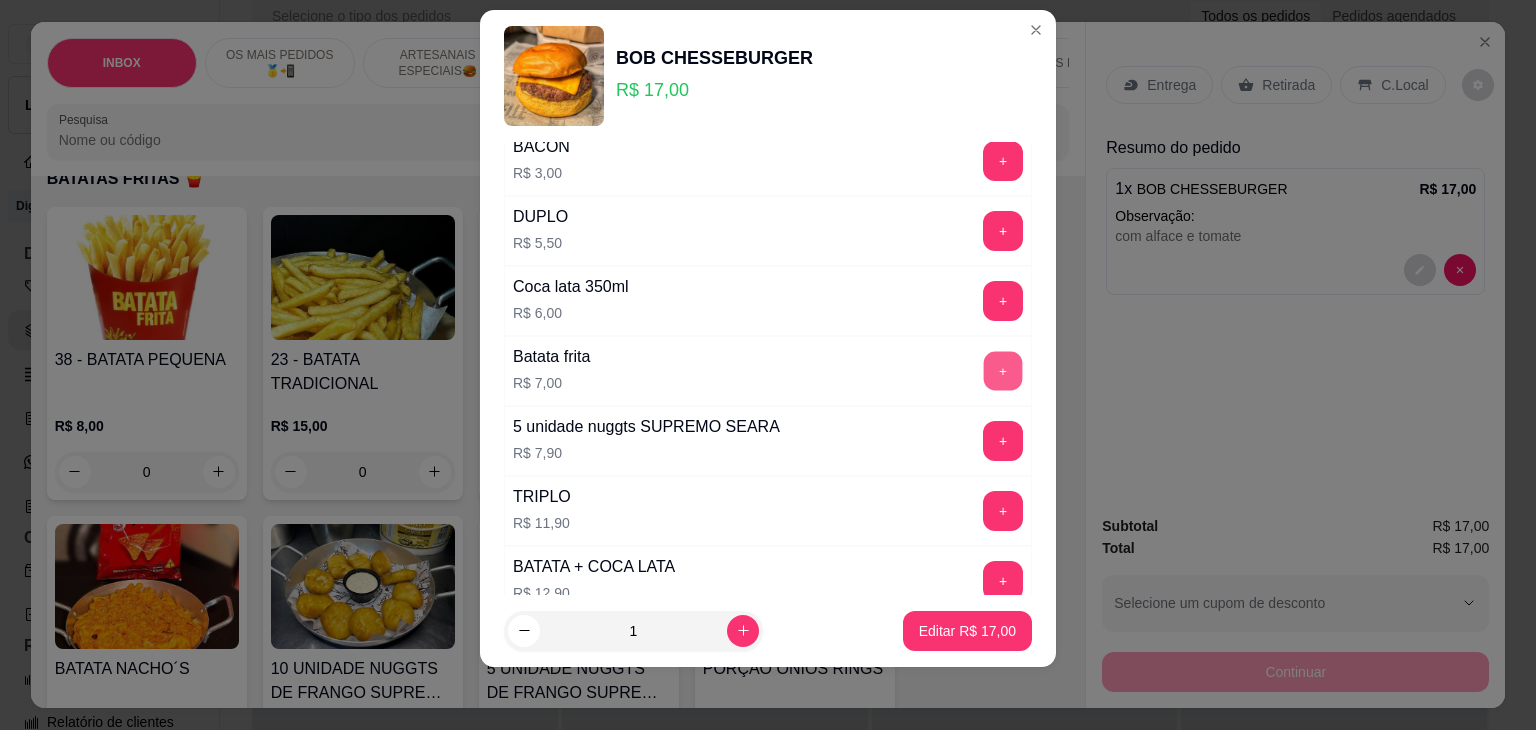 click on "+" at bounding box center [1003, 370] 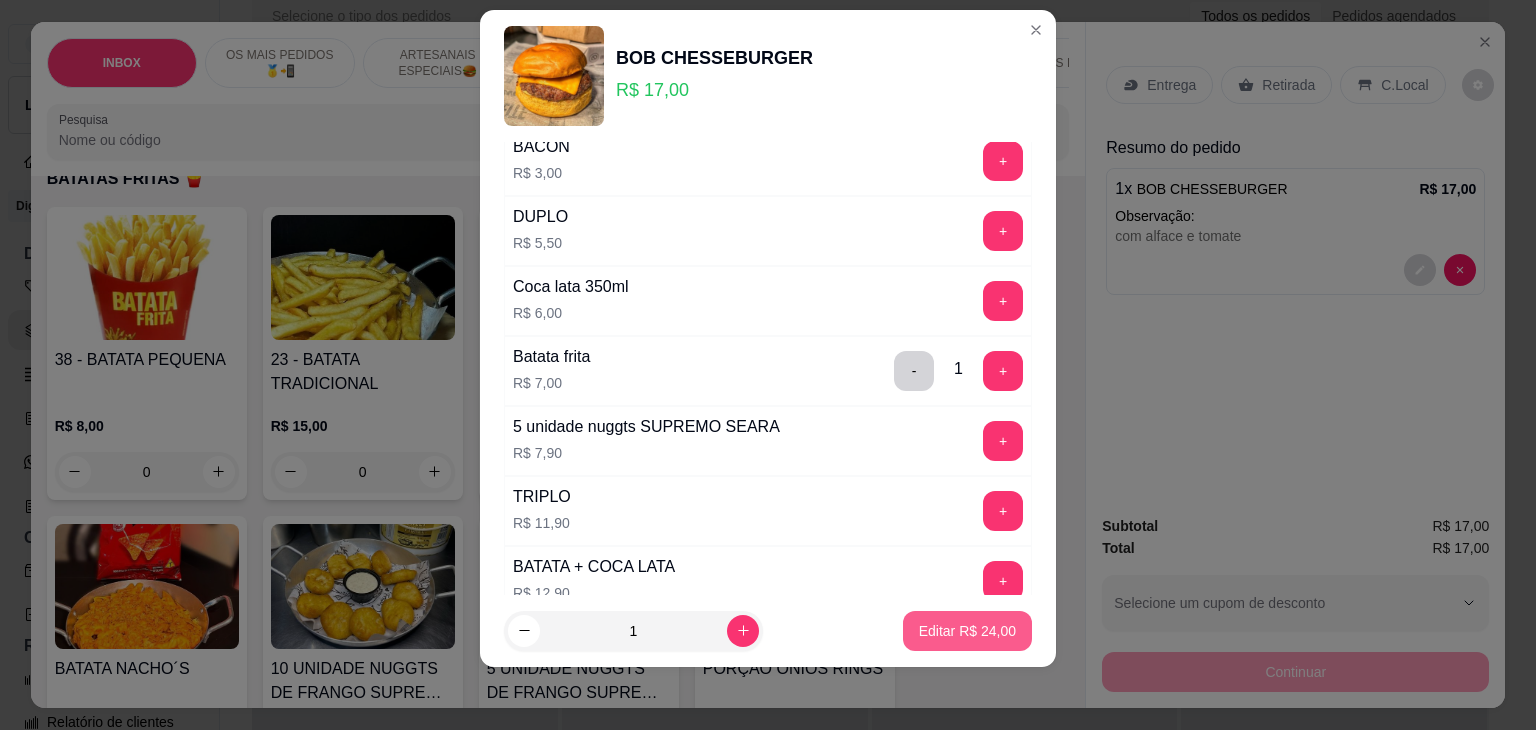 click on "Editar   R$ 24,00" at bounding box center [967, 631] 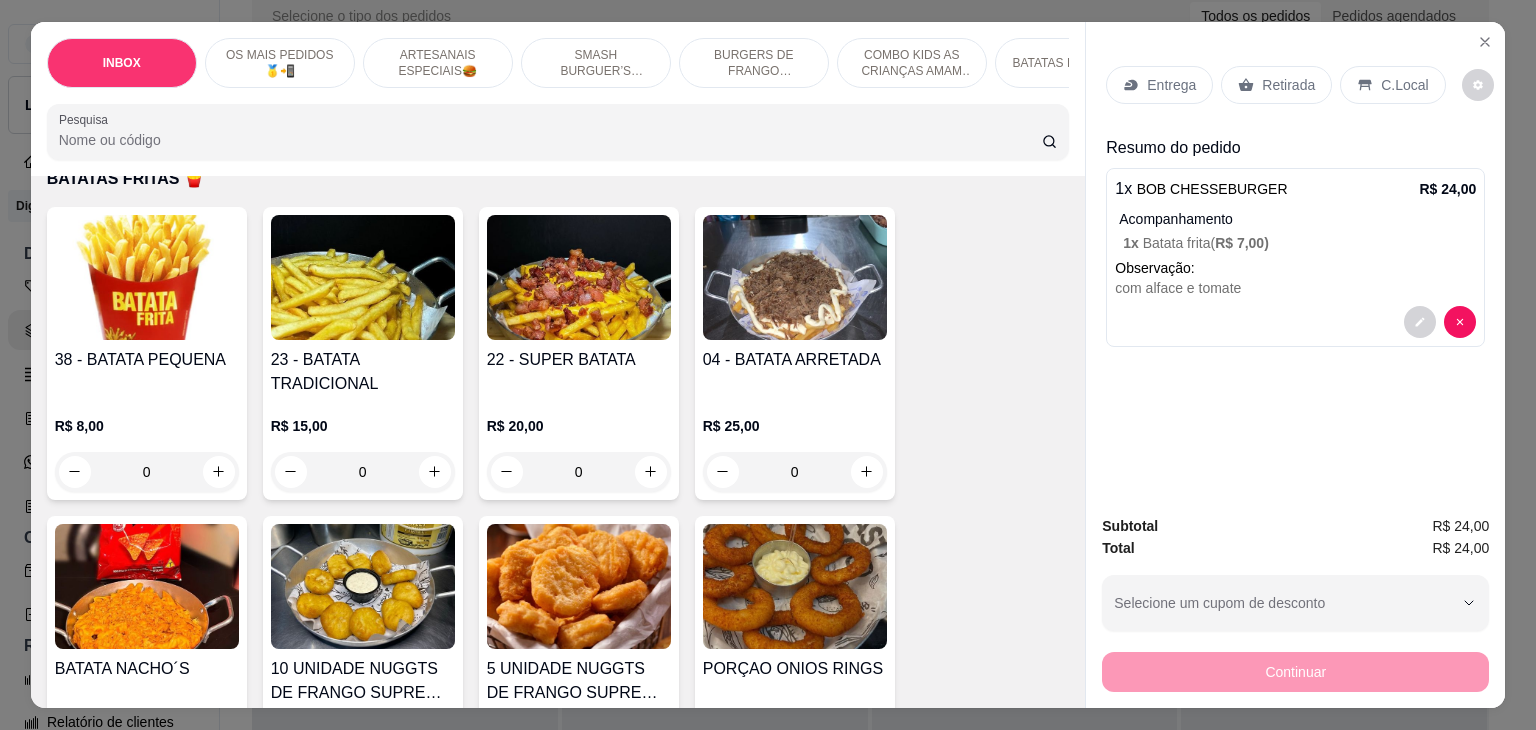 click on "Retirada" at bounding box center (1288, 85) 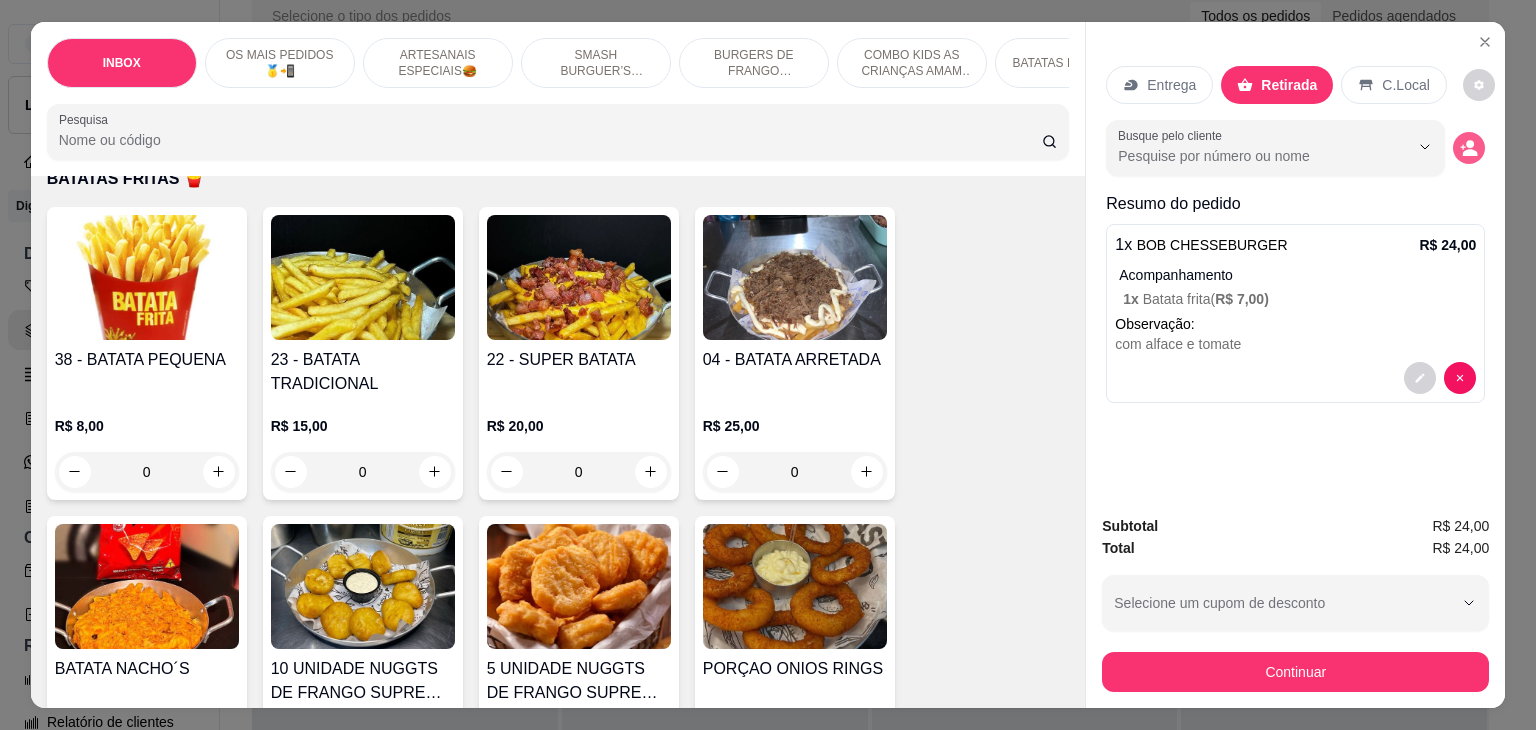 click 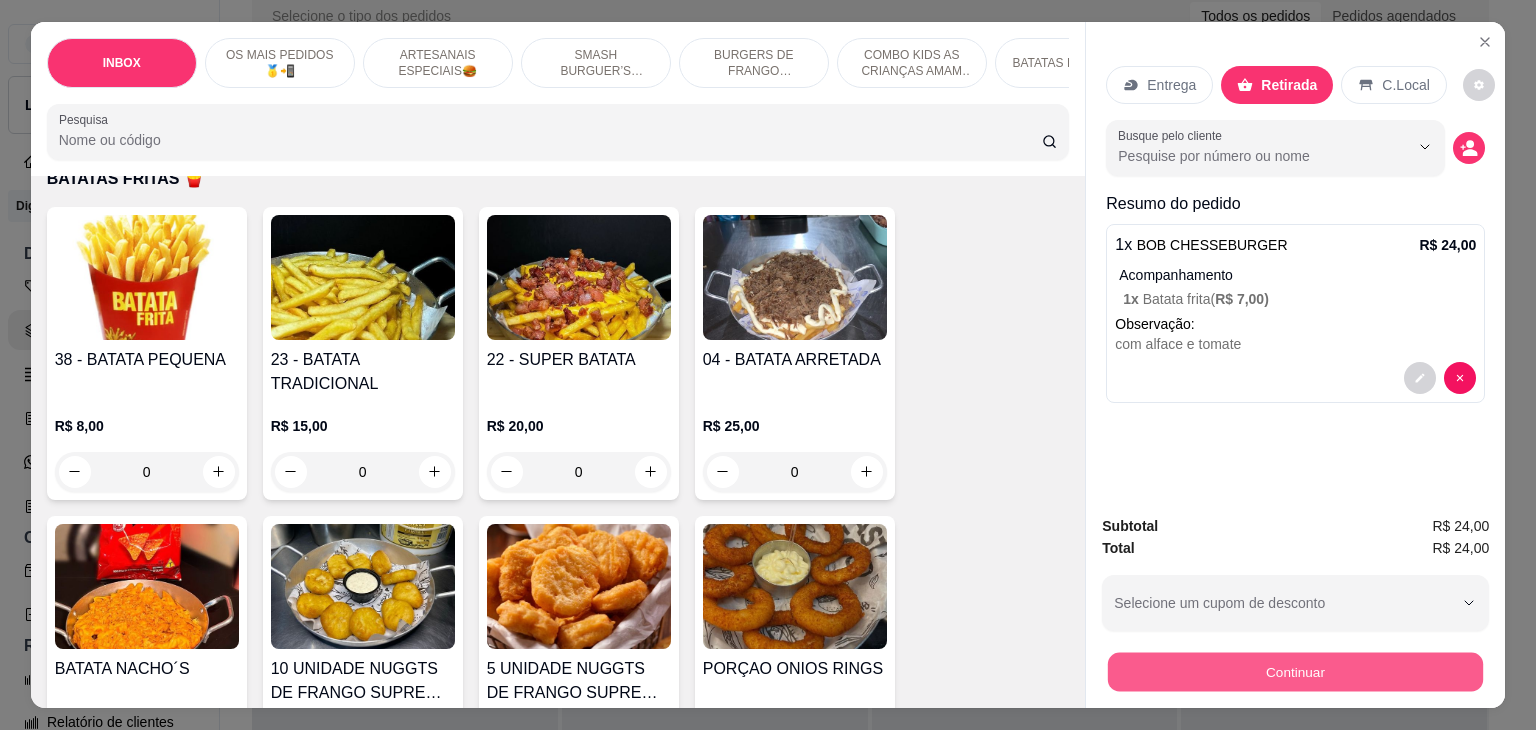 click on "Continuar" at bounding box center [1295, 672] 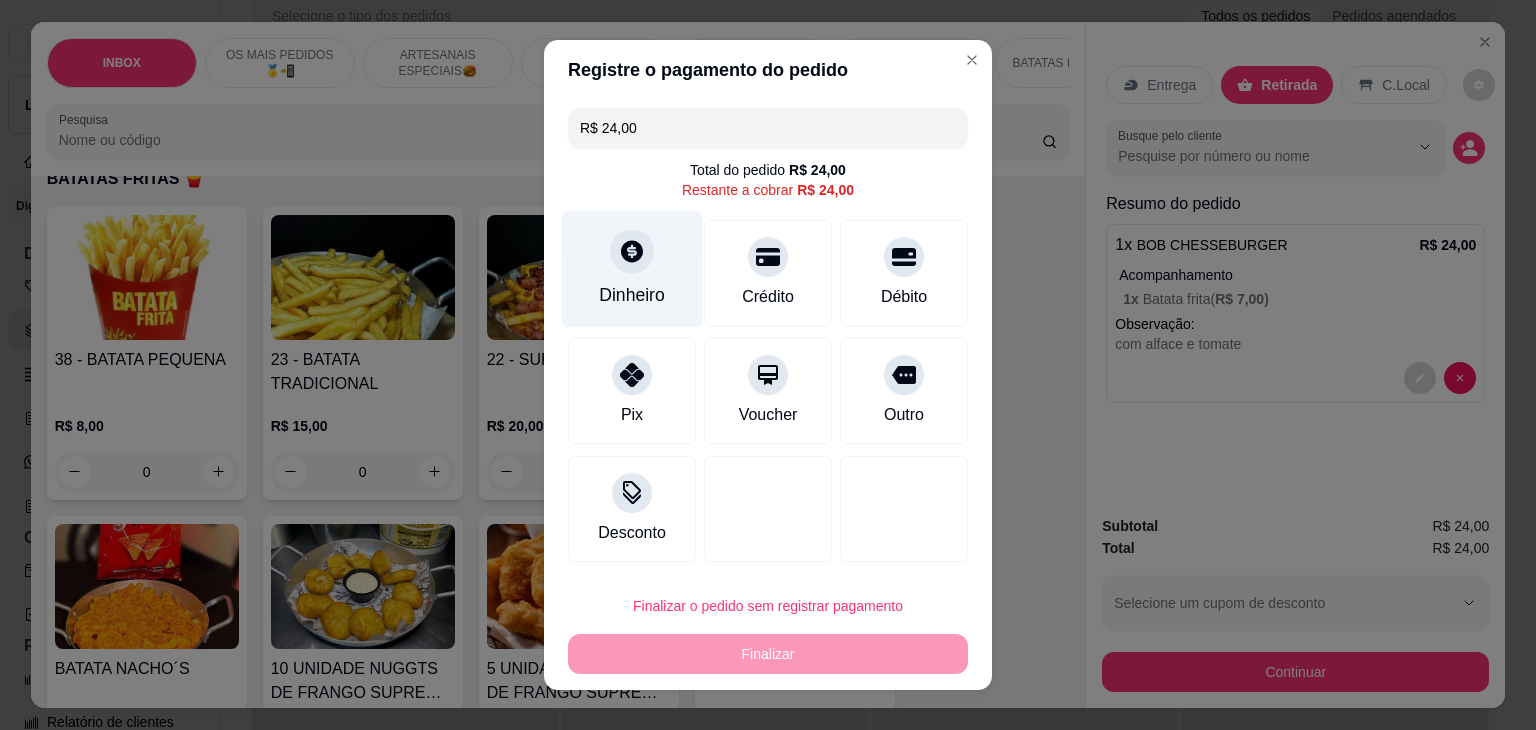 click on "Dinheiro" at bounding box center (632, 295) 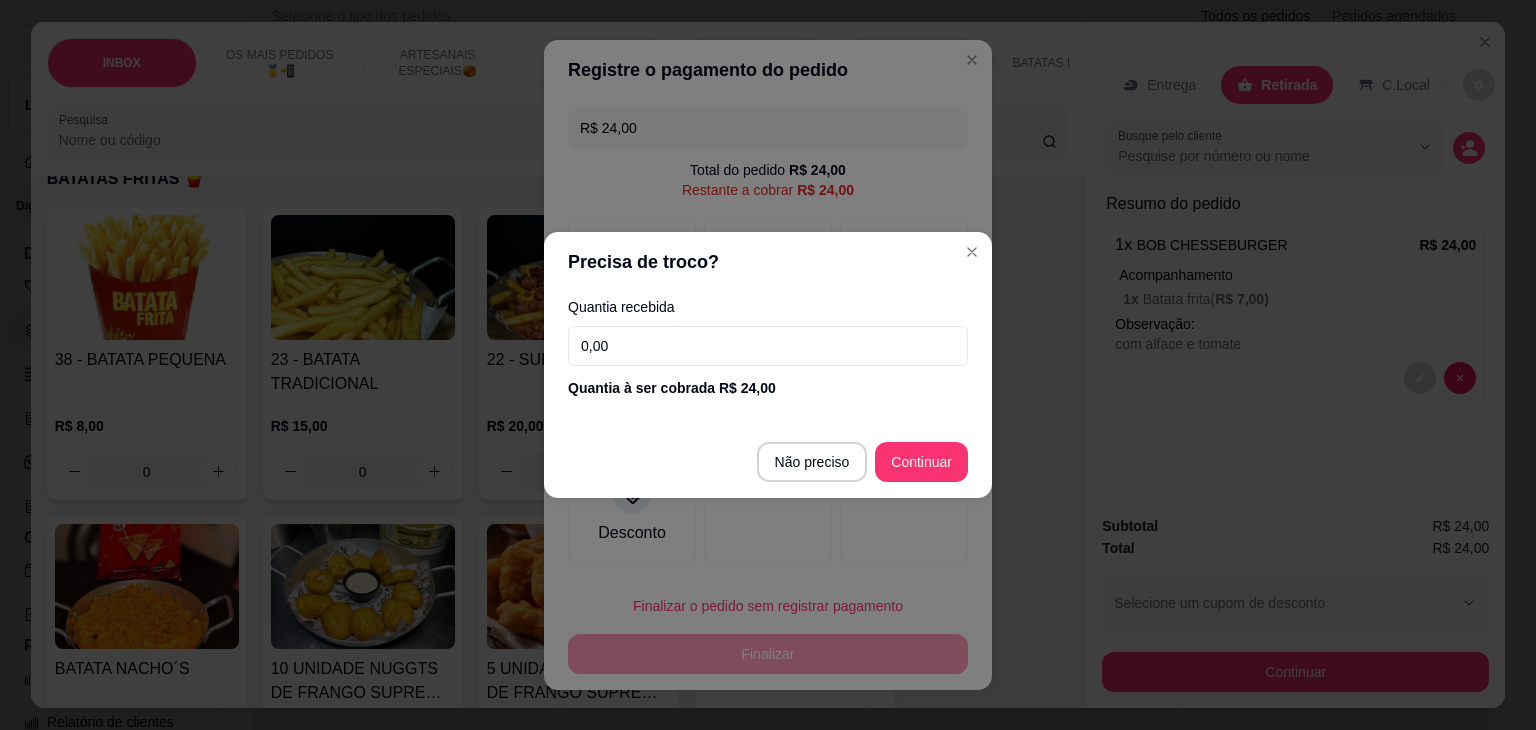 click on "0,00" at bounding box center [768, 346] 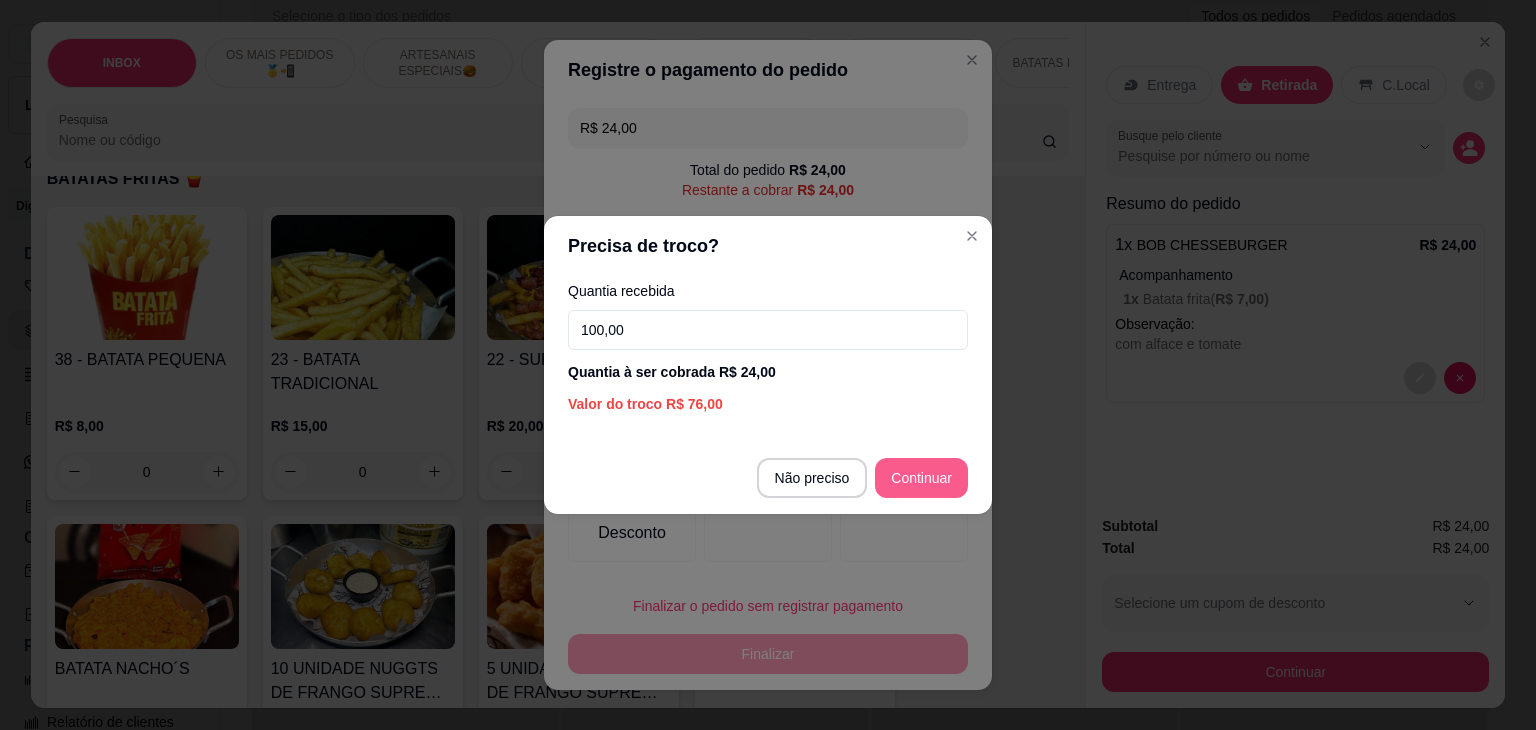 type on "100,00" 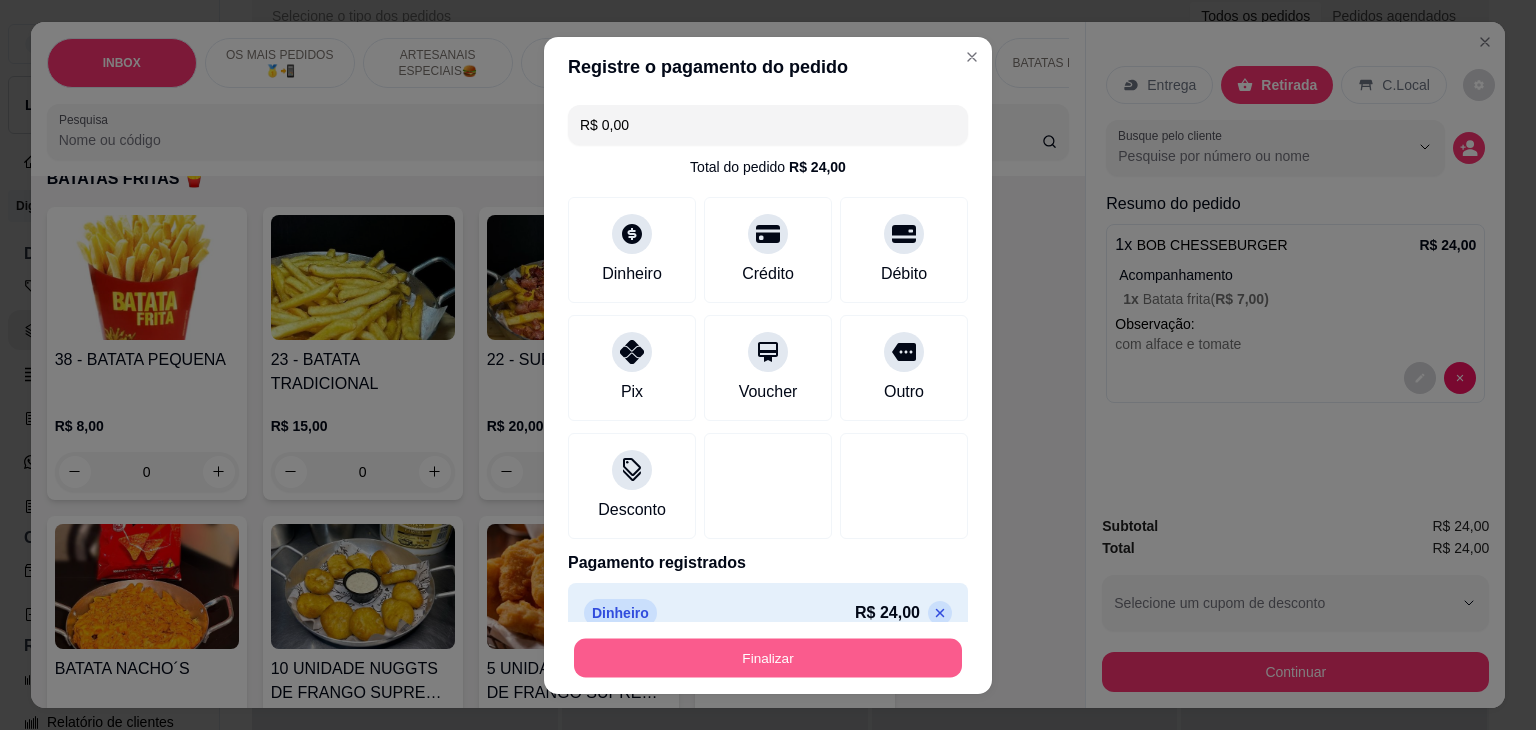 click on "Finalizar" at bounding box center (768, 657) 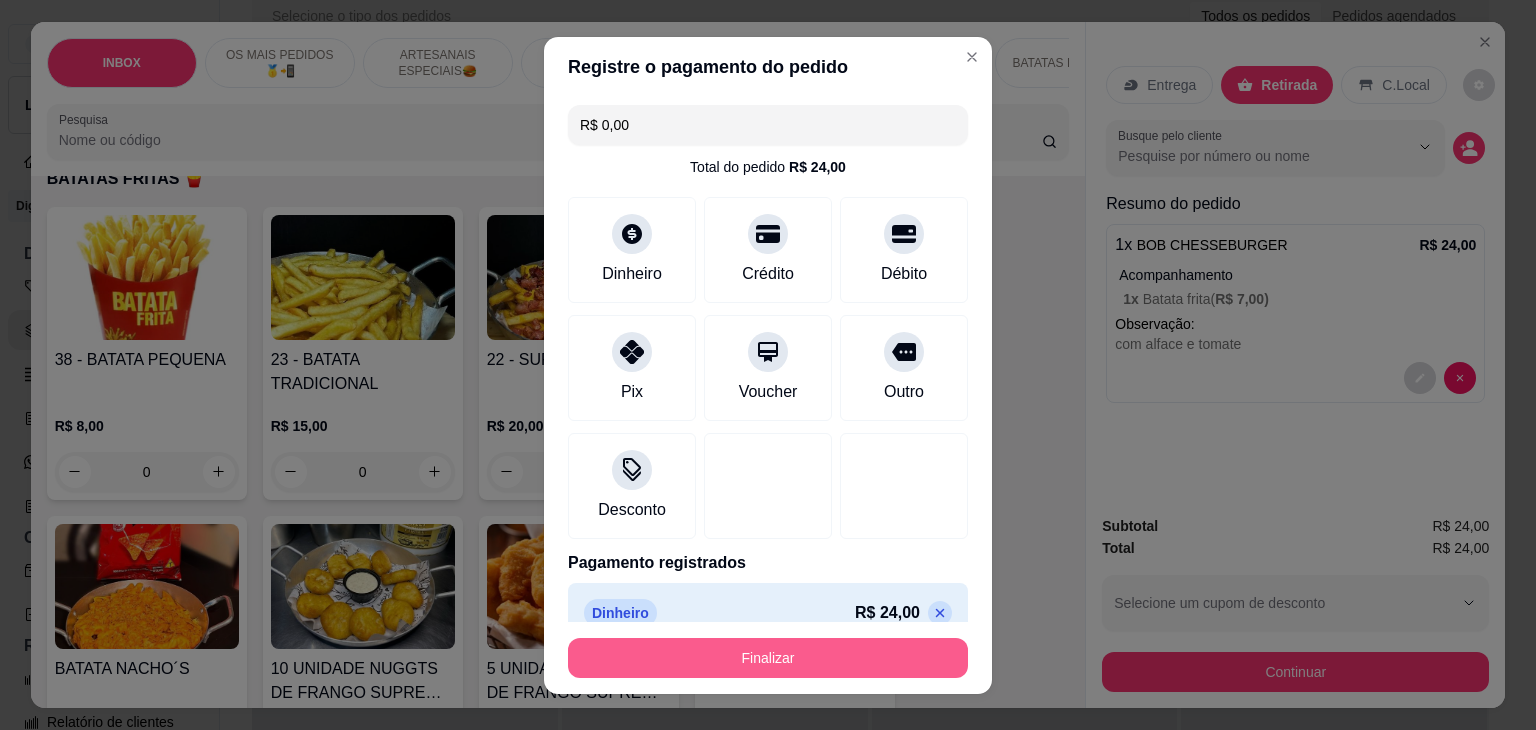 click on "Finalizar" at bounding box center (768, 658) 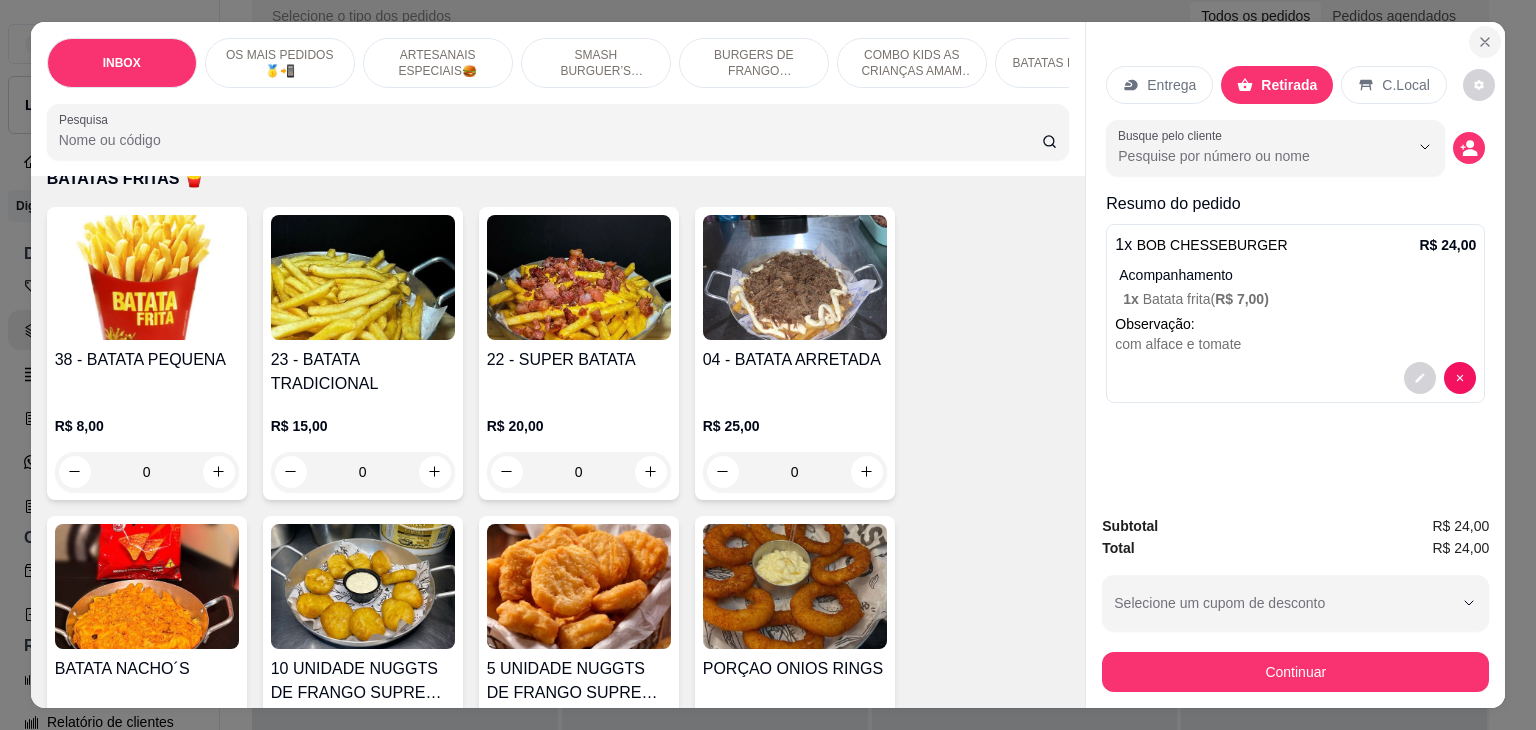 click at bounding box center [1485, 42] 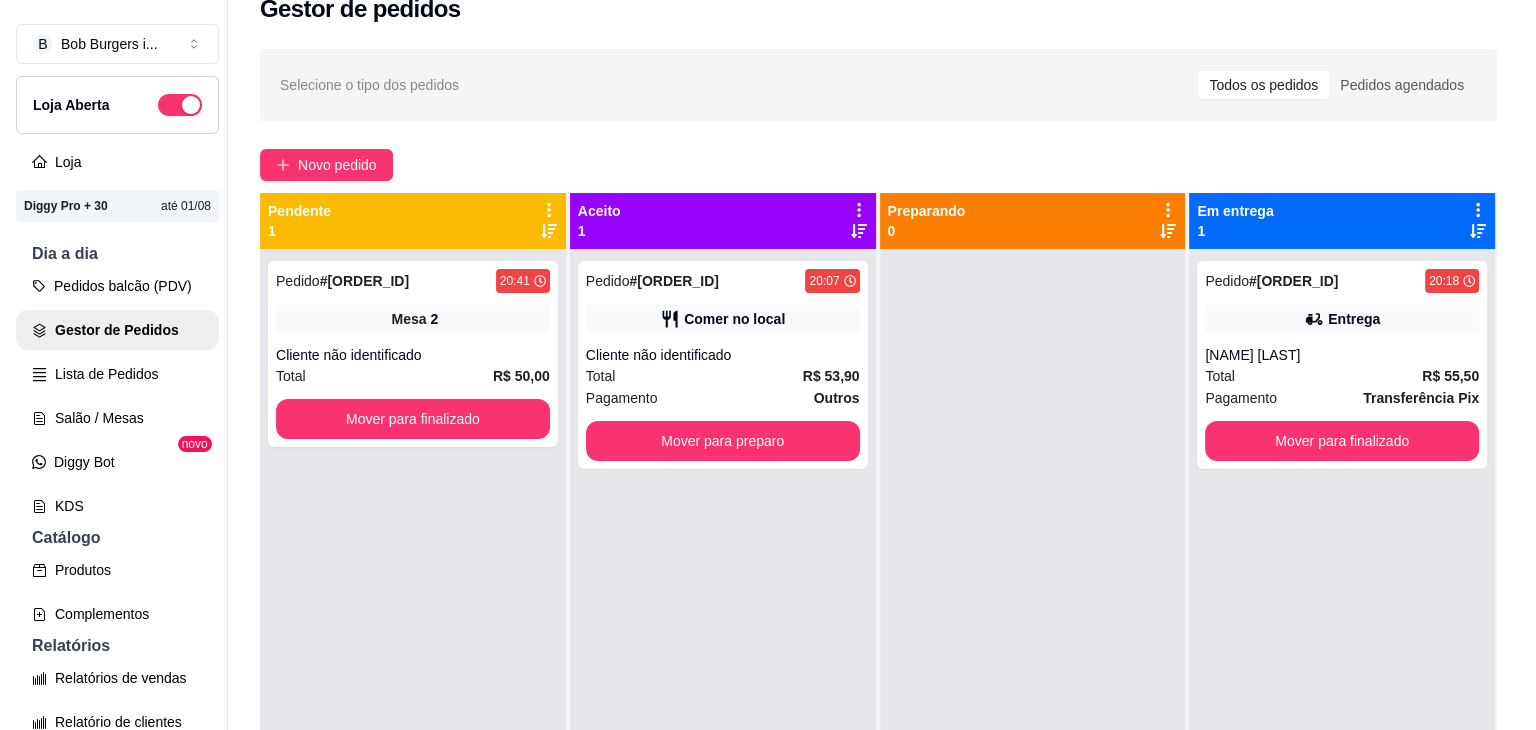 scroll, scrollTop: 0, scrollLeft: 0, axis: both 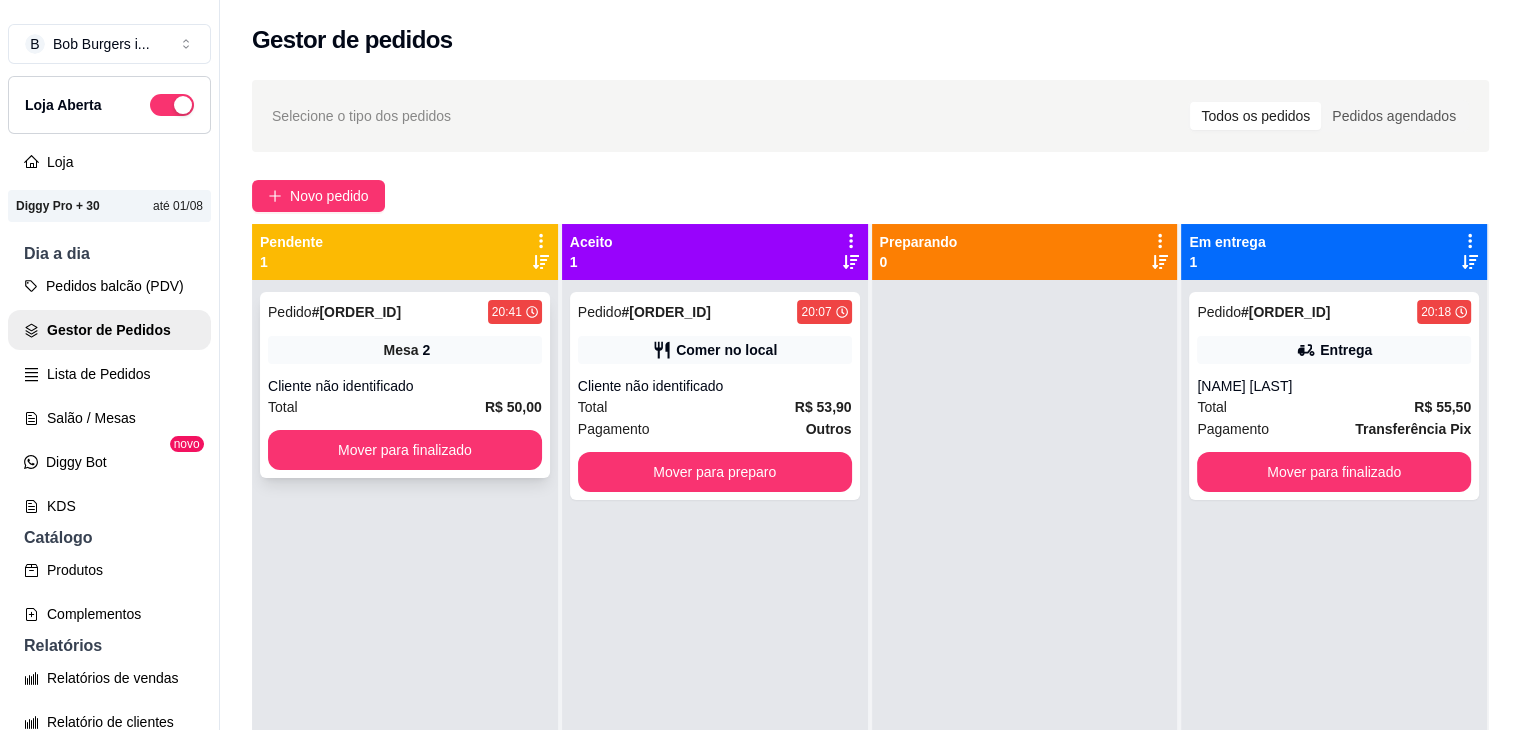 click on "Mesa 2" at bounding box center [405, 350] 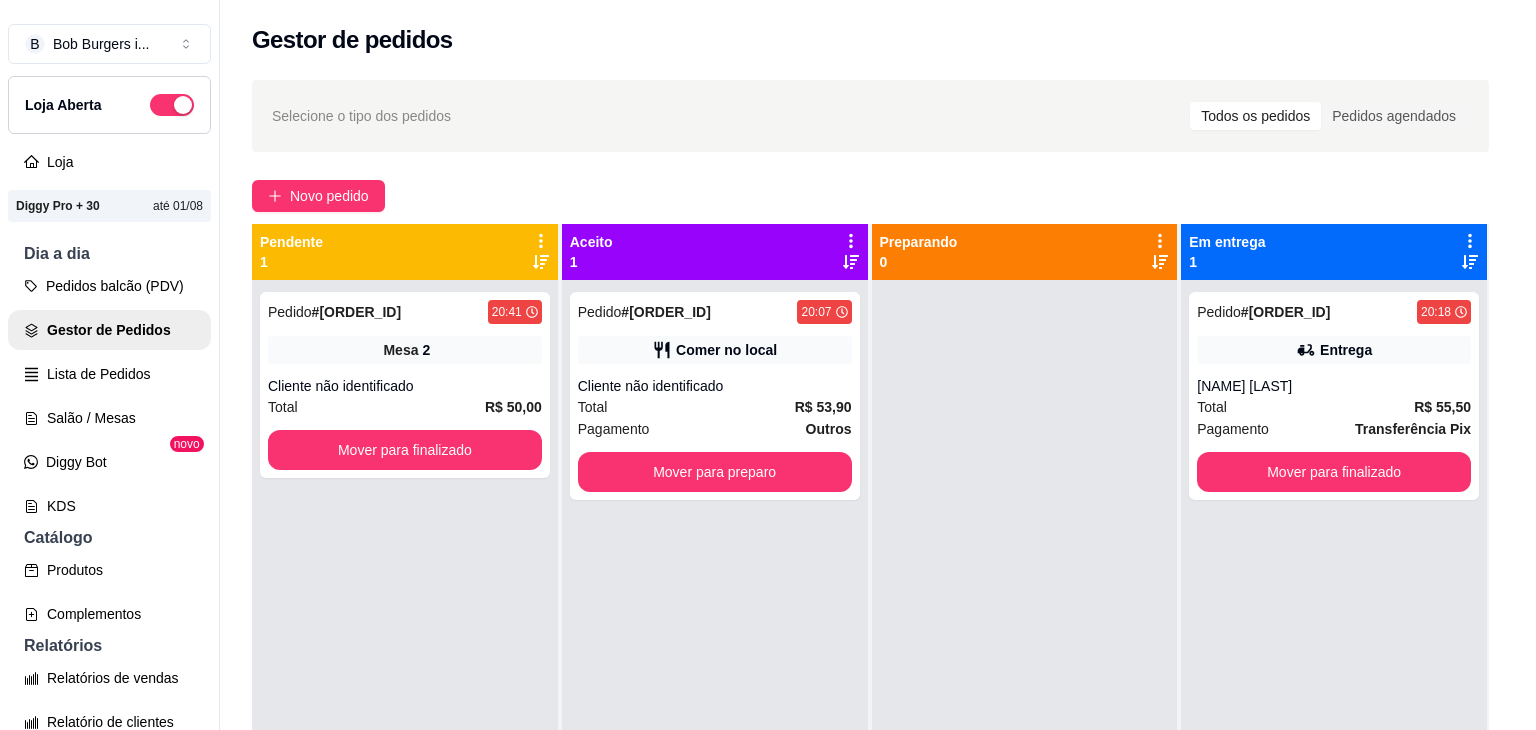 scroll, scrollTop: 183, scrollLeft: 0, axis: vertical 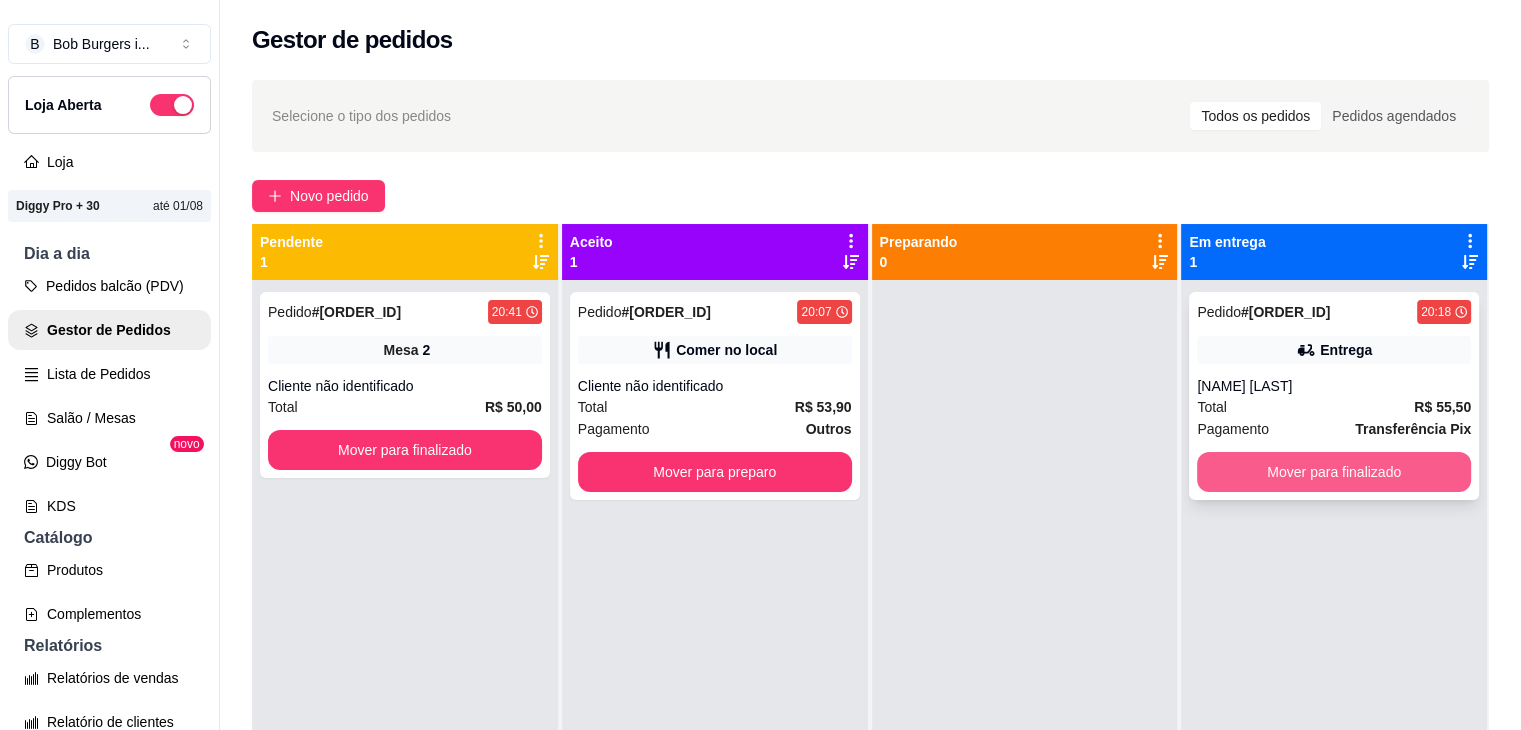 click on "Mover para finalizado" at bounding box center (1334, 472) 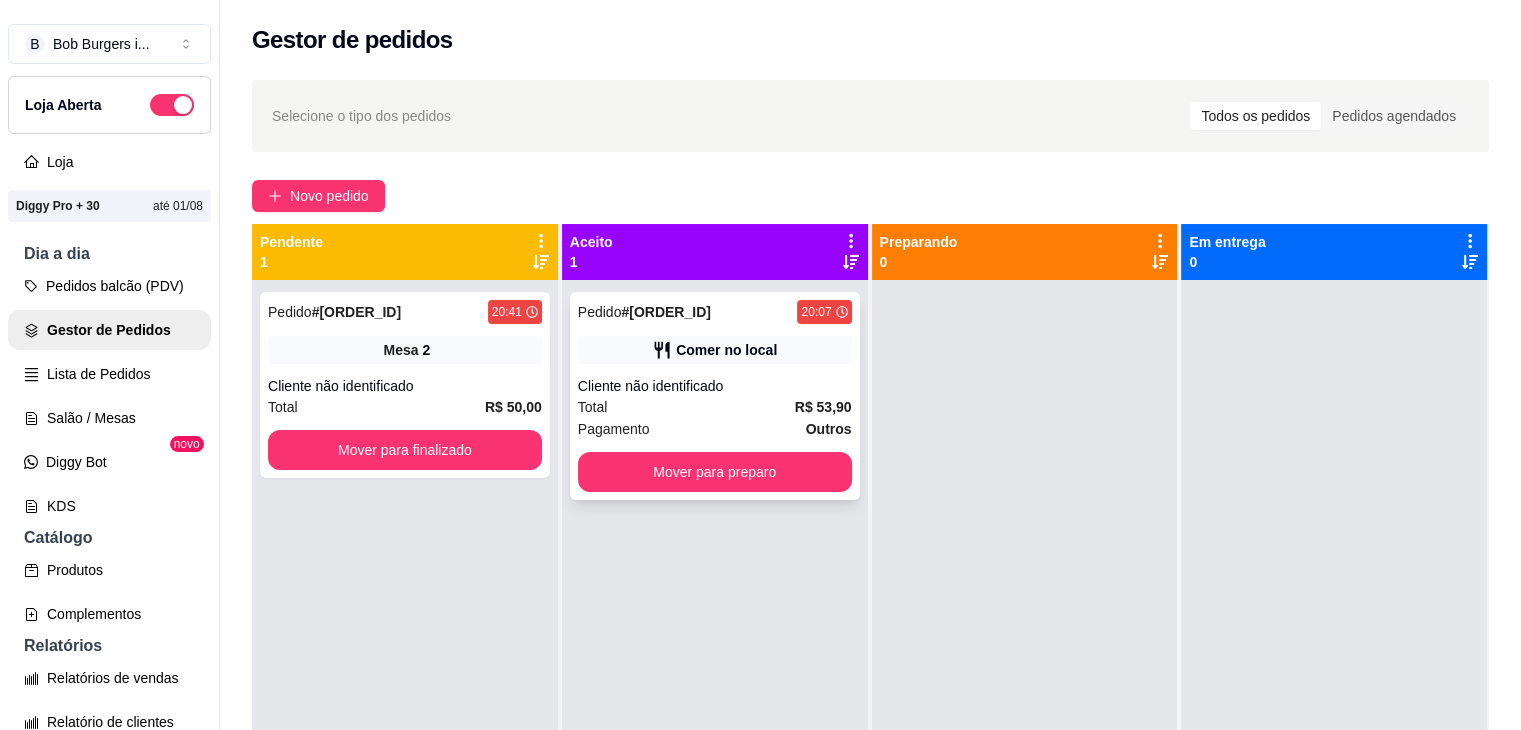 click on "R$ 53,90" at bounding box center (823, 407) 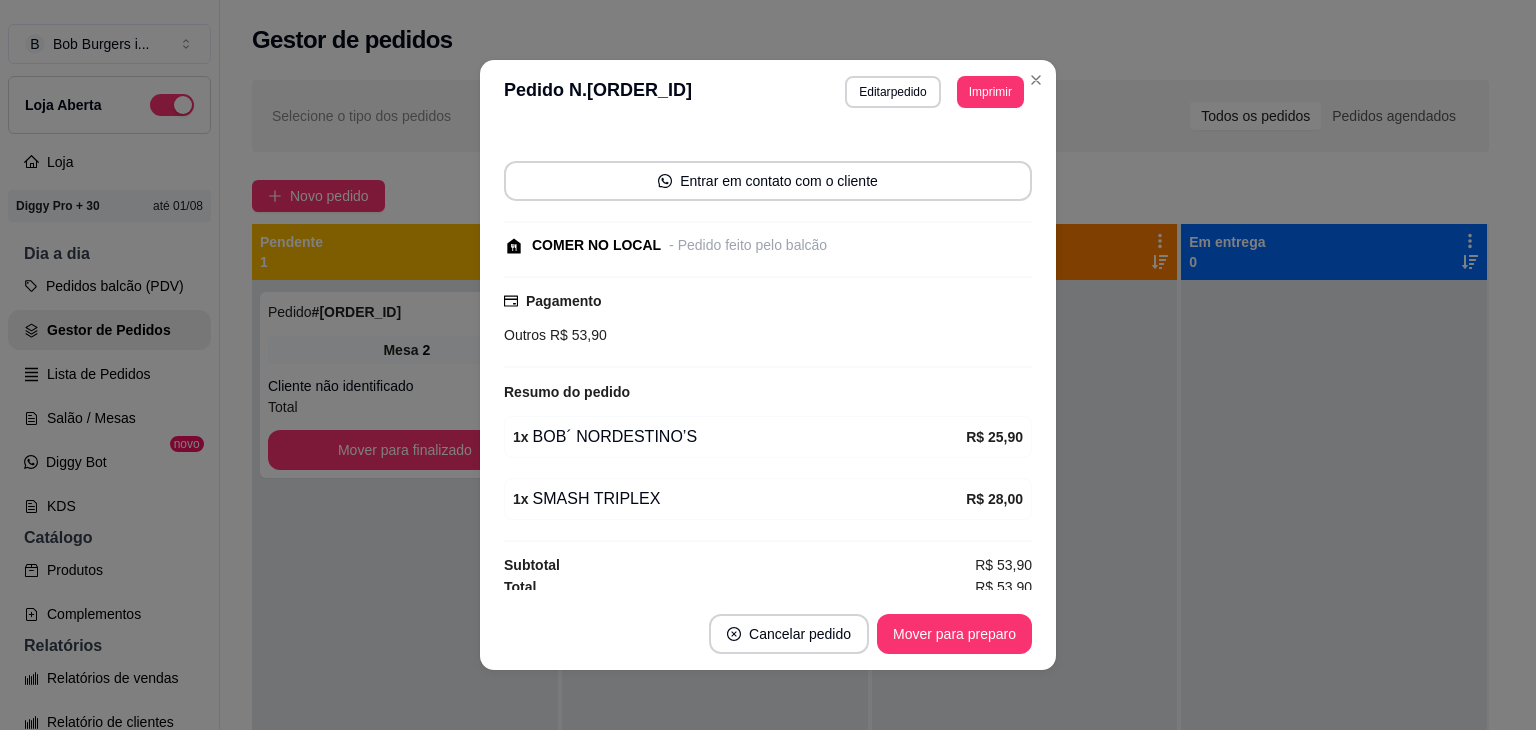 scroll, scrollTop: 118, scrollLeft: 0, axis: vertical 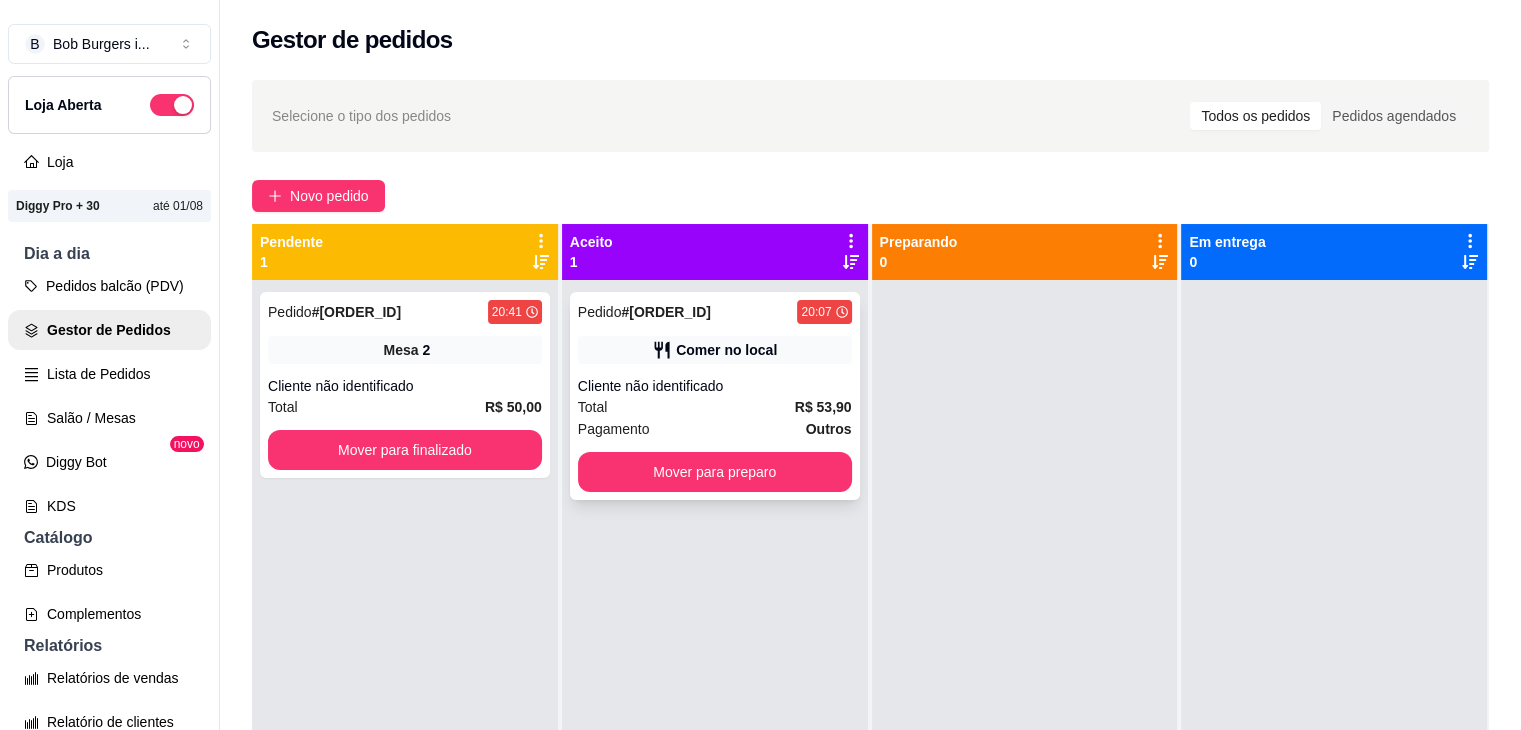 click on "Cliente não identificado" at bounding box center [715, 386] 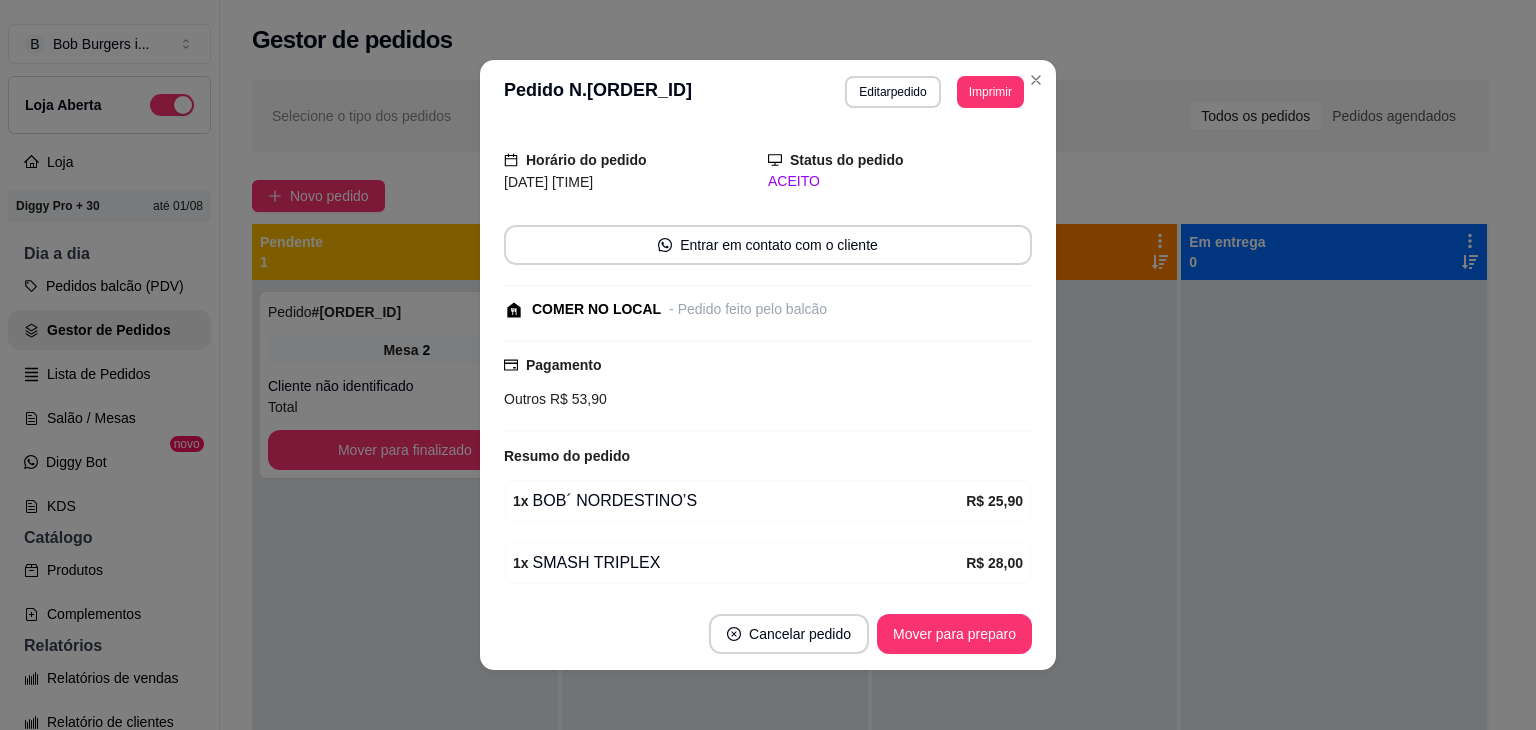 scroll, scrollTop: 118, scrollLeft: 0, axis: vertical 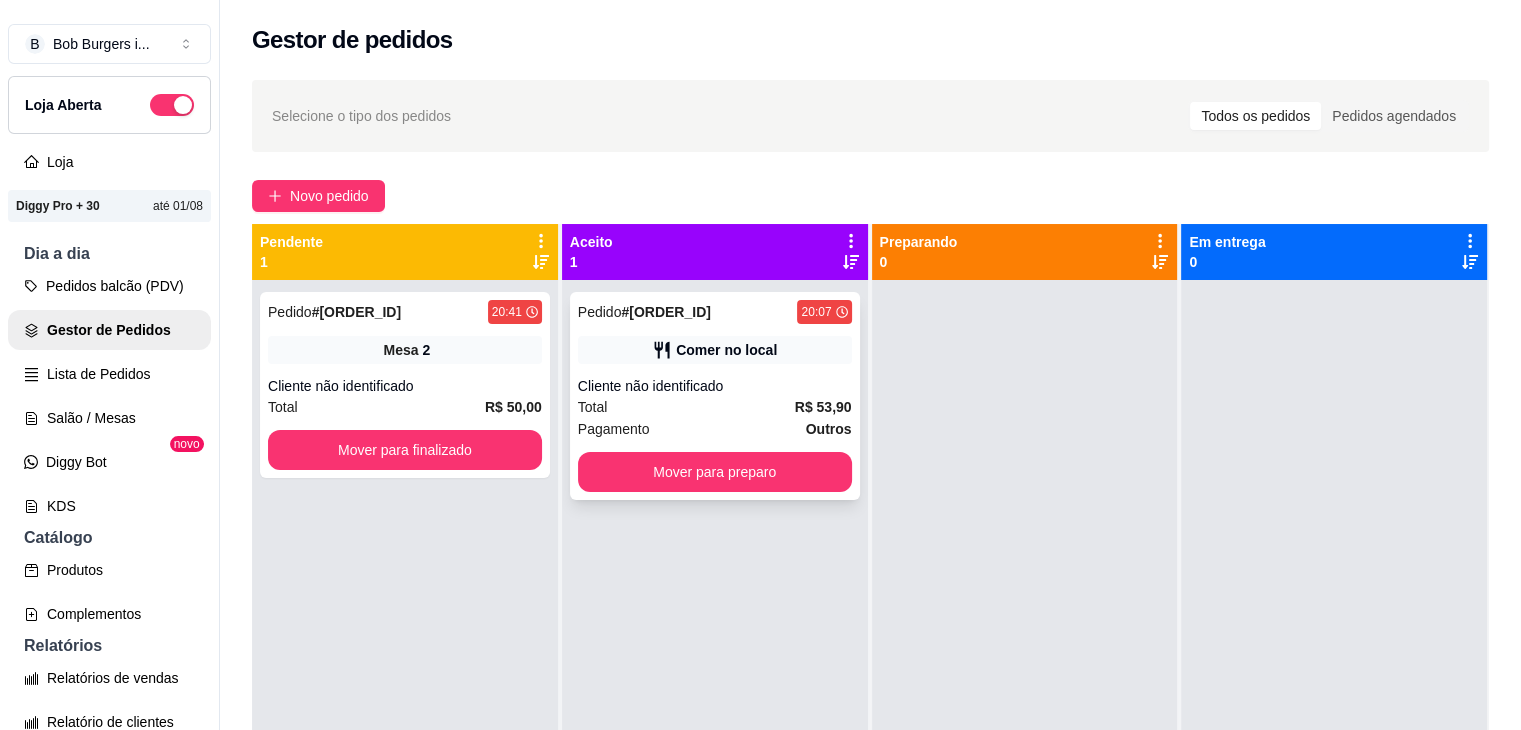 click on "Pedido # 1593-a9678 20:07 Comer no local Cliente não identificado Total R$ 53,90 Pagamento Outros Mover para preparo" at bounding box center [715, 396] 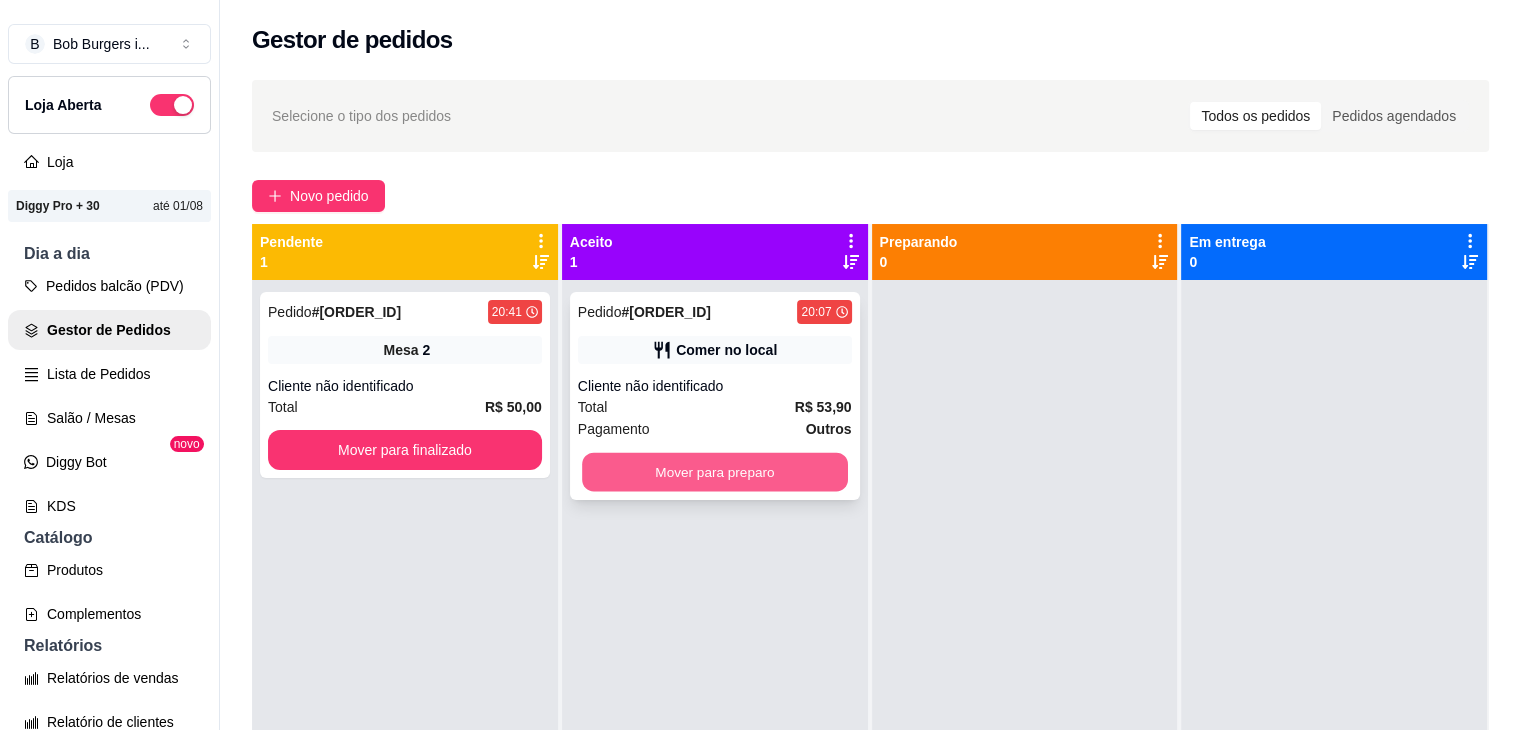 click on "Mover para preparo" at bounding box center [715, 472] 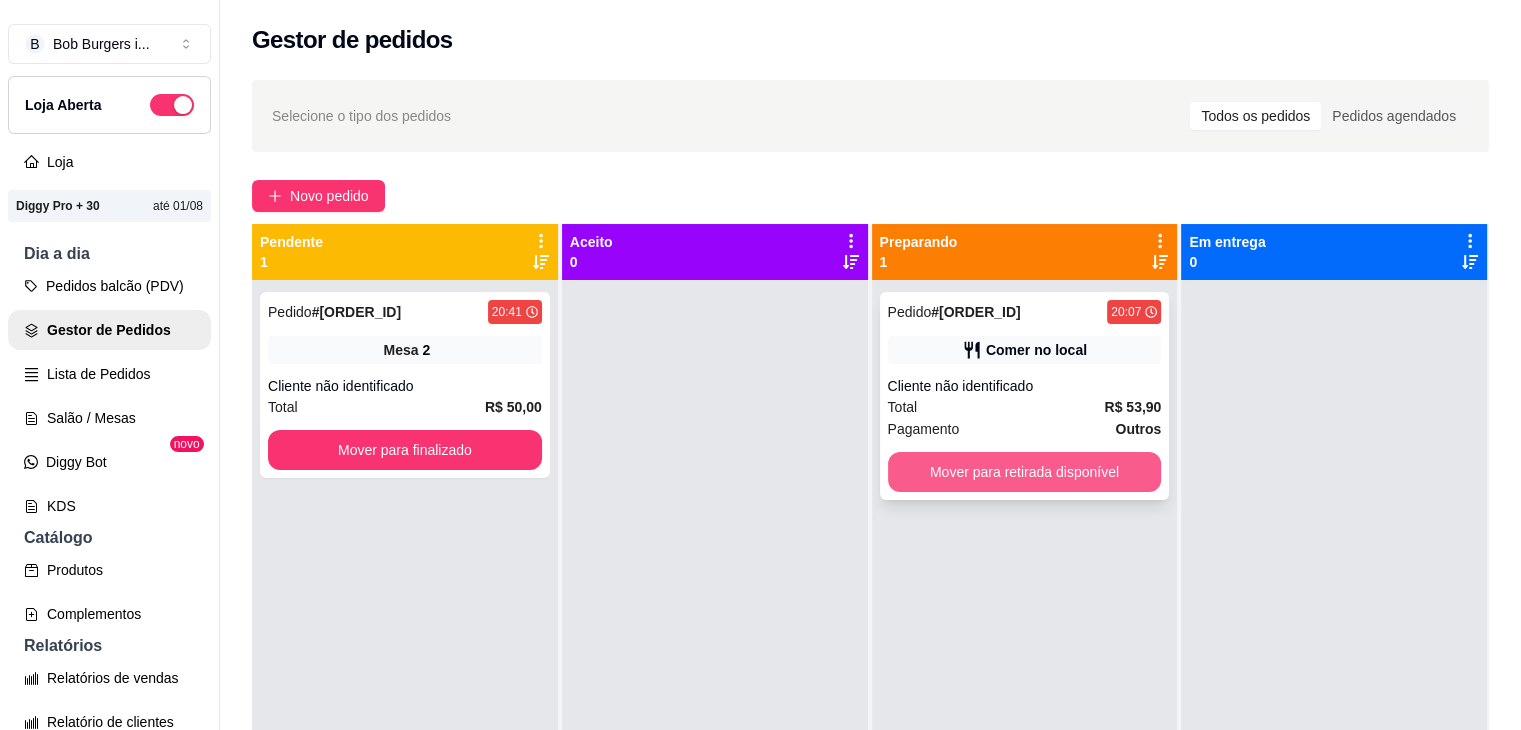 click on "Mover para retirada disponível" at bounding box center (1025, 472) 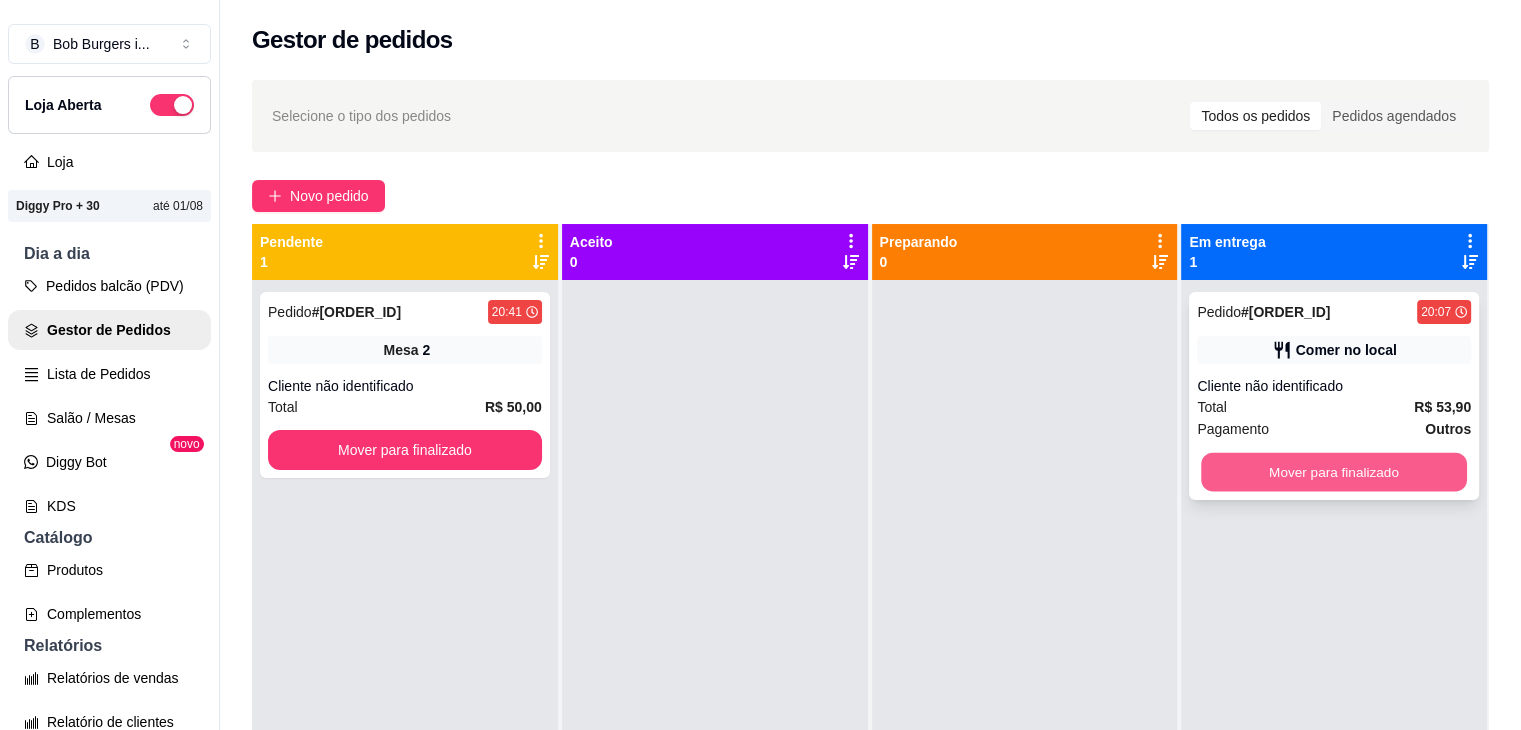 click on "Mover para finalizado" at bounding box center (1334, 472) 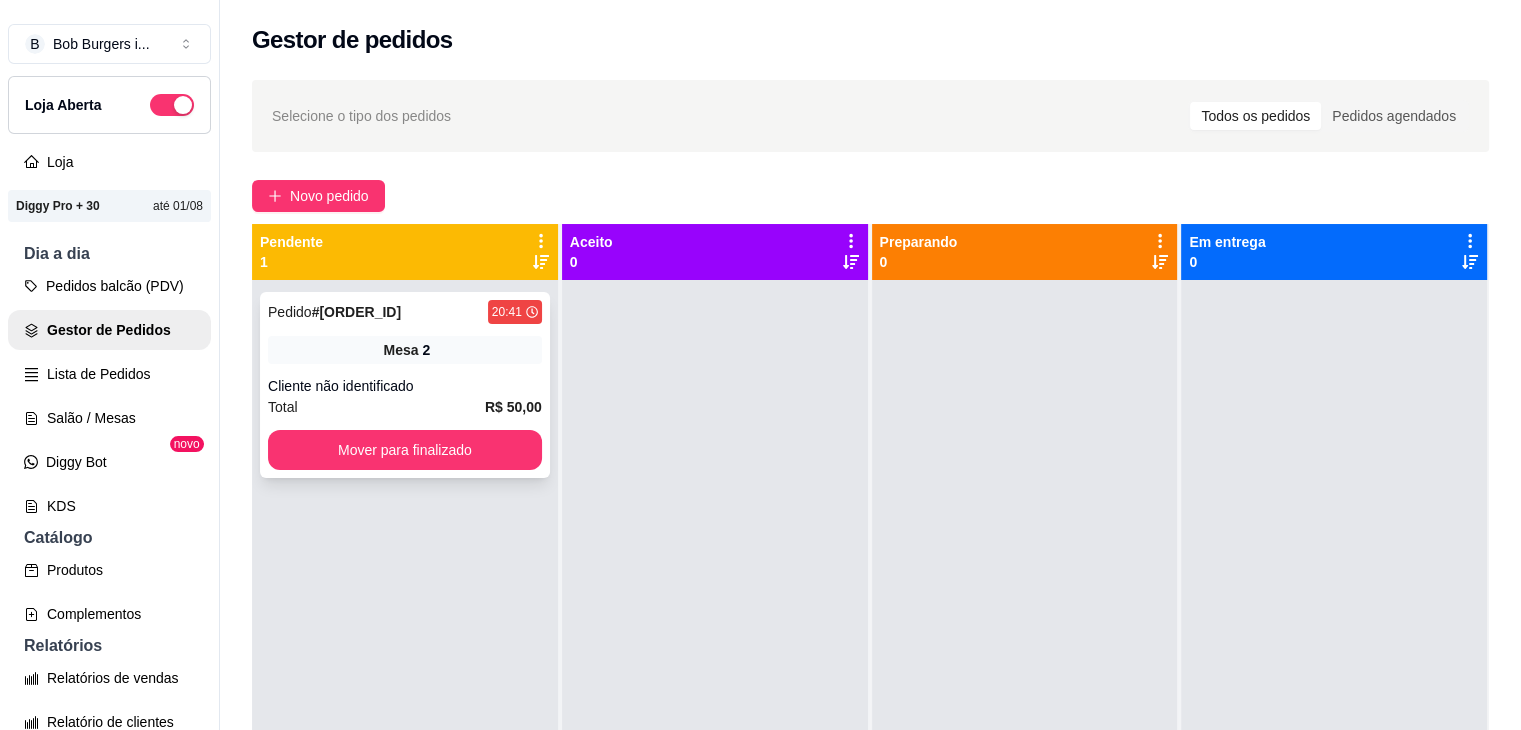 click on "Mesa 2" at bounding box center [405, 350] 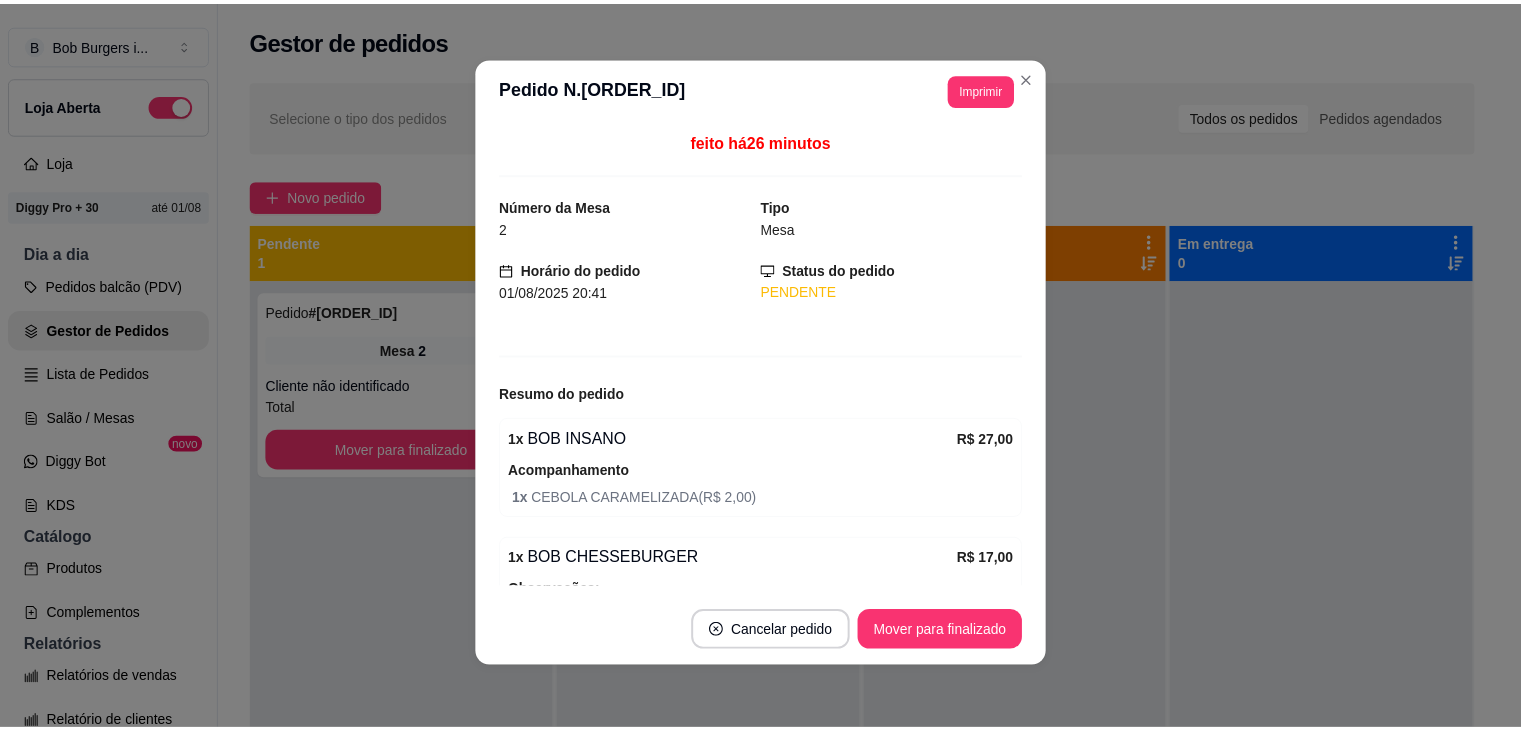 scroll, scrollTop: 4, scrollLeft: 0, axis: vertical 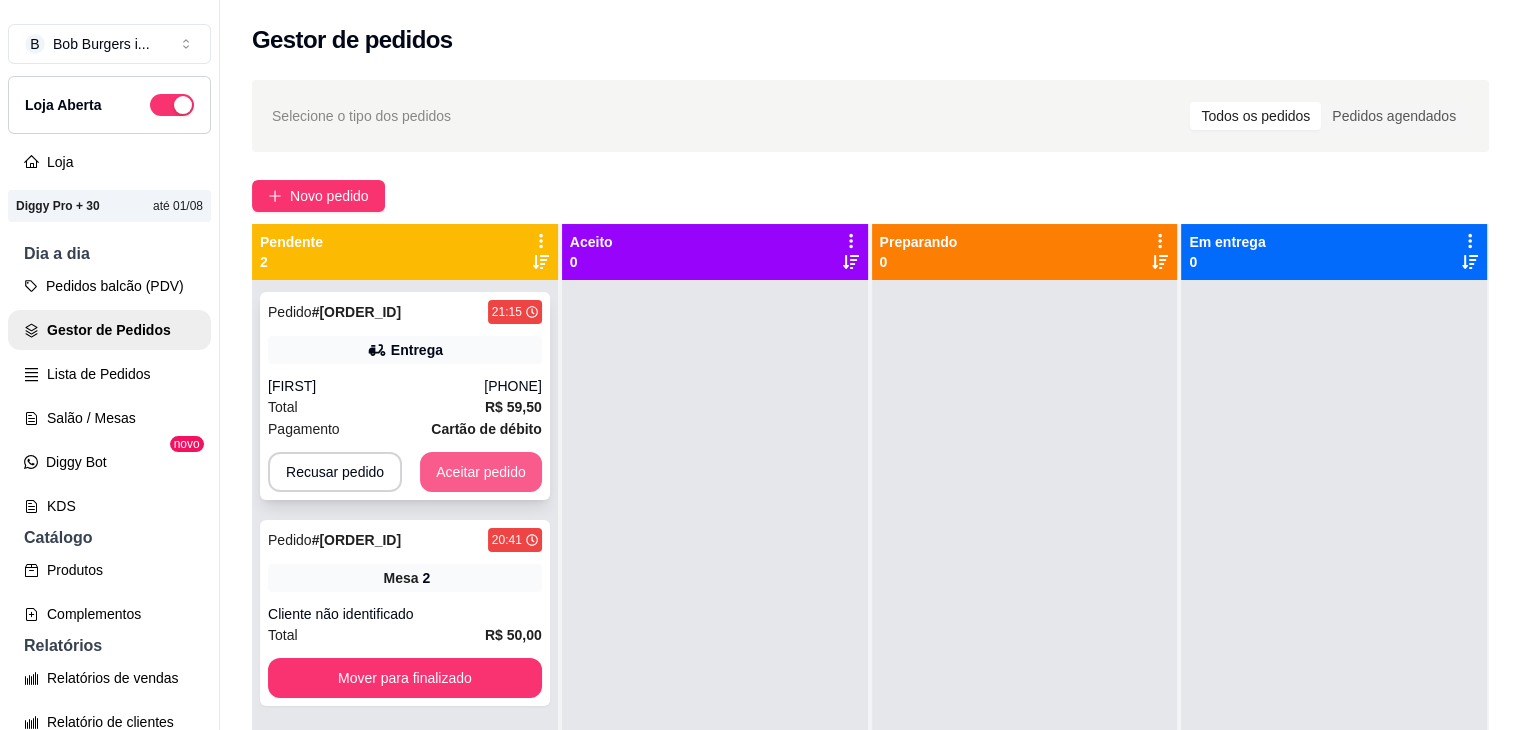 click on "Aceitar pedido" at bounding box center (481, 472) 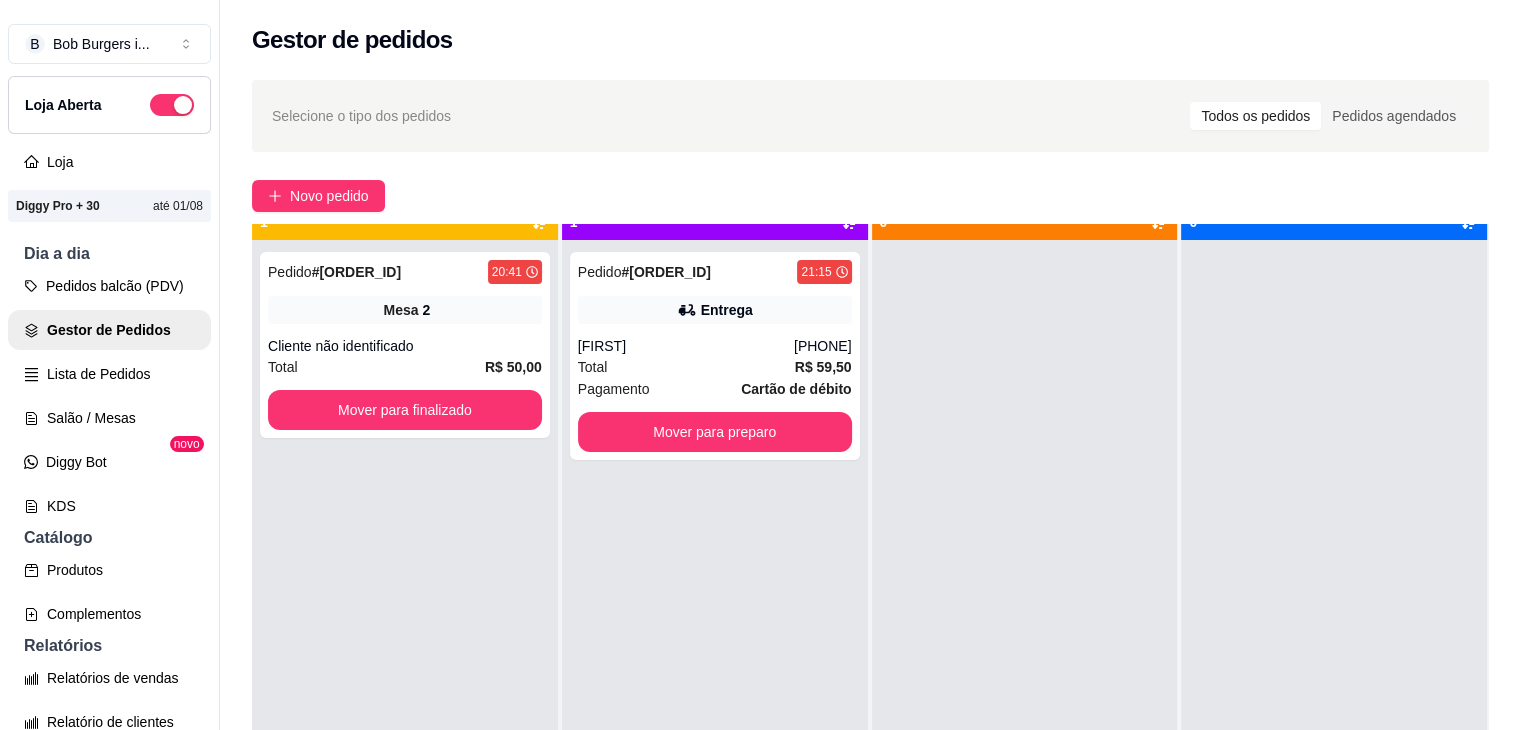 scroll, scrollTop: 56, scrollLeft: 0, axis: vertical 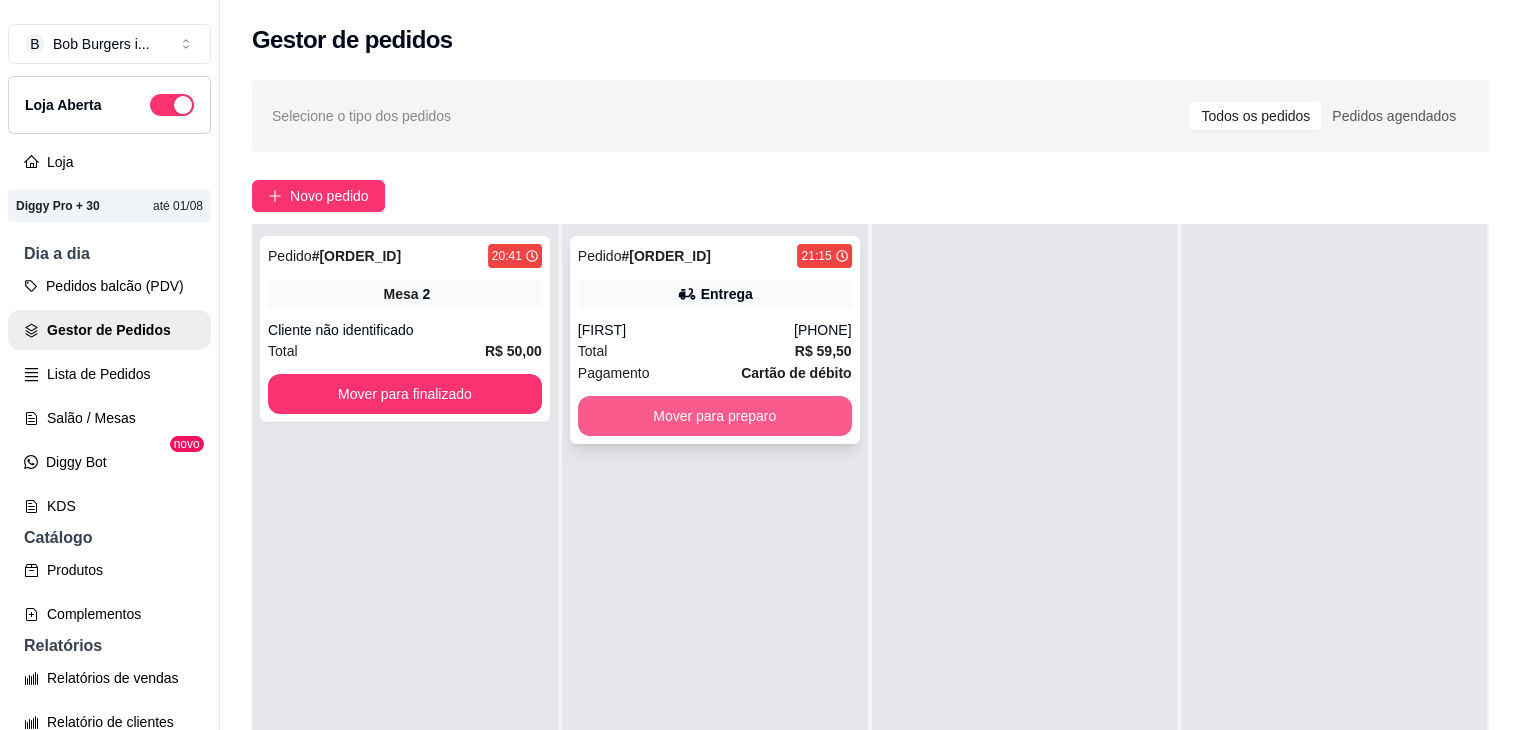 click on "Mover para preparo" at bounding box center [715, 416] 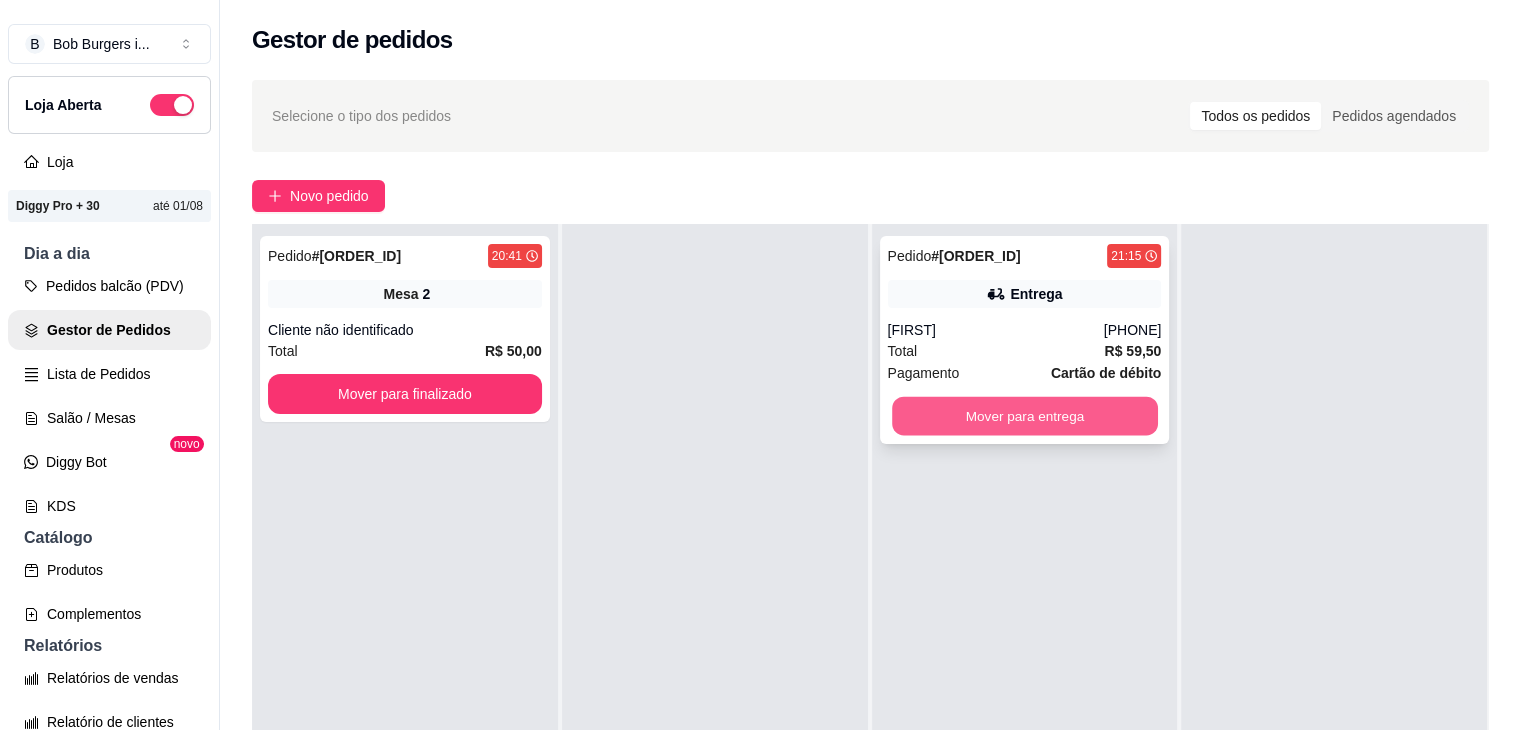 click on "Mover para entrega" at bounding box center [1025, 416] 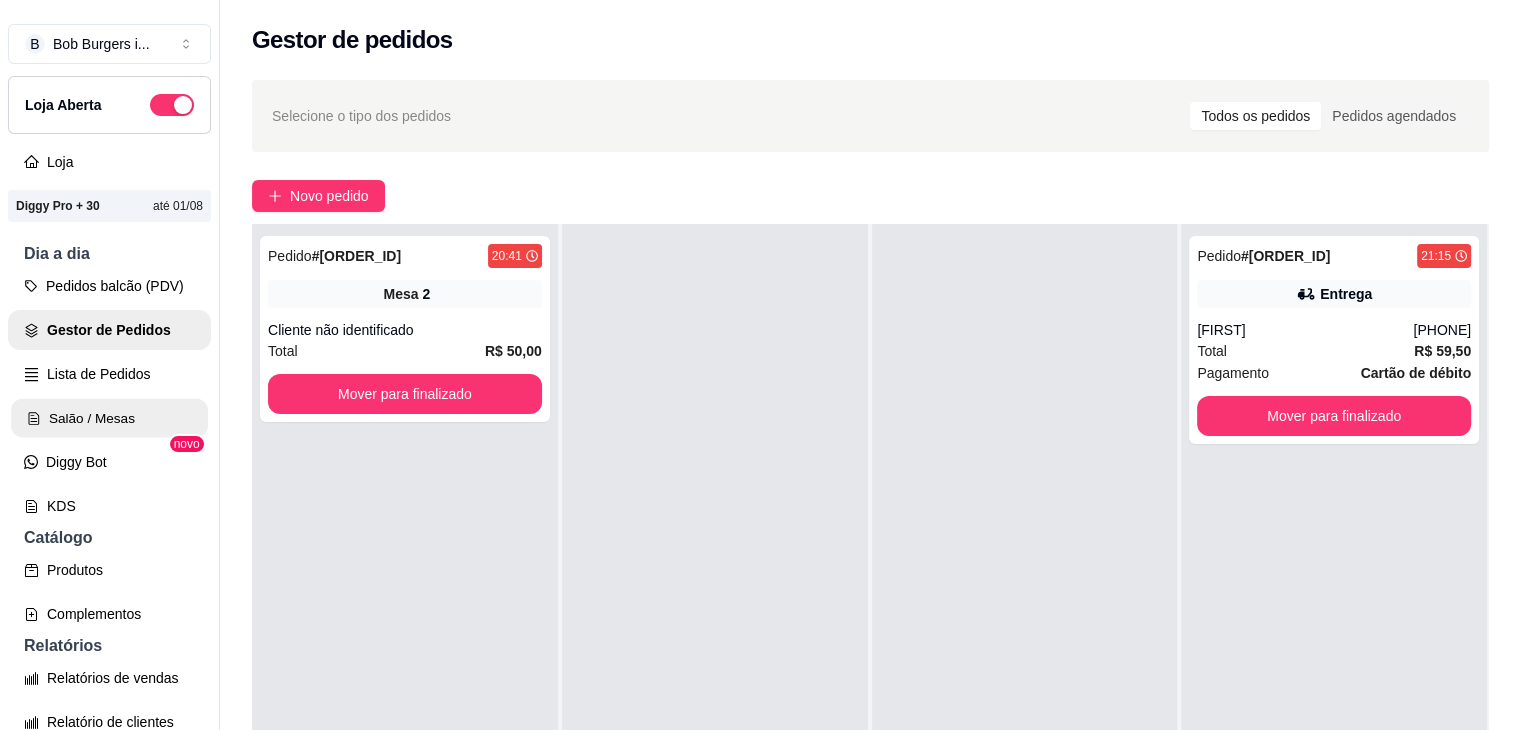 click on "Salão / Mesas" at bounding box center (109, 418) 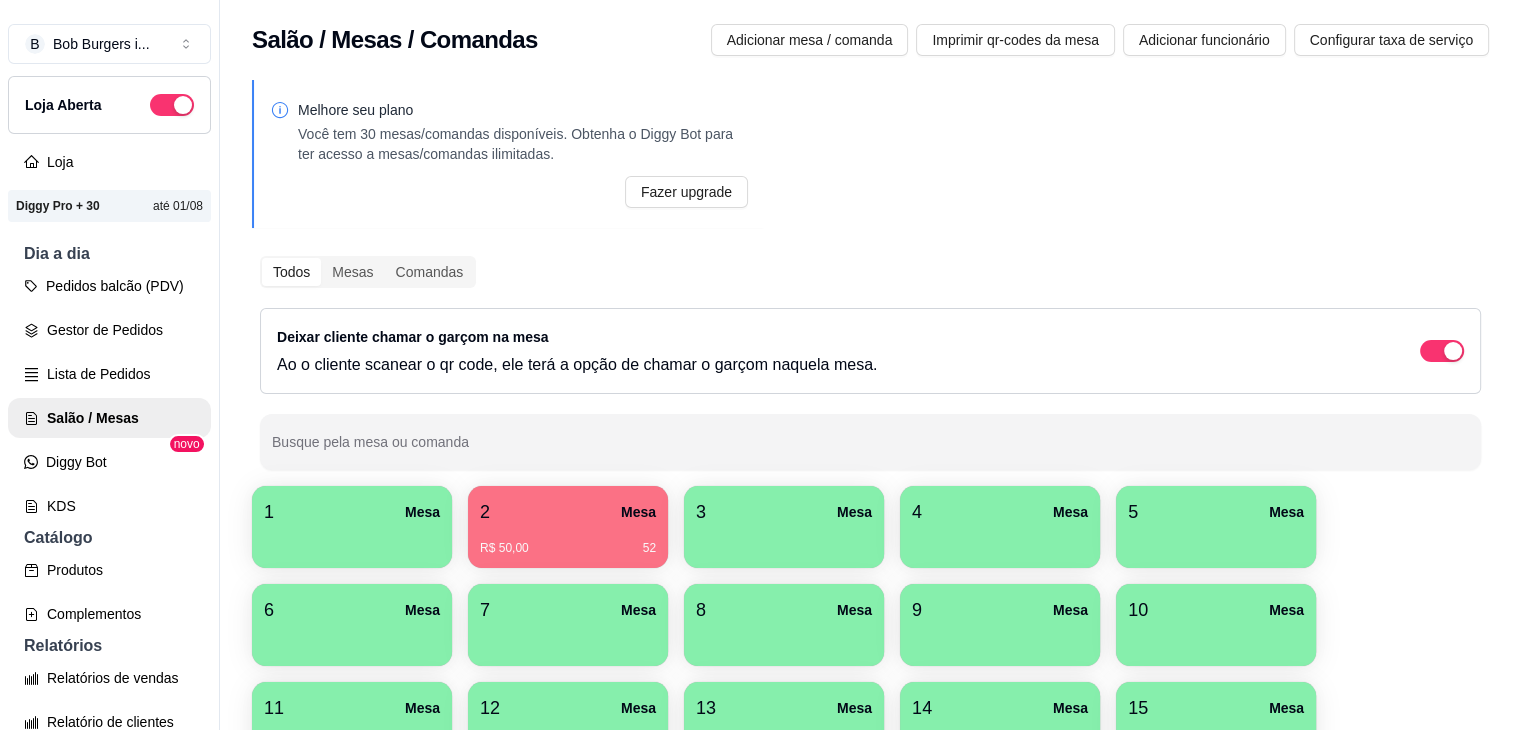 click on "R$ 50,00 52" at bounding box center (568, 541) 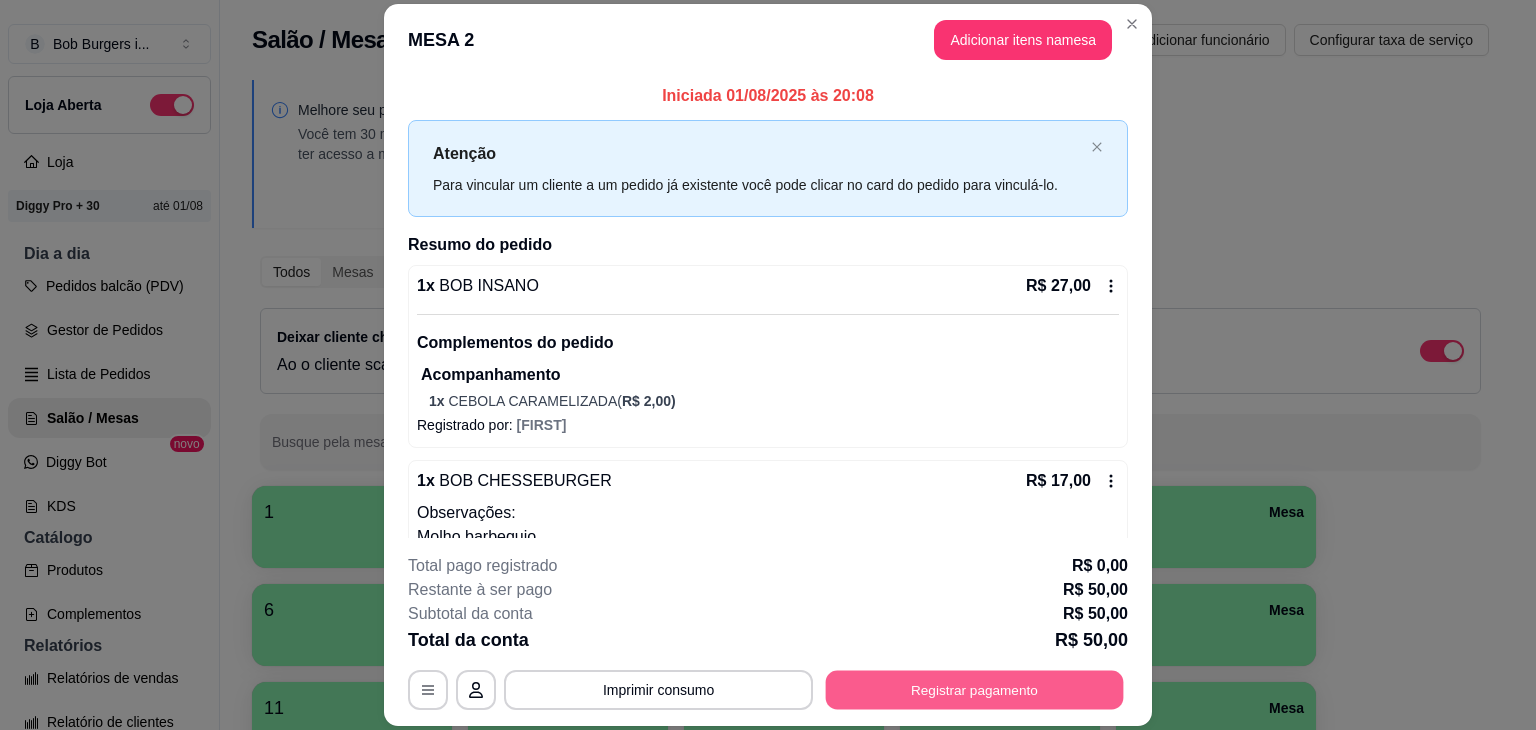 click on "Registrar pagamento" at bounding box center [975, 690] 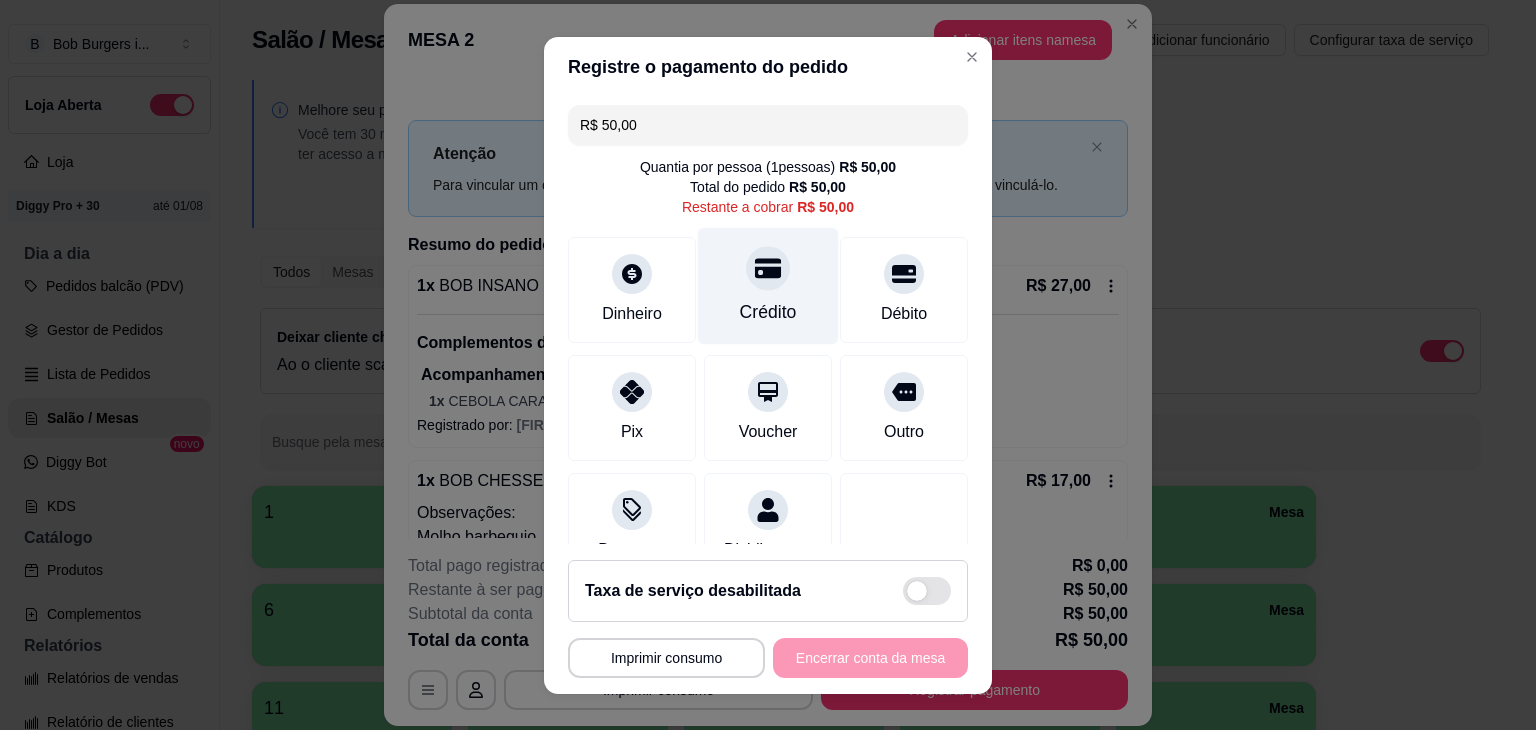 click on "Crédito" at bounding box center (768, 285) 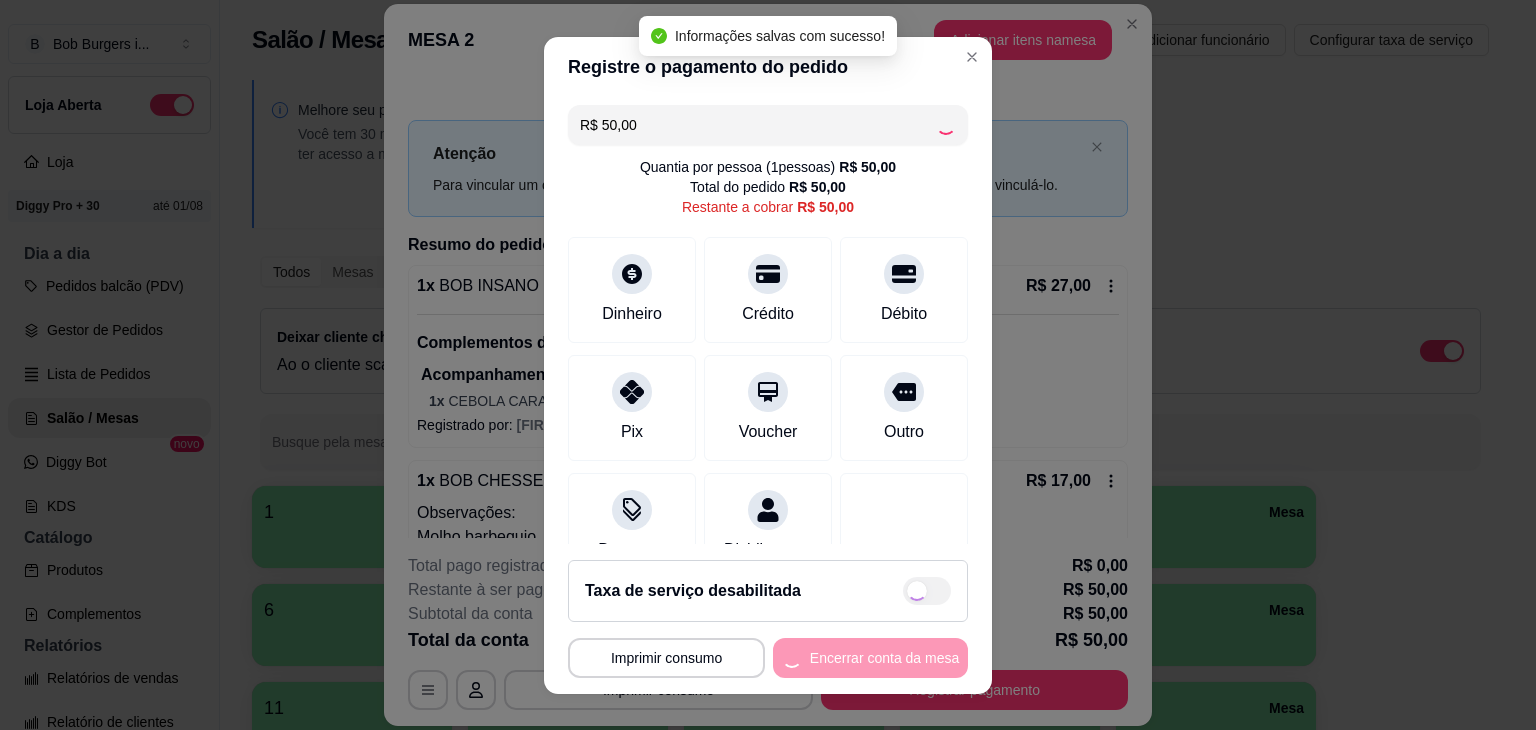 type on "R$ 0,00" 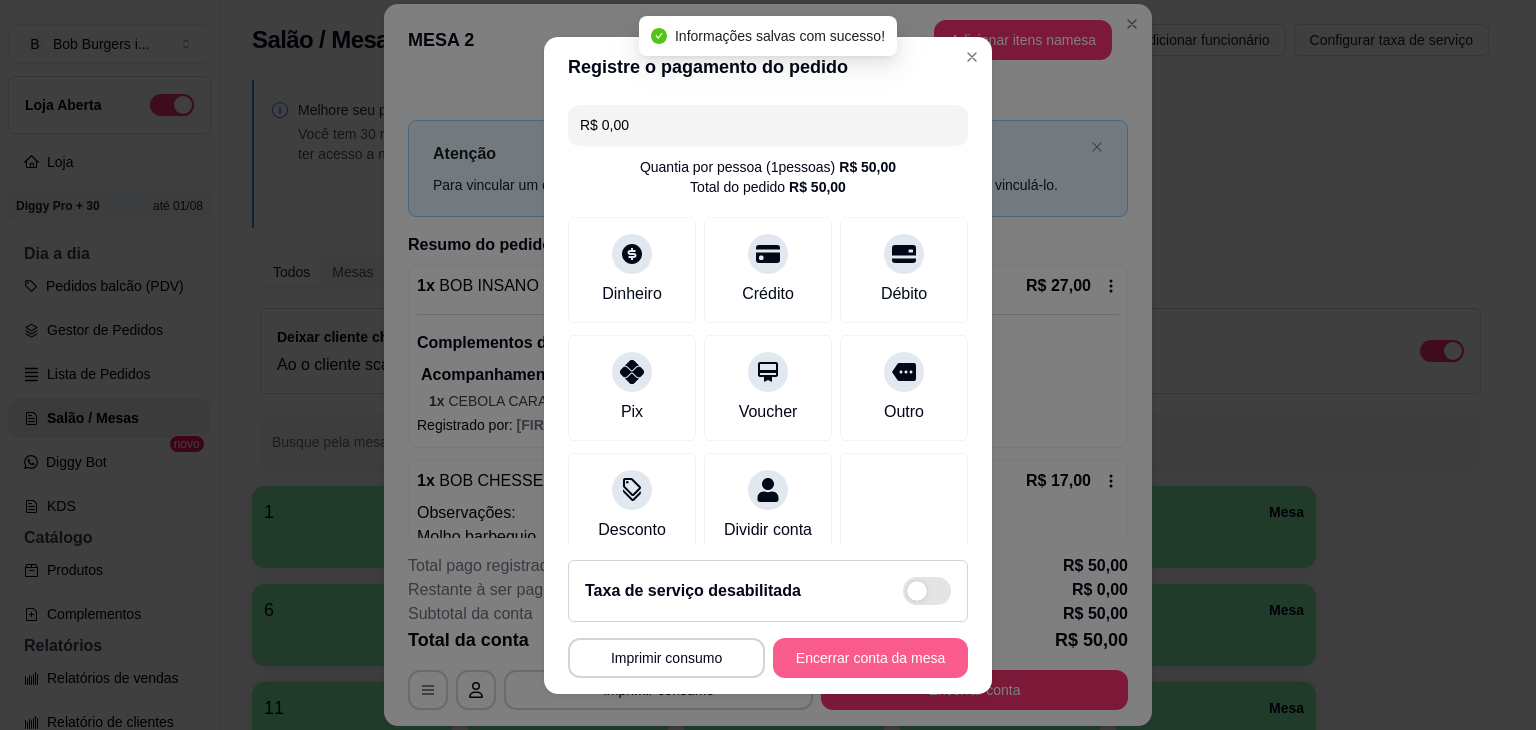 click on "Encerrar conta da mesa" at bounding box center [870, 658] 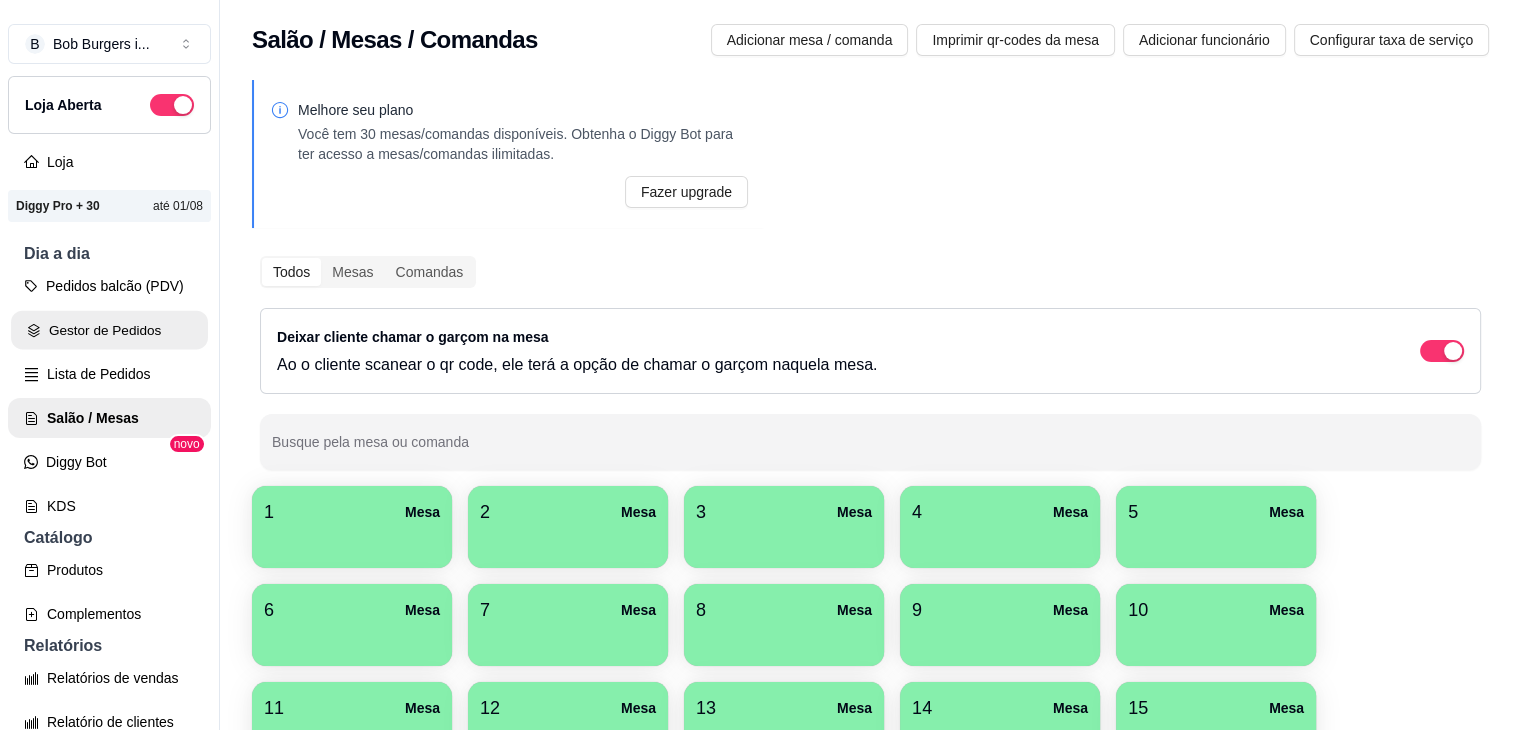 click on "Gestor de Pedidos" at bounding box center (109, 330) 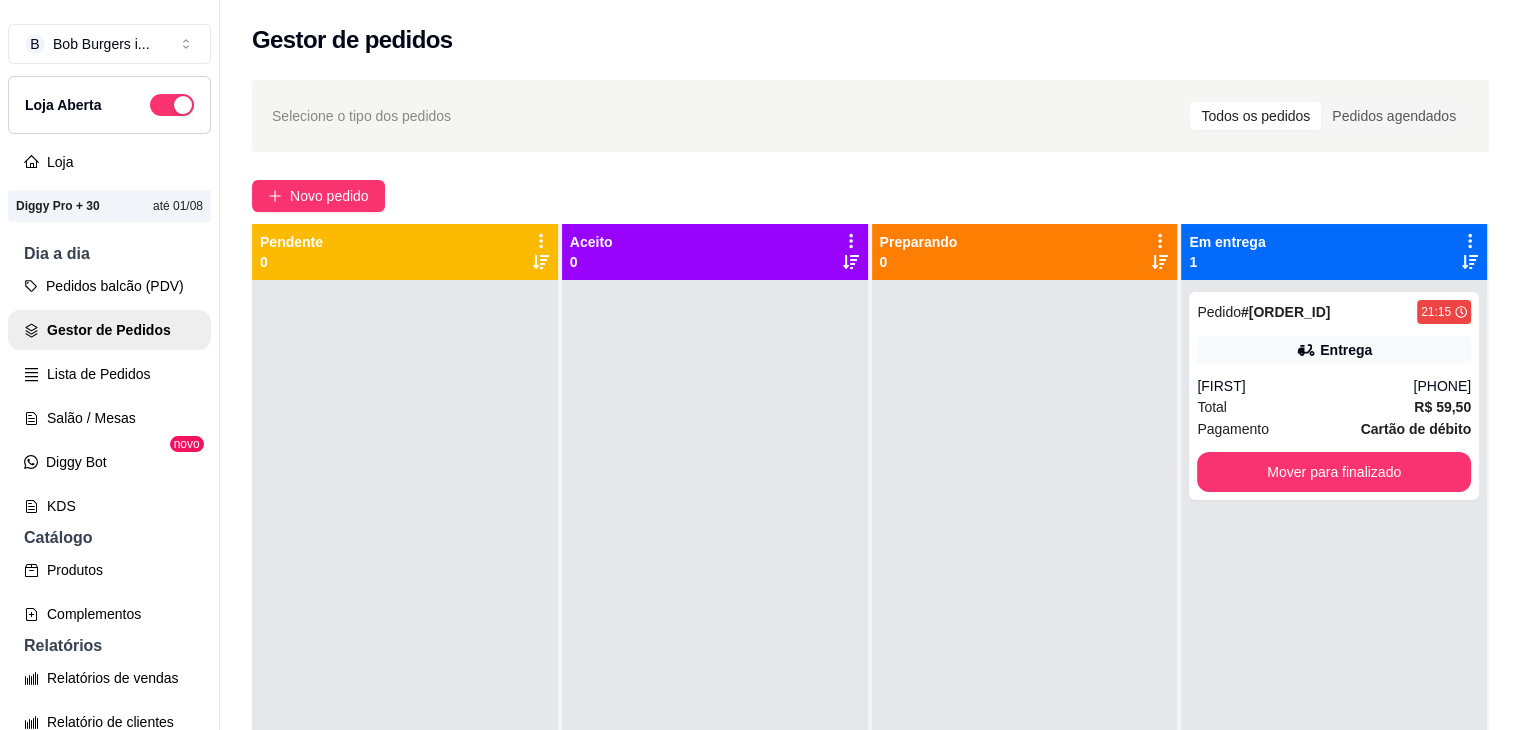 click on "Pedido # [ORDER_ID] [TIME] Entrega [FIRST] [PHONE] Total R$ 59,50 Pagamento Cartão de débito Mover para finalizado" at bounding box center (1334, 645) 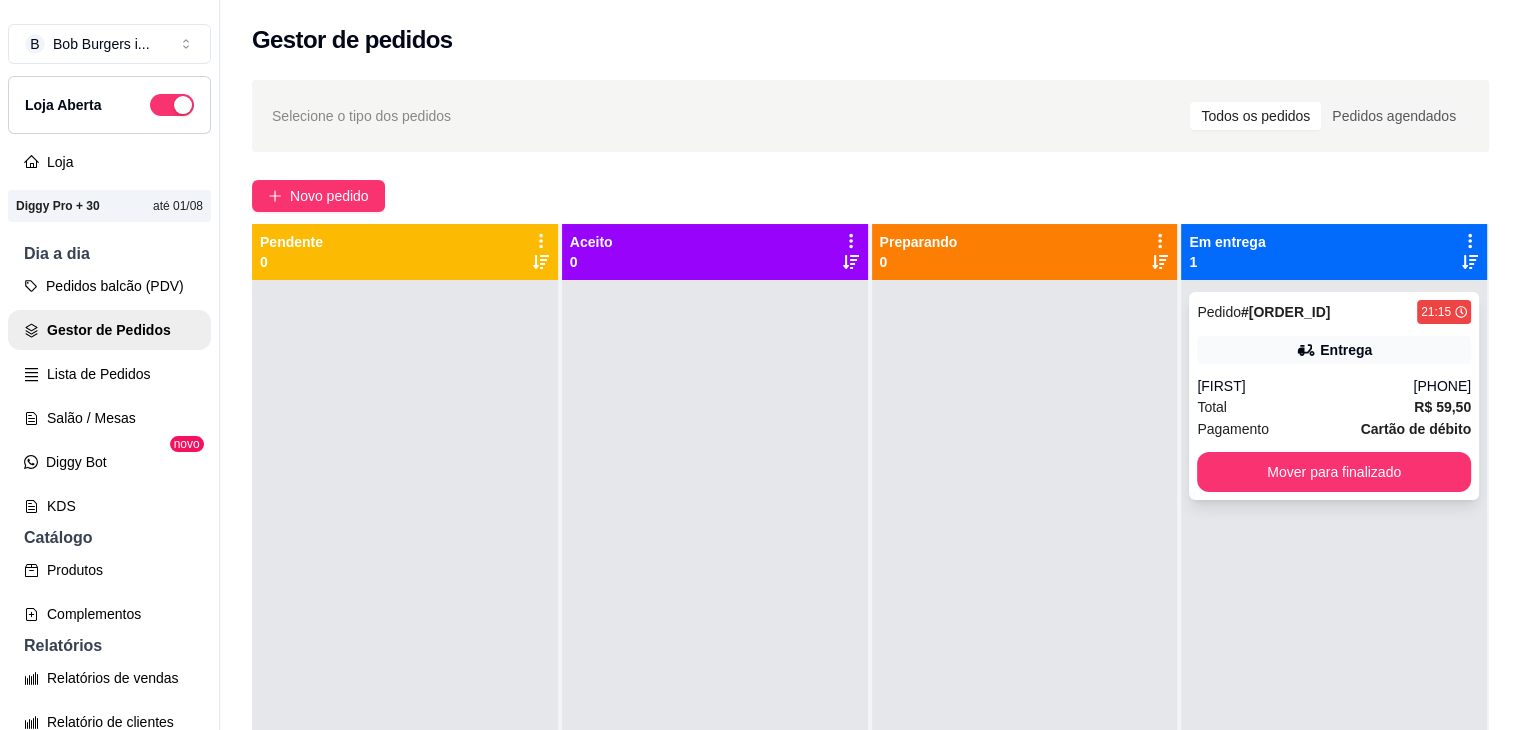 click on "Pedido # [ORDER_ID] [TIME] Entrega [FIRST] [PHONE] Total R$ 59,50 Pagamento Cartão de débito Mover para finalizado" at bounding box center [1334, 396] 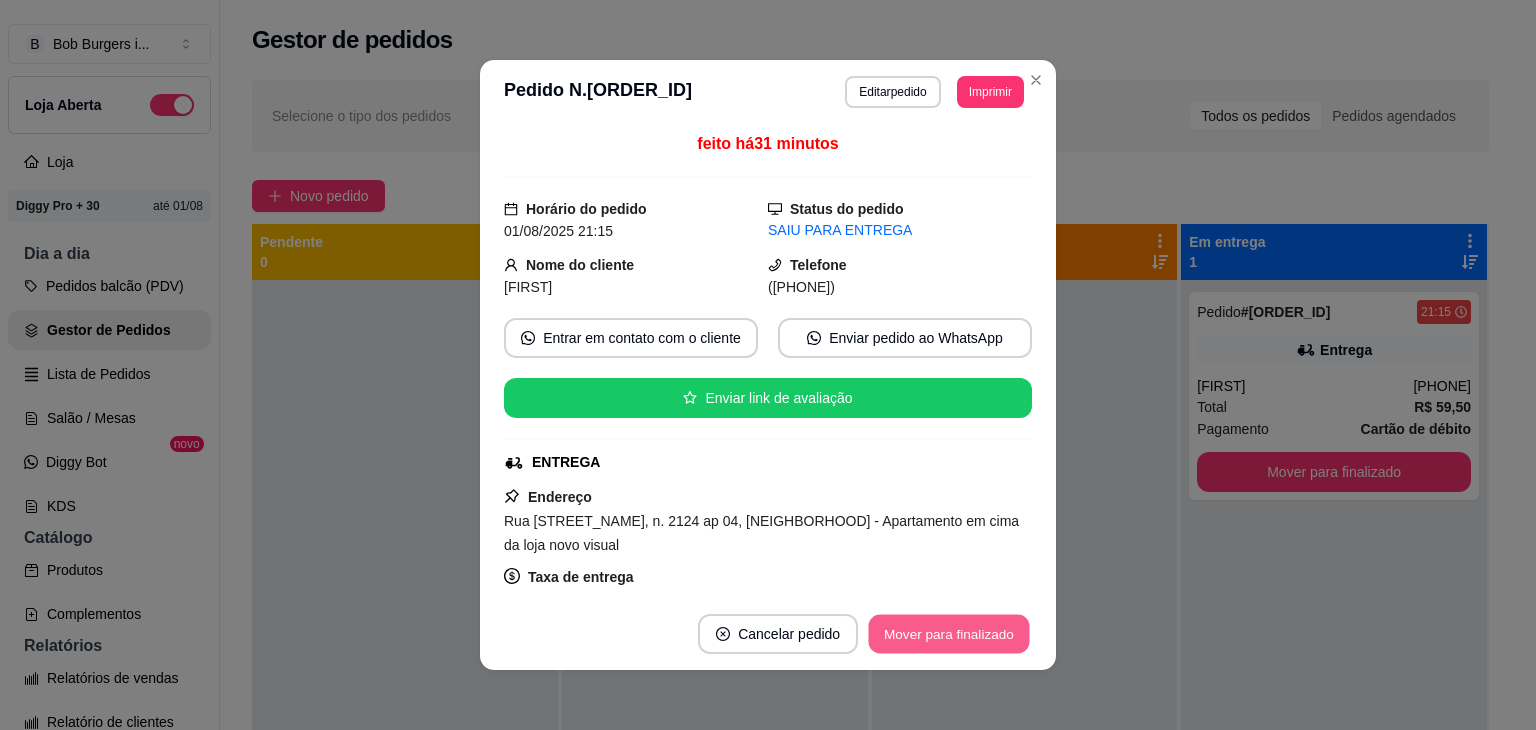 click on "Mover para finalizado" at bounding box center [949, 634] 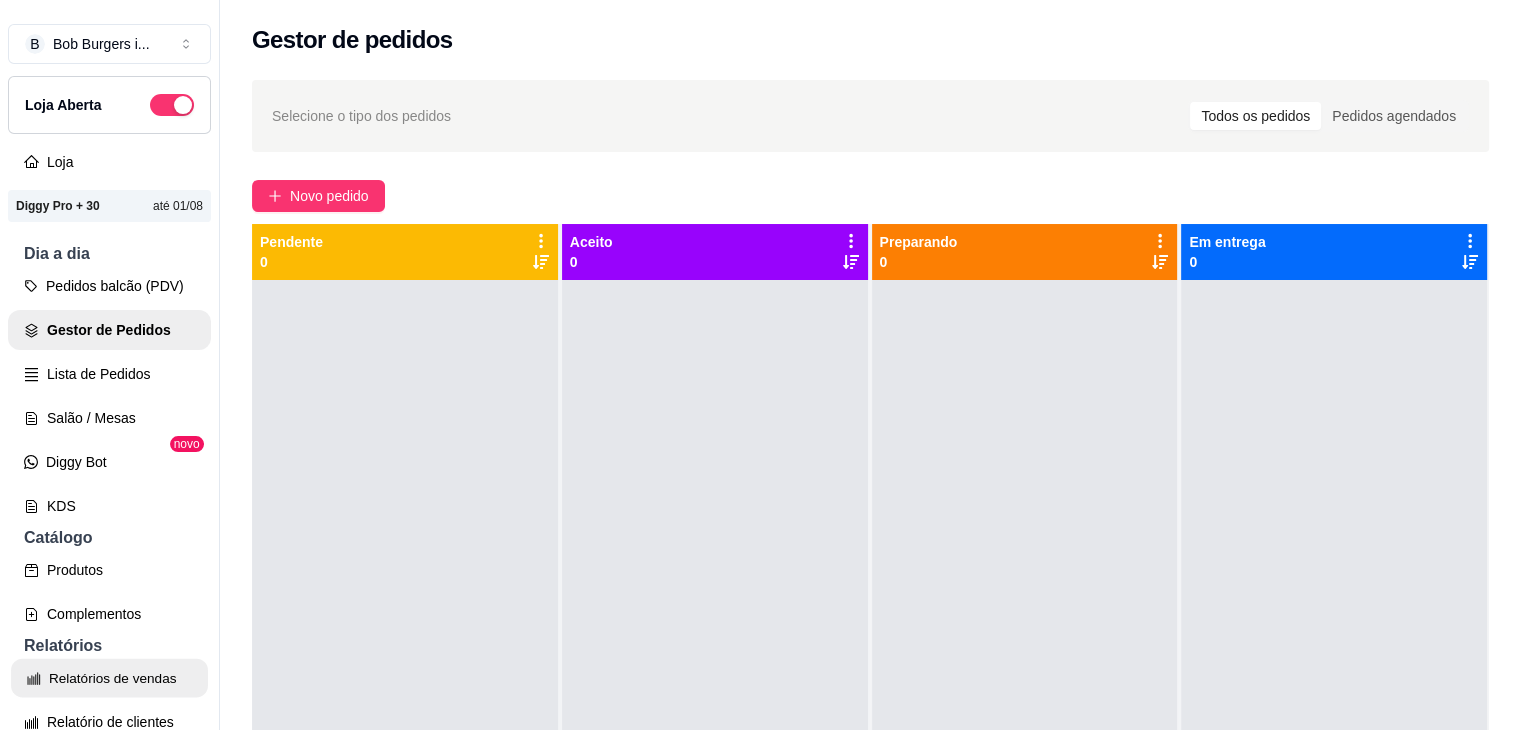 click on "Relatórios de vendas" at bounding box center (109, 678) 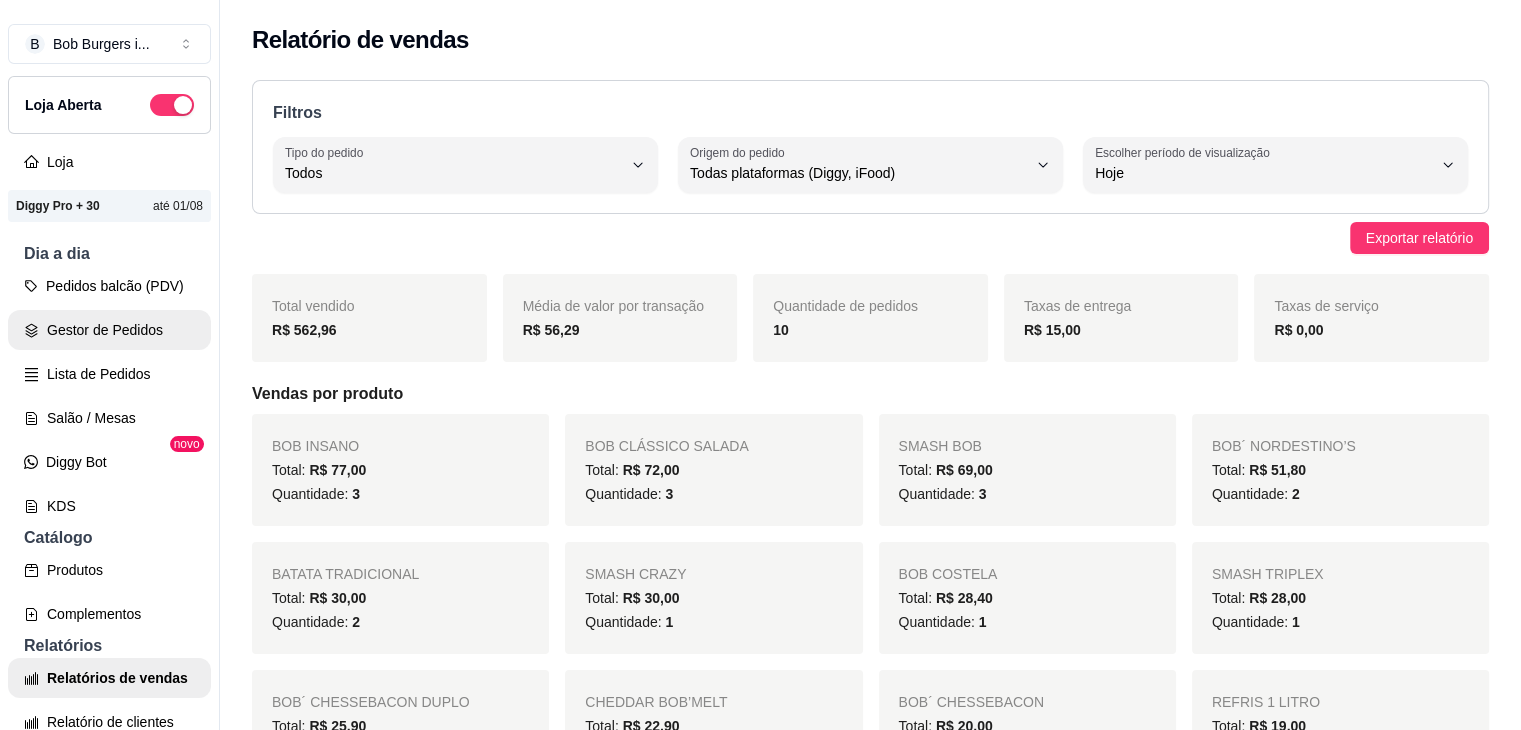 click on "Gestor de Pedidos" at bounding box center (109, 330) 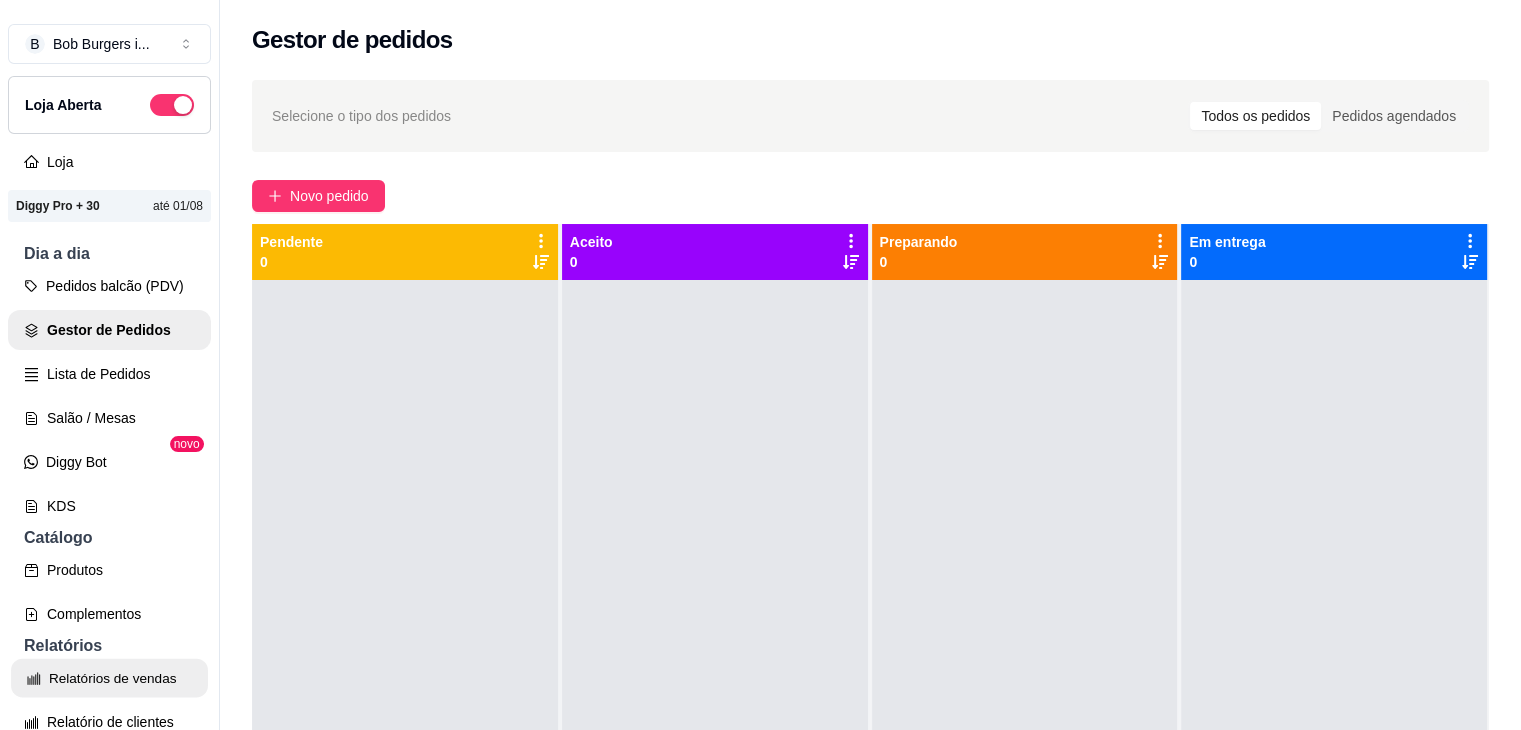 click on "Relatórios de vendas" at bounding box center (109, 678) 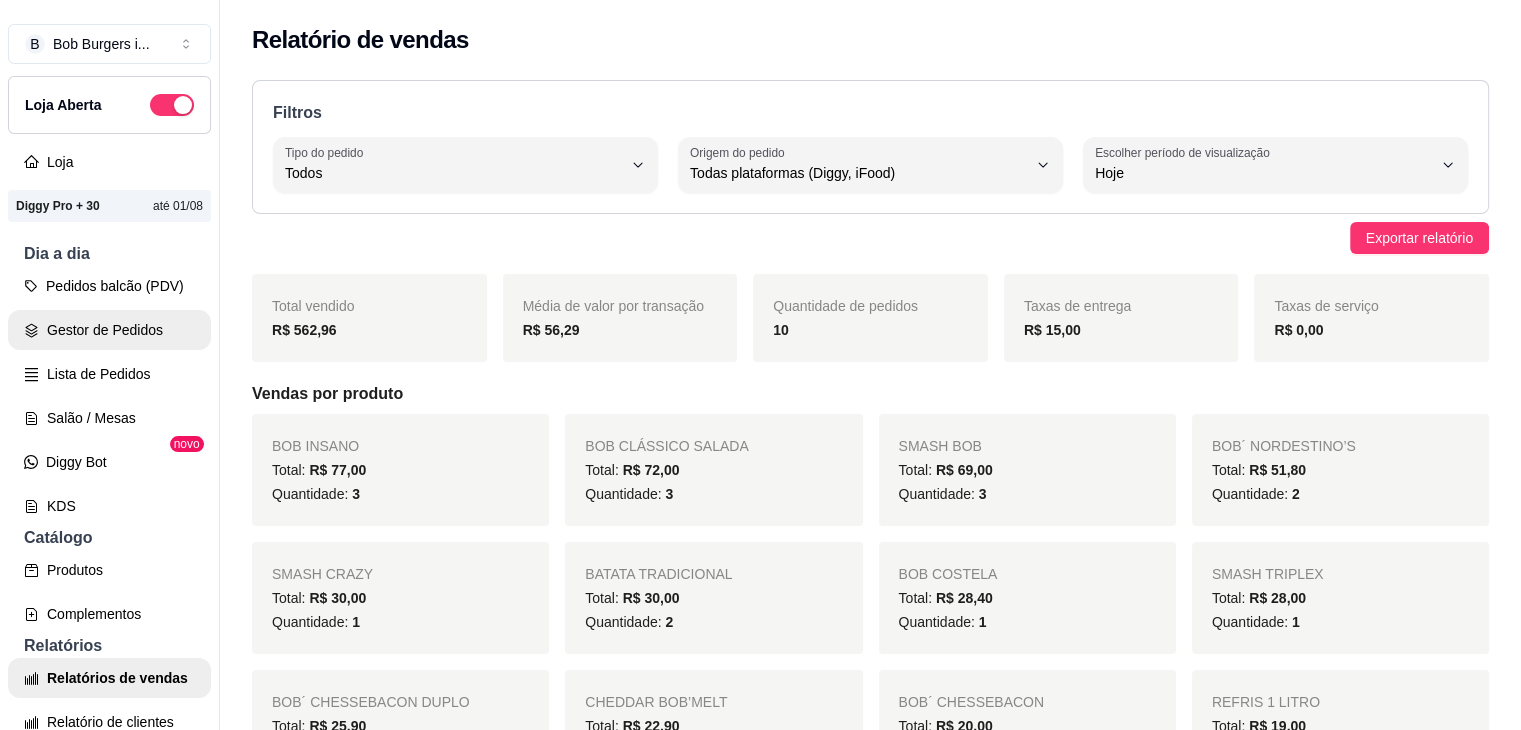 click on "Gestor de Pedidos" at bounding box center (109, 330) 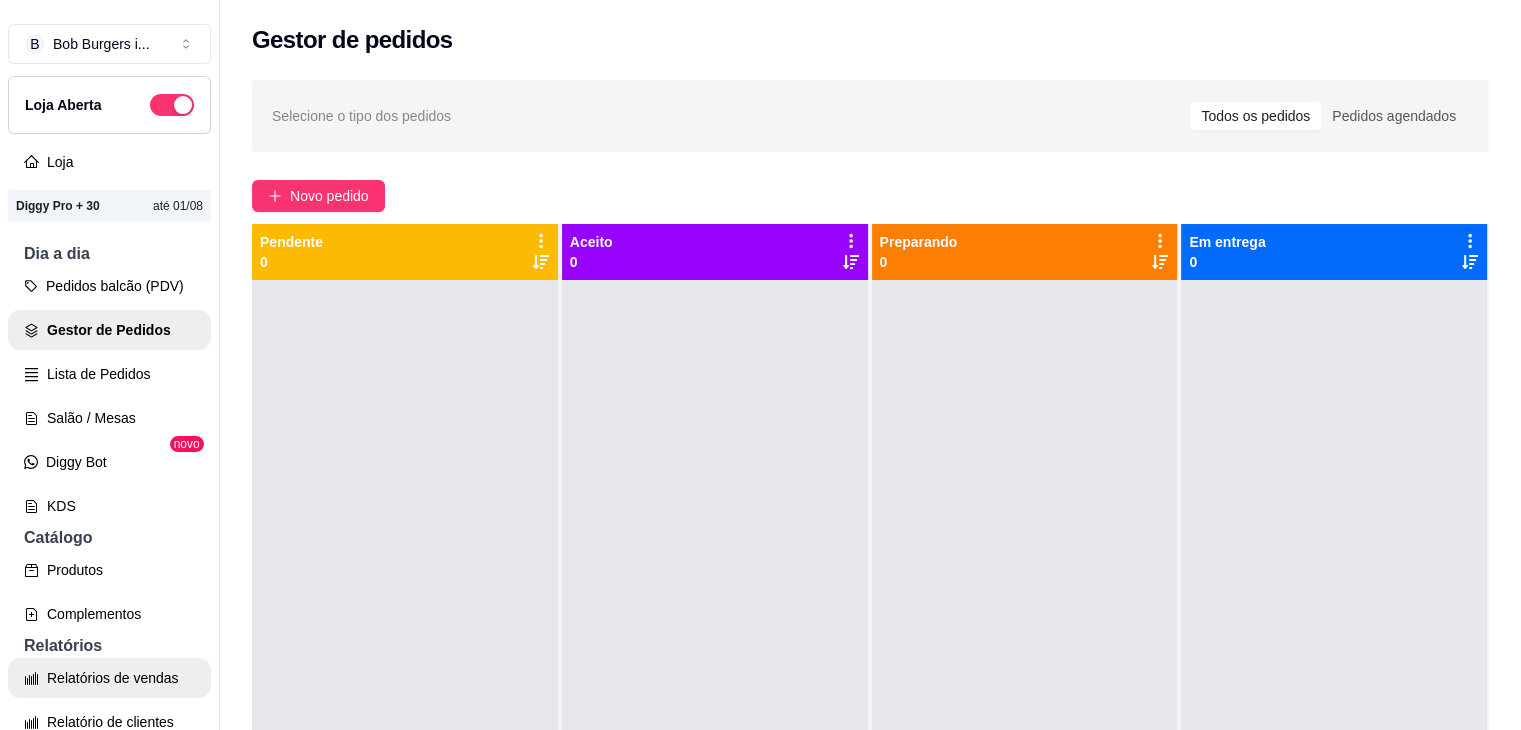 click on "Relatórios de vendas" at bounding box center (109, 678) 